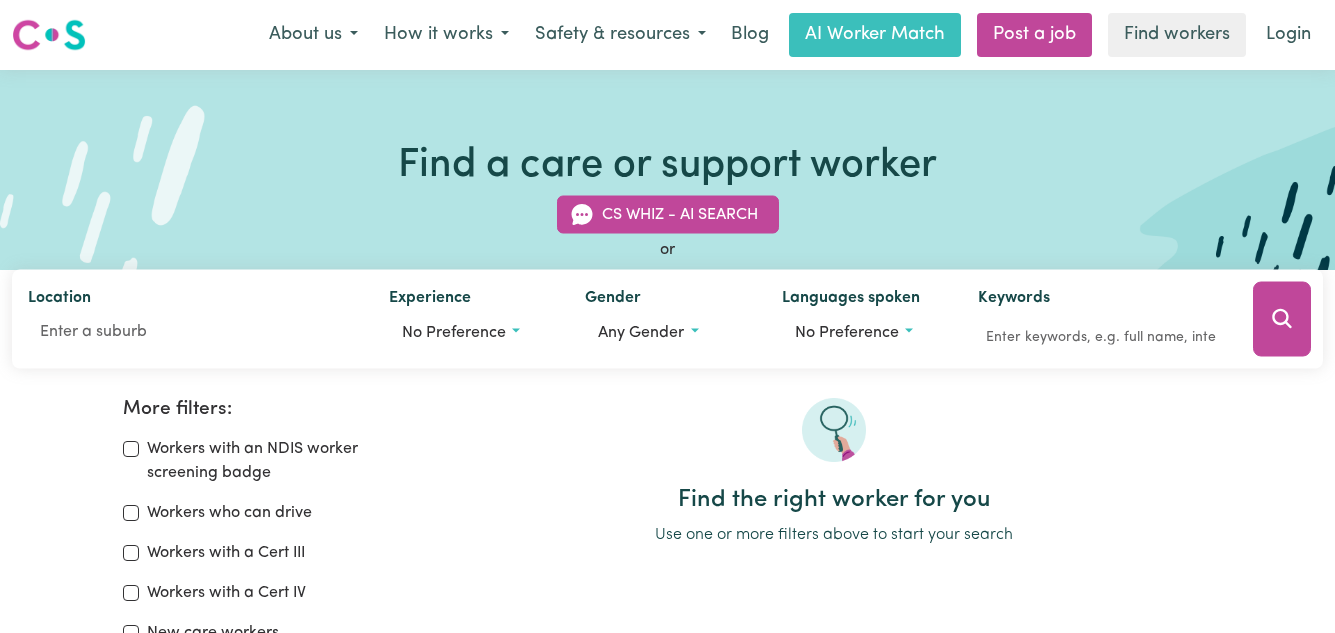 scroll, scrollTop: 0, scrollLeft: 0, axis: both 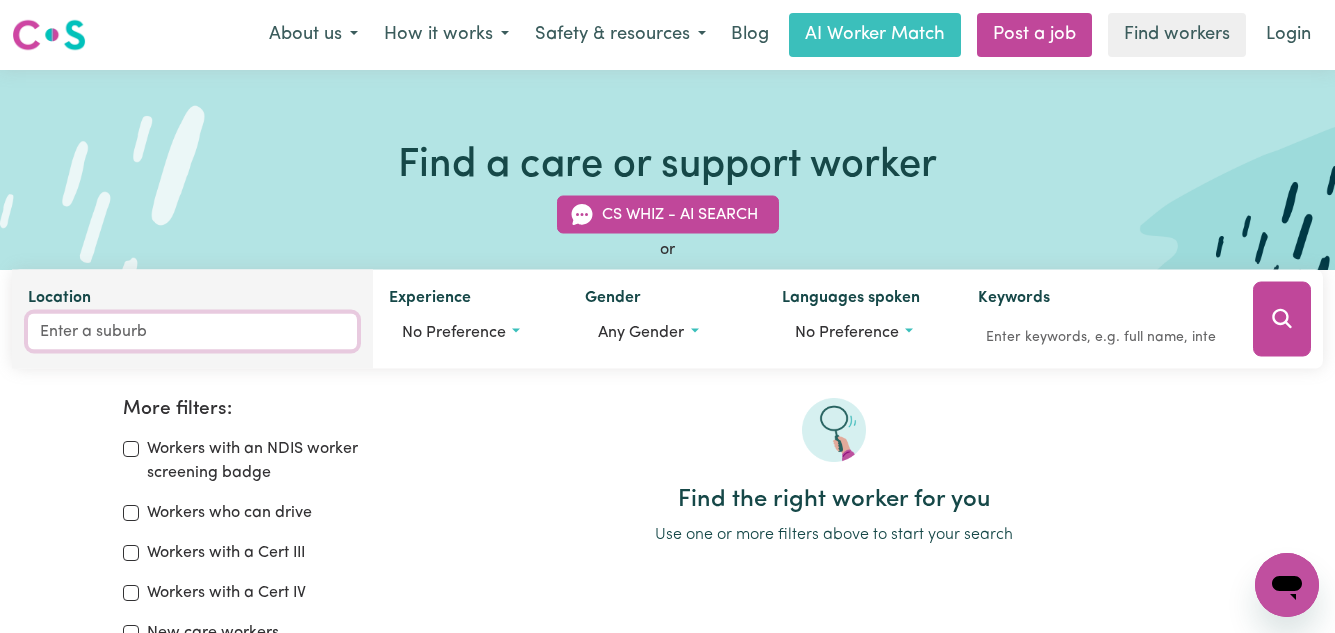 click on "Location" at bounding box center [192, 332] 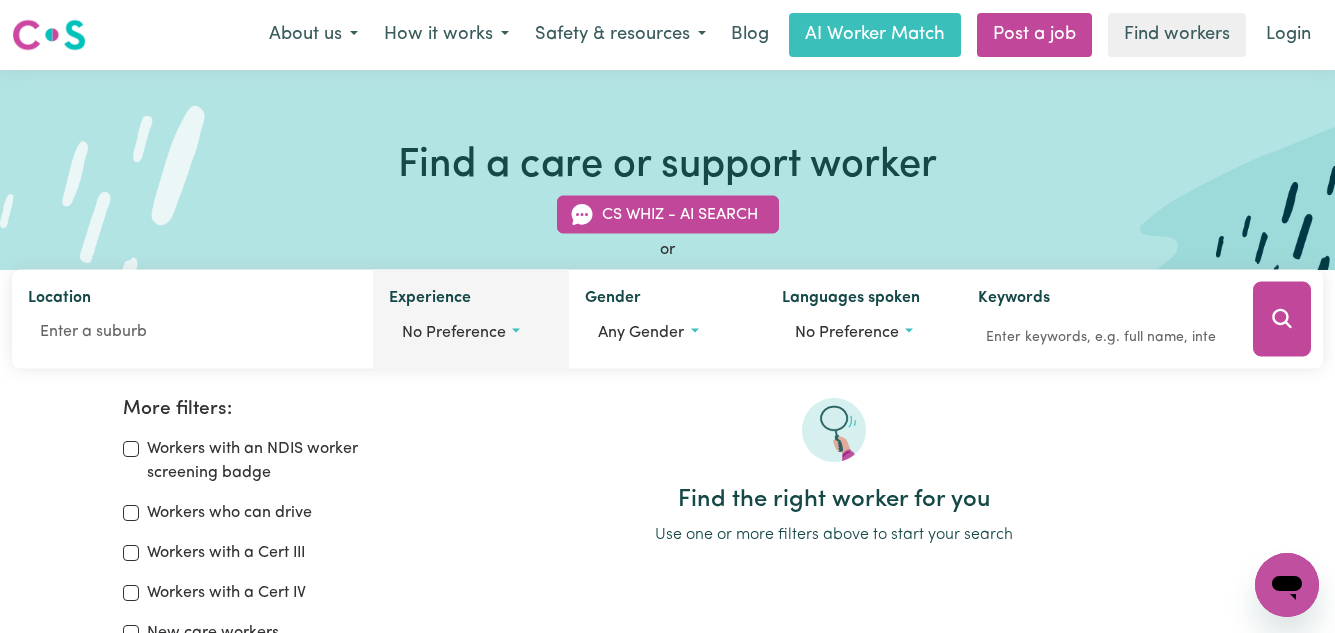 click on "No preference" at bounding box center (471, 333) 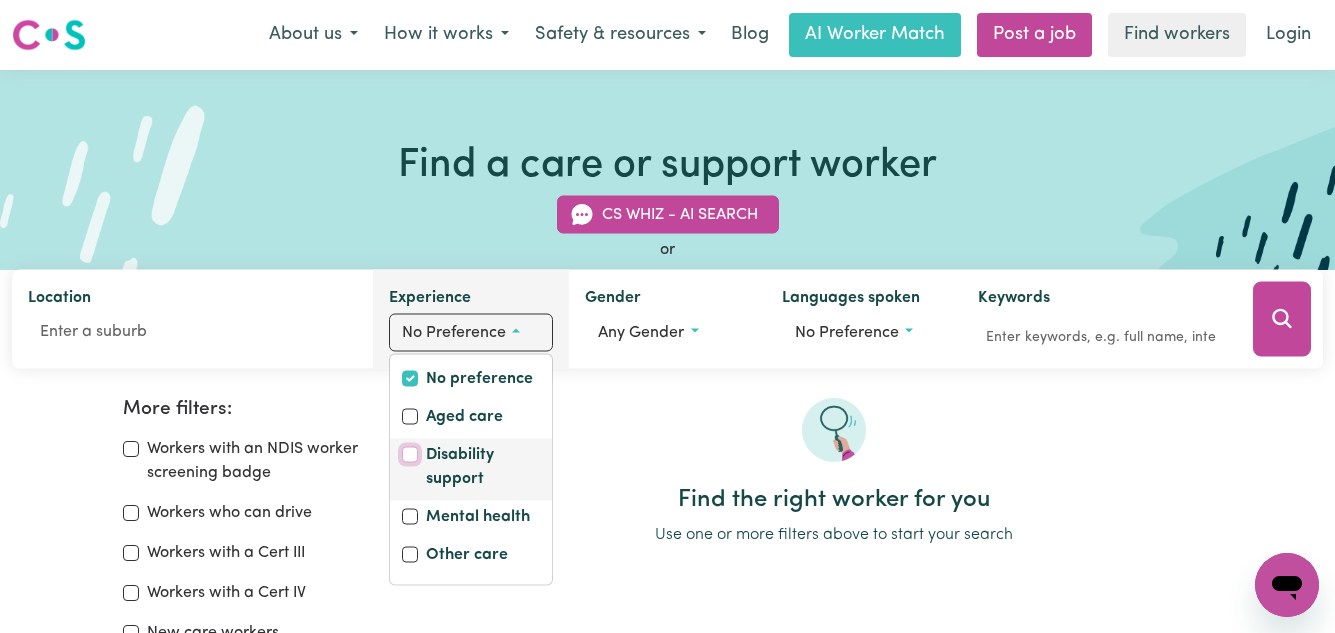 click on "Disability support" at bounding box center [410, 455] 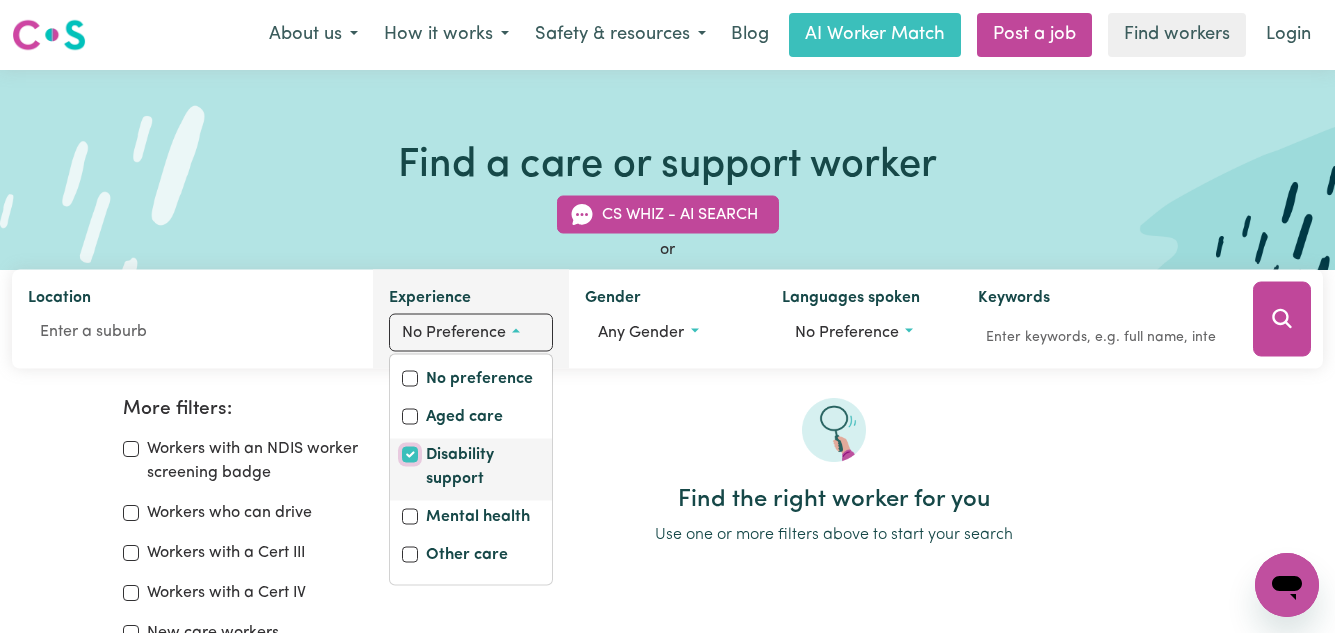checkbox on "true" 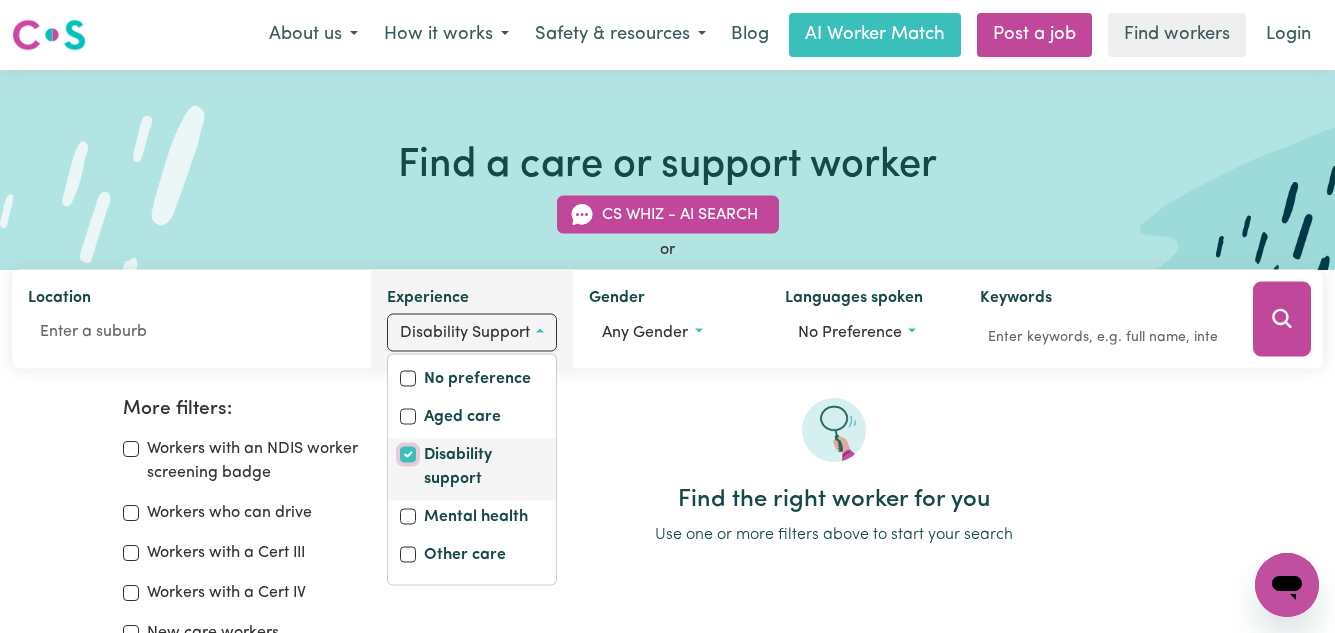 checkbox on "false" 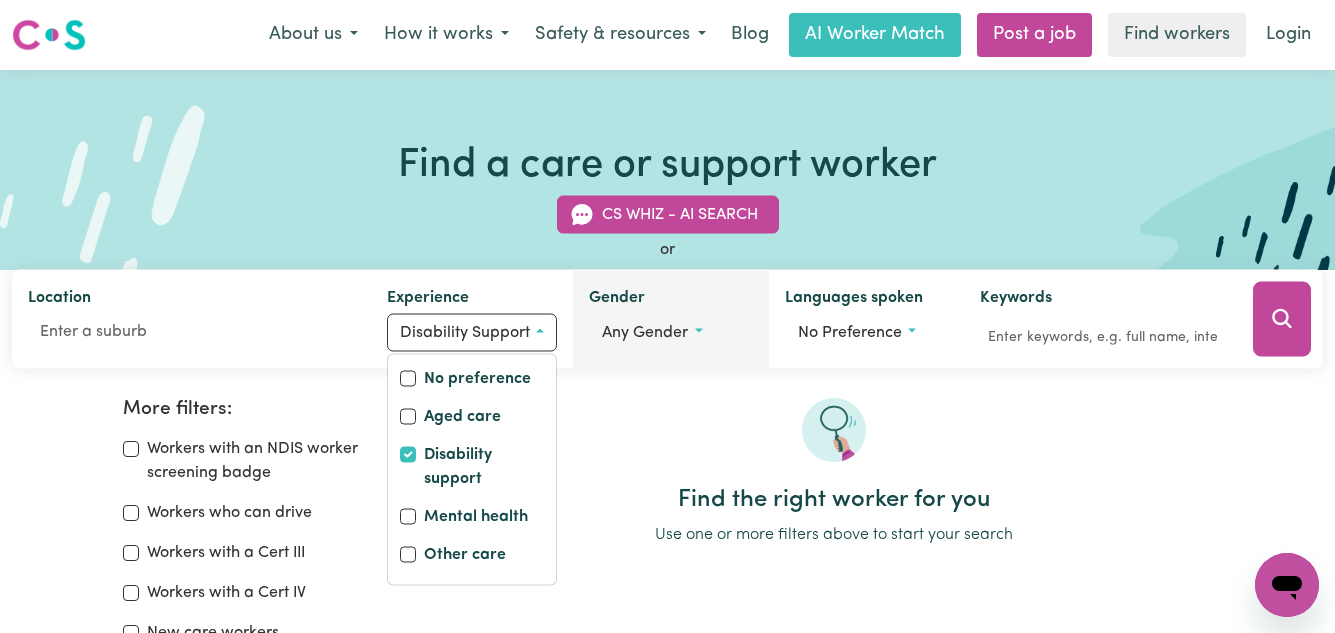 click on "Any gender" at bounding box center [670, 333] 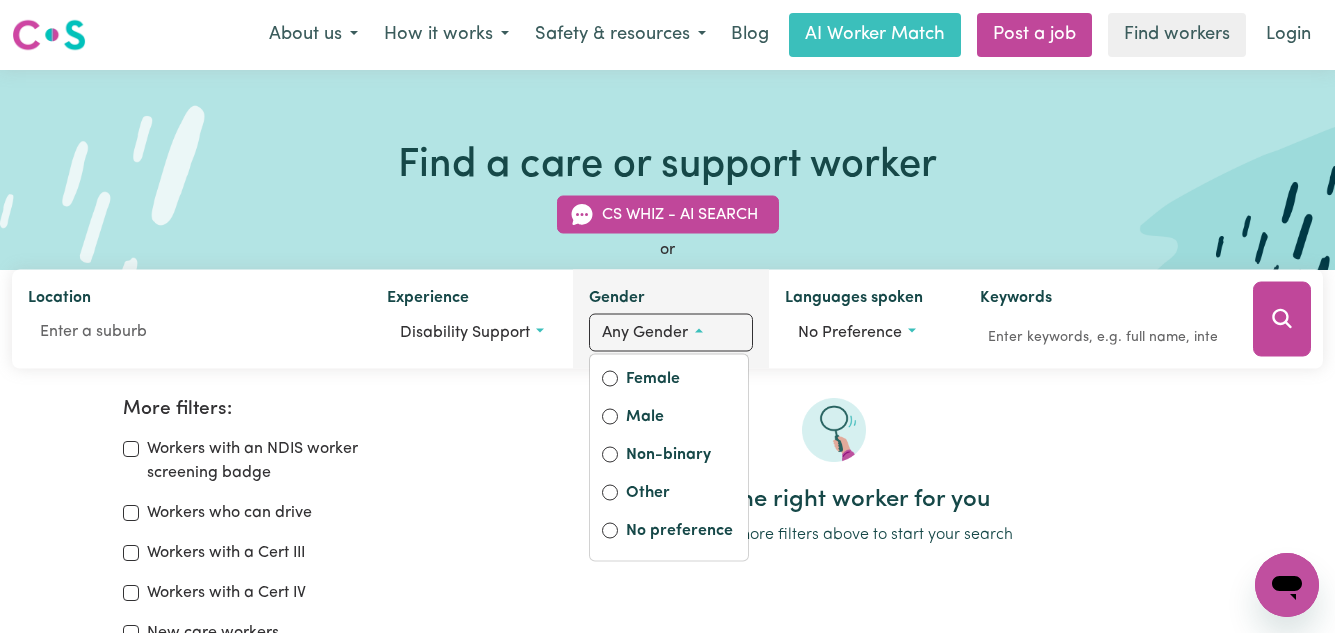 click on "Any gender" at bounding box center (670, 333) 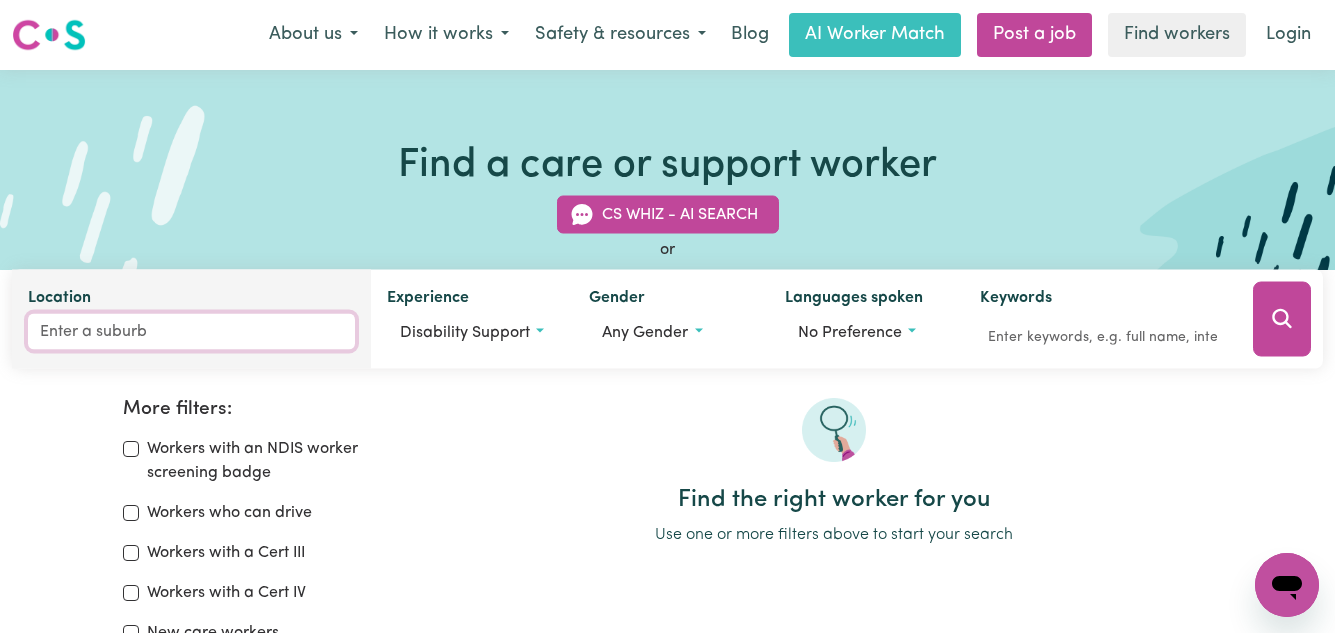 click on "Location" at bounding box center [191, 332] 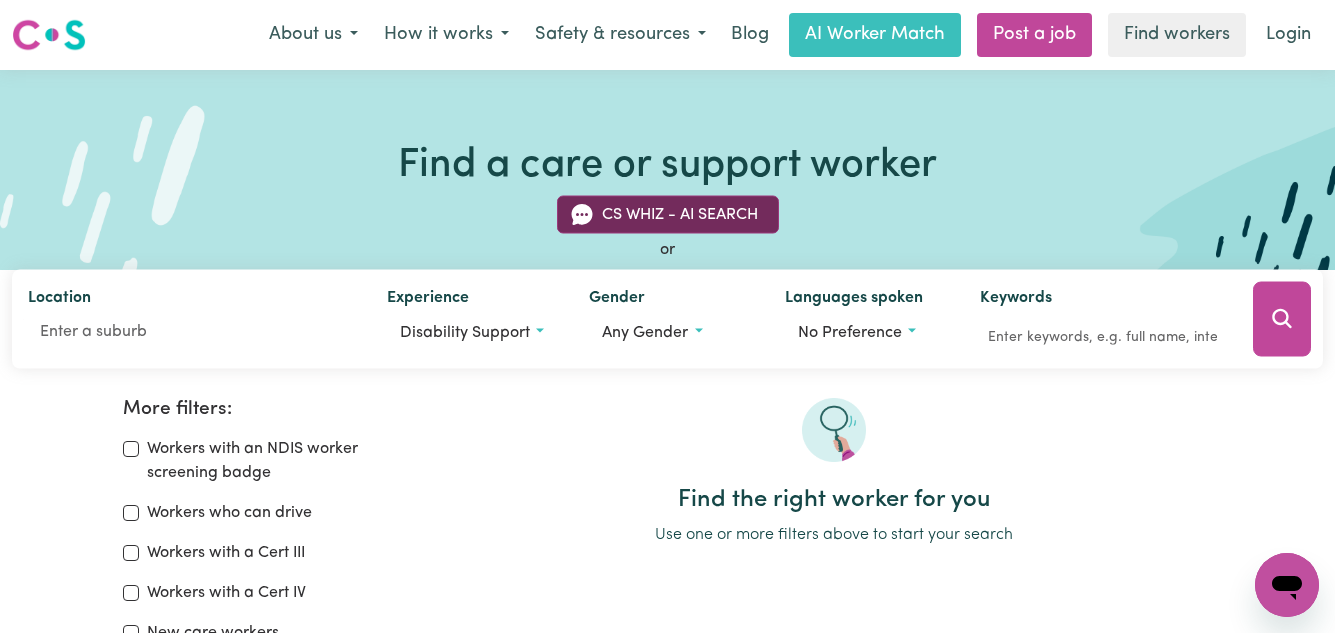 click on "CS Whiz - AI Search" at bounding box center [668, 215] 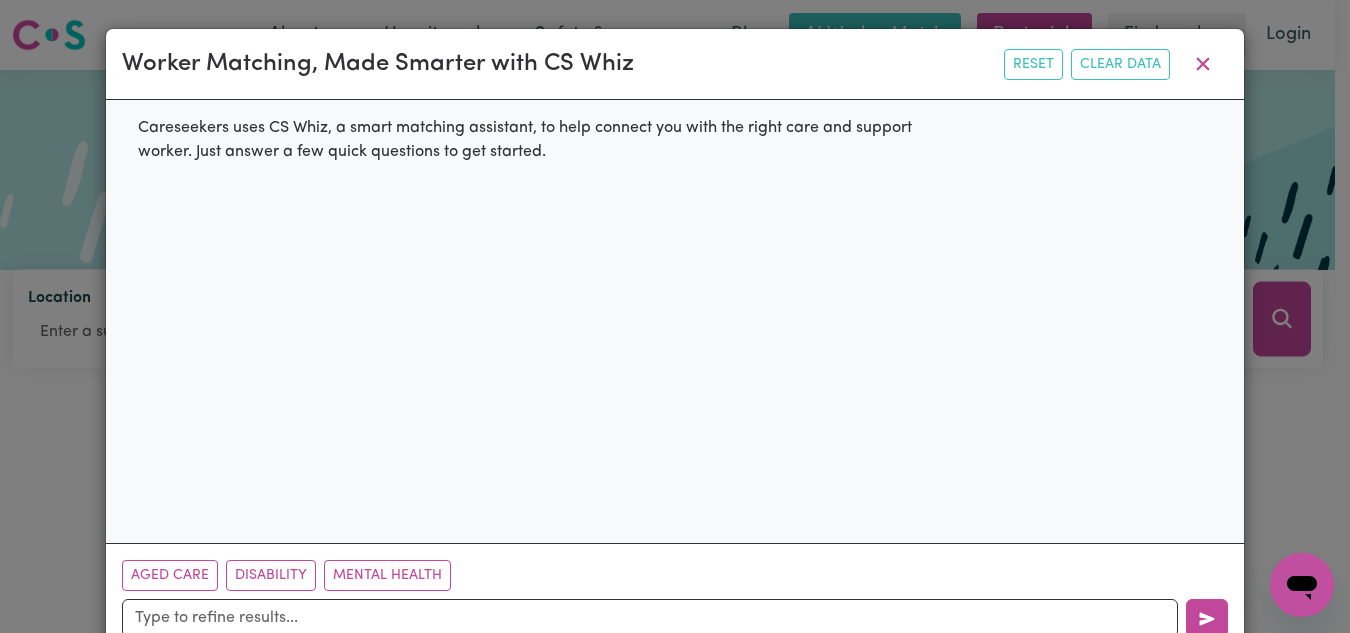 scroll, scrollTop: 51, scrollLeft: 0, axis: vertical 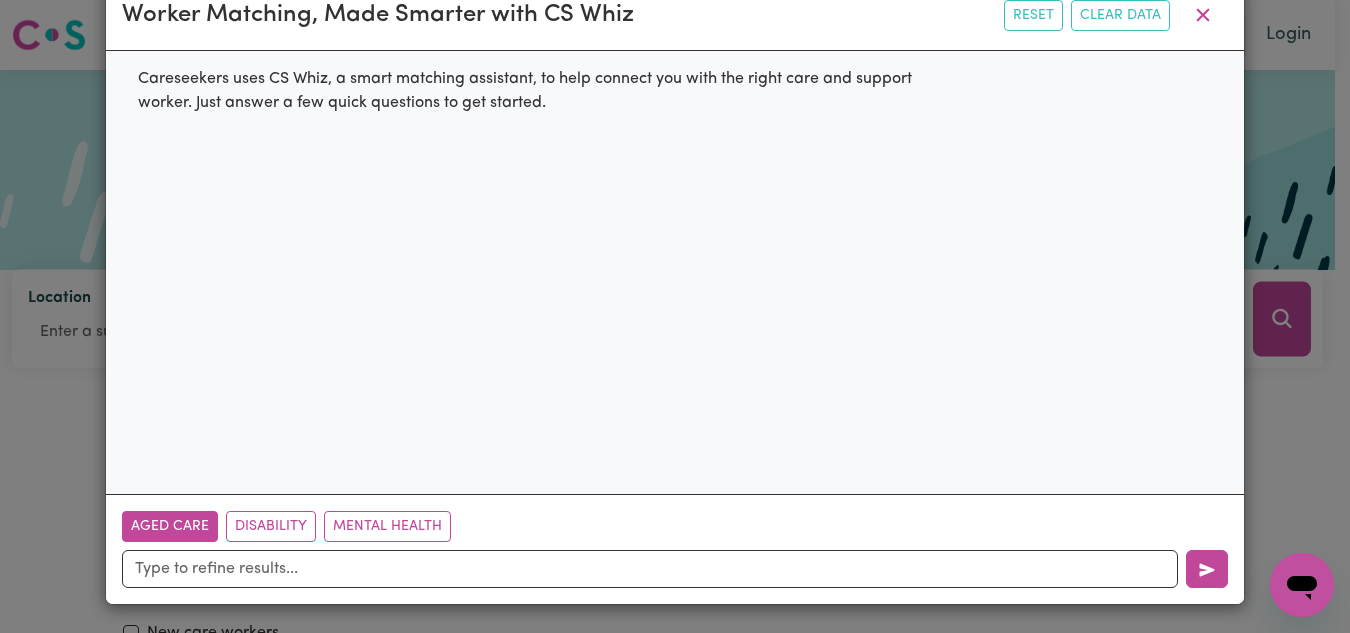 click on "Aged Care" at bounding box center (170, 526) 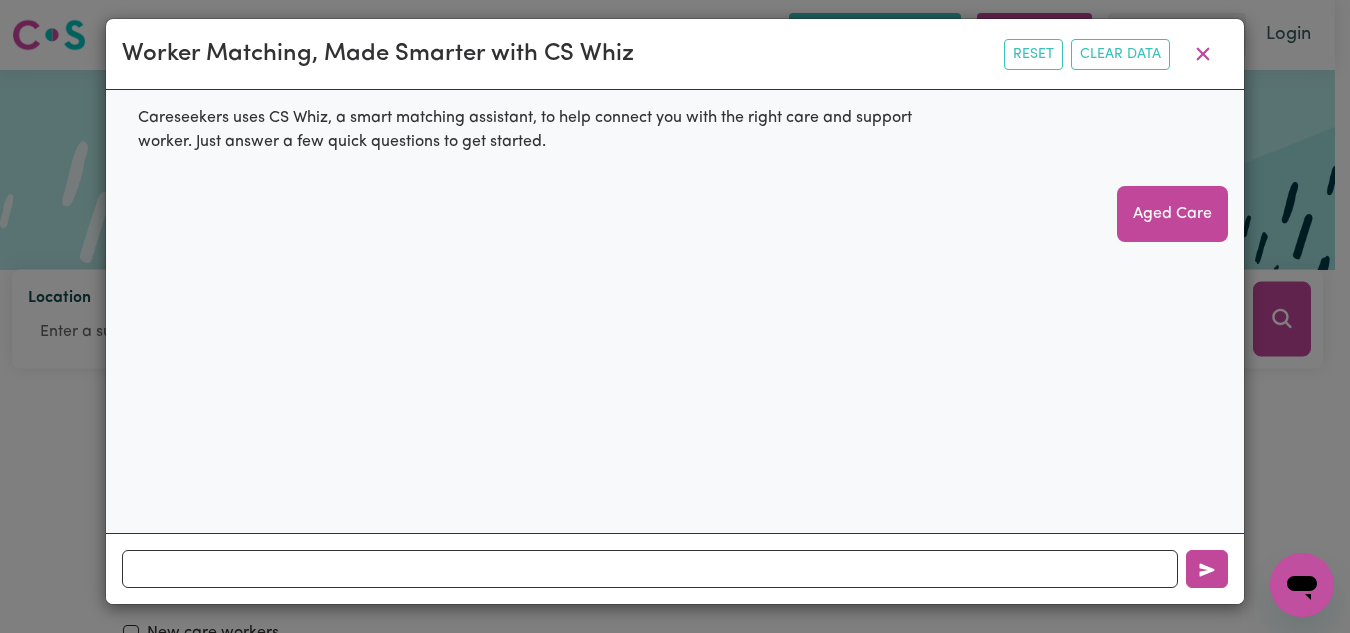 scroll, scrollTop: 10, scrollLeft: 0, axis: vertical 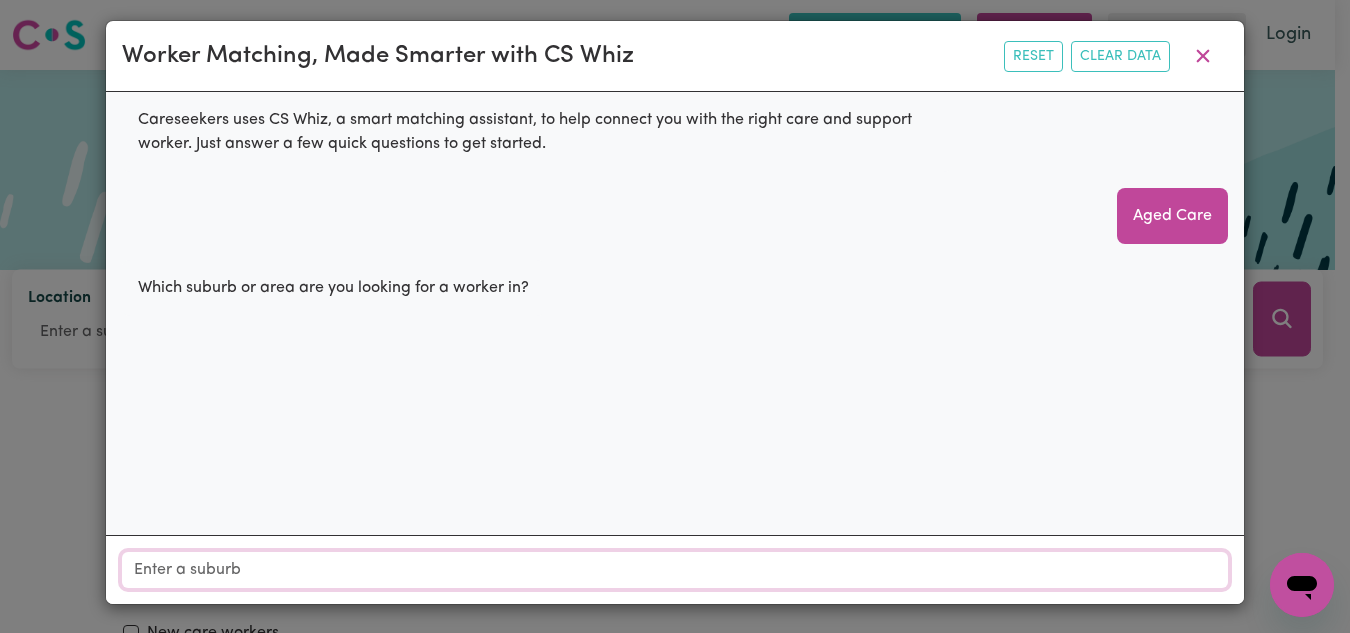 click on "Location" at bounding box center (675, 570) 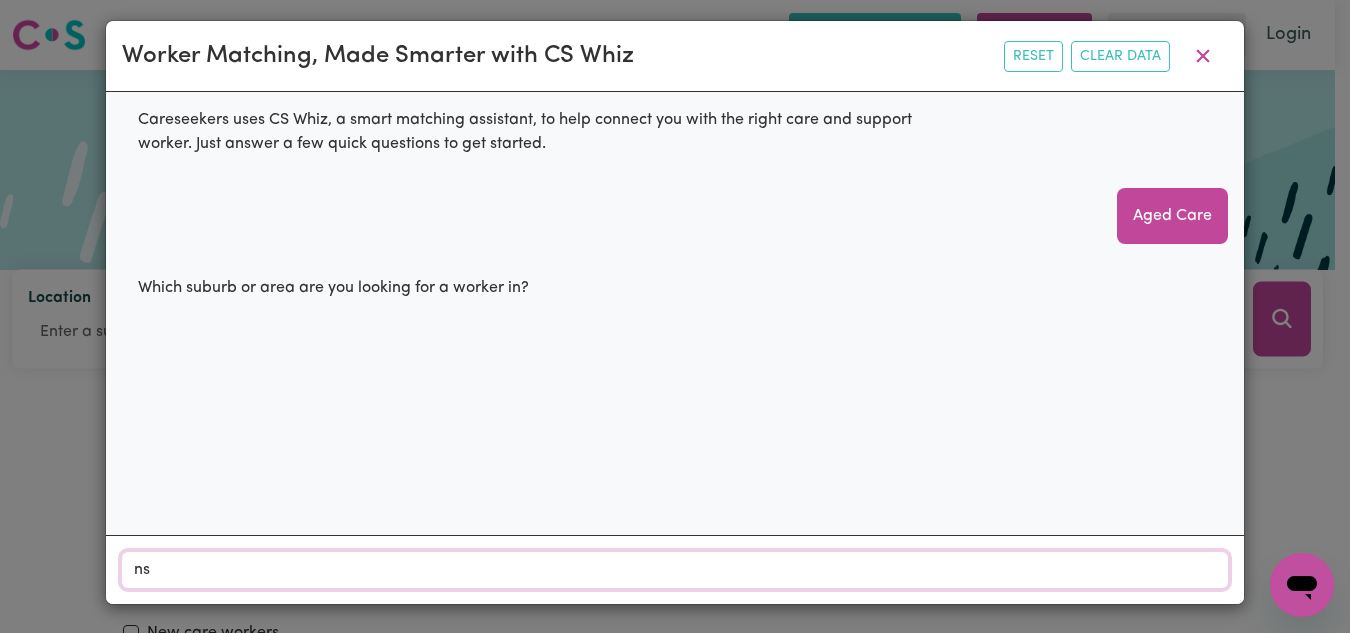 type on "n" 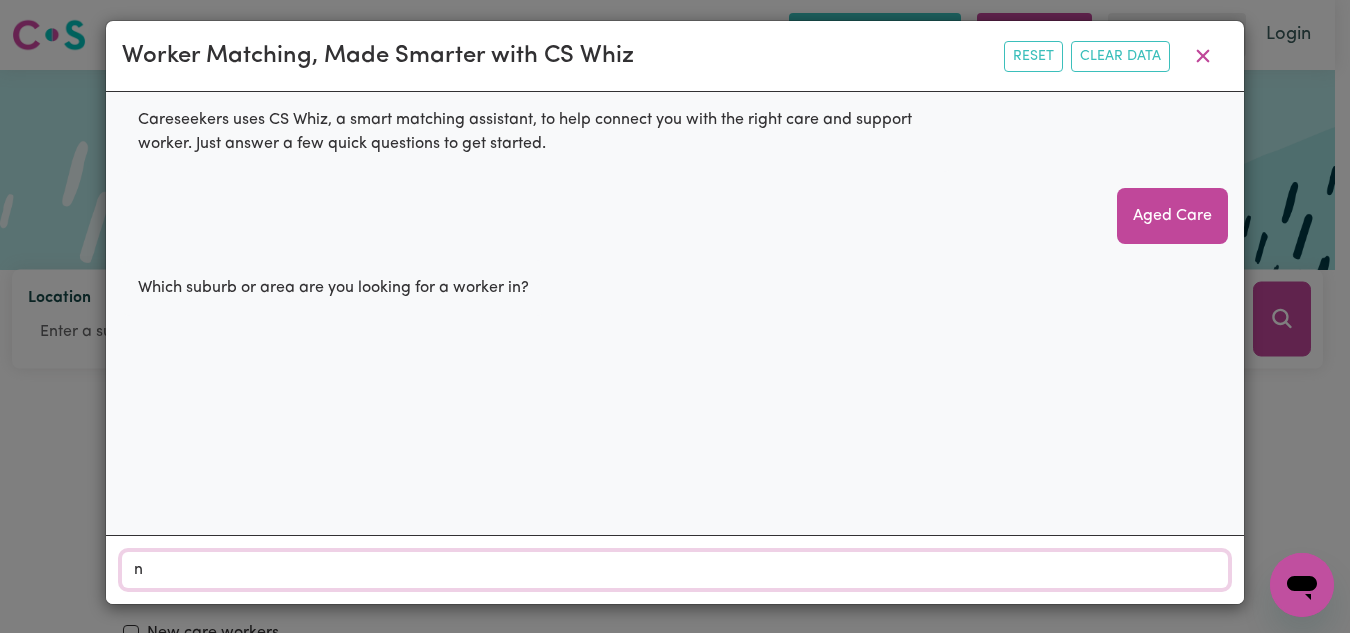 type 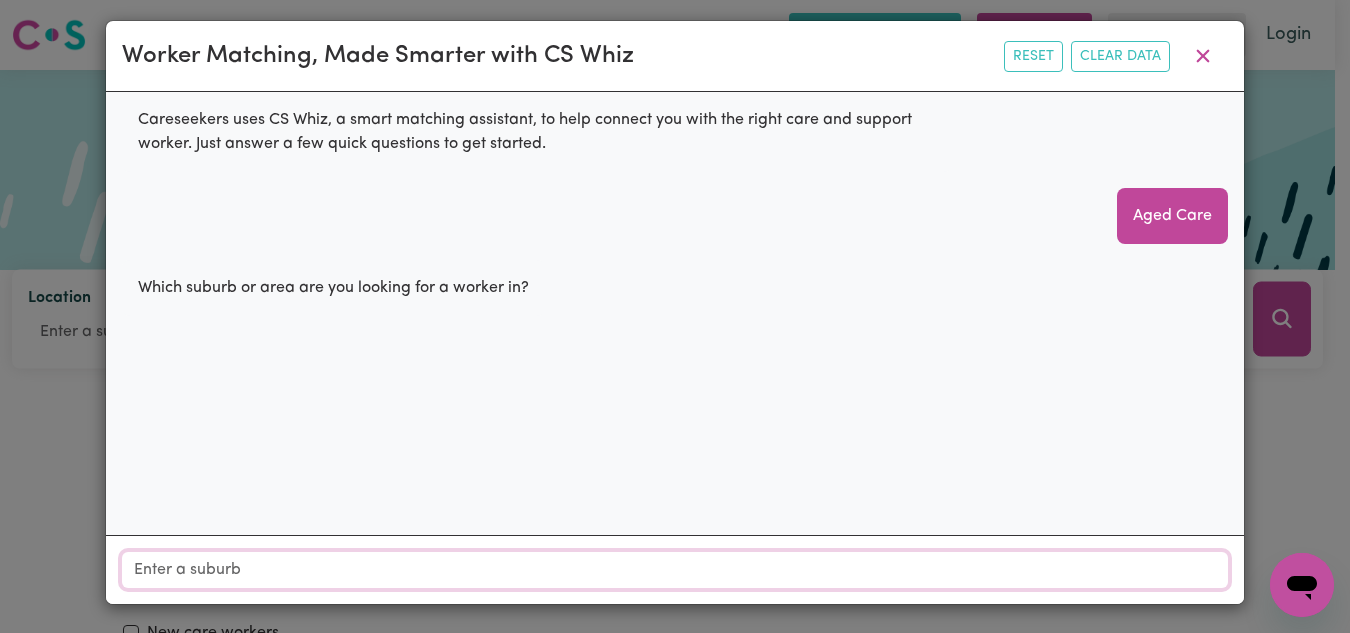 click on "Location" at bounding box center (675, 570) 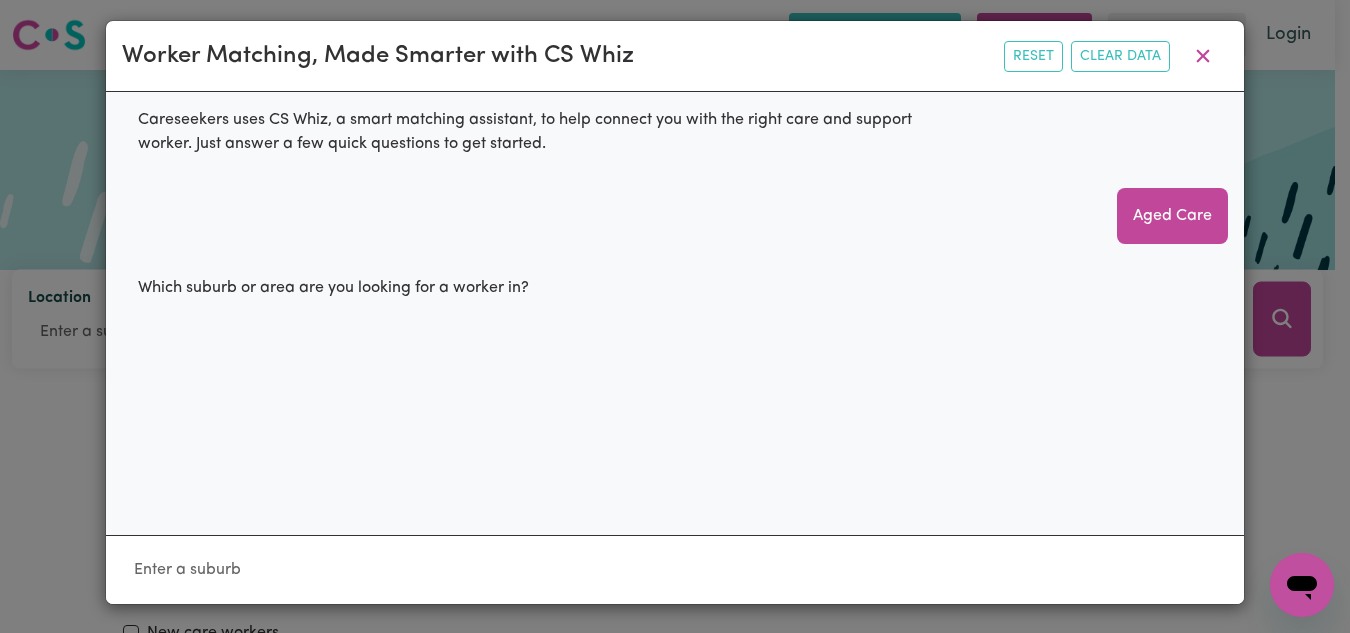 click on "Worker Matching, Made Smarter with CS Whiz Reset Clear Data Careseekers uses CS Whiz, a smart matching assistant, to help connect you with the right care and support worker. Just answer a few quick questions to get started. Aged Care Which suburb or area are you looking for a worker in?" at bounding box center (675, 316) 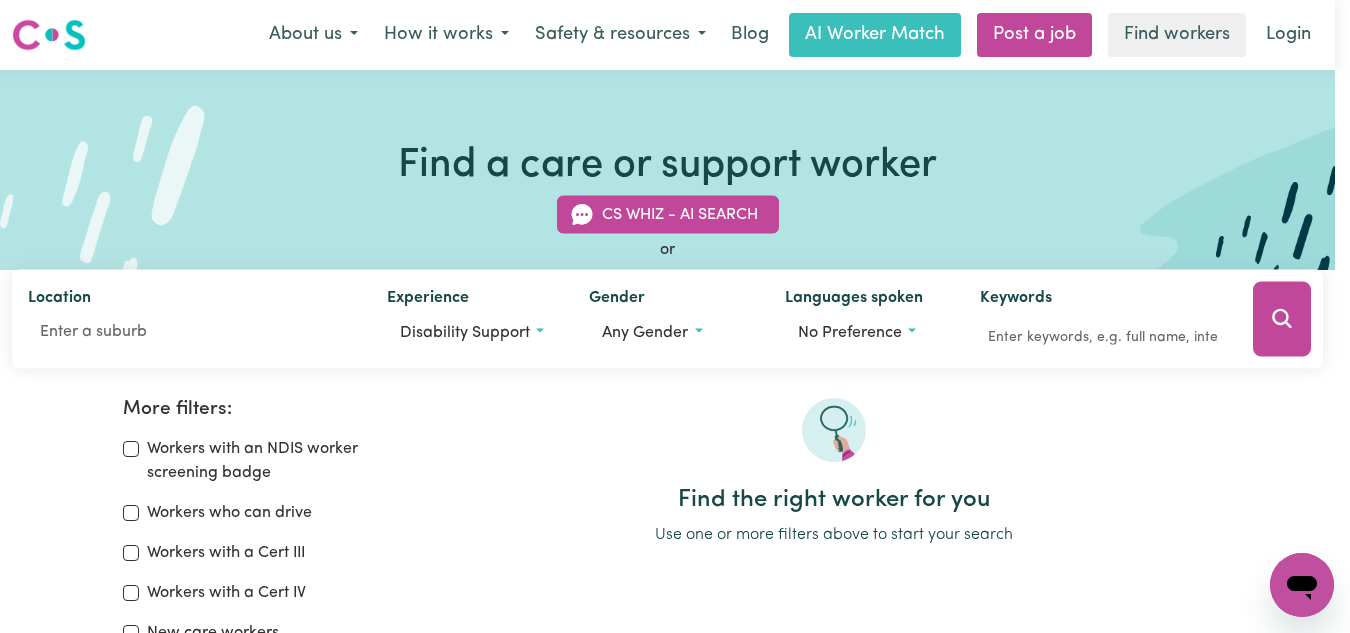 scroll, scrollTop: 51, scrollLeft: 0, axis: vertical 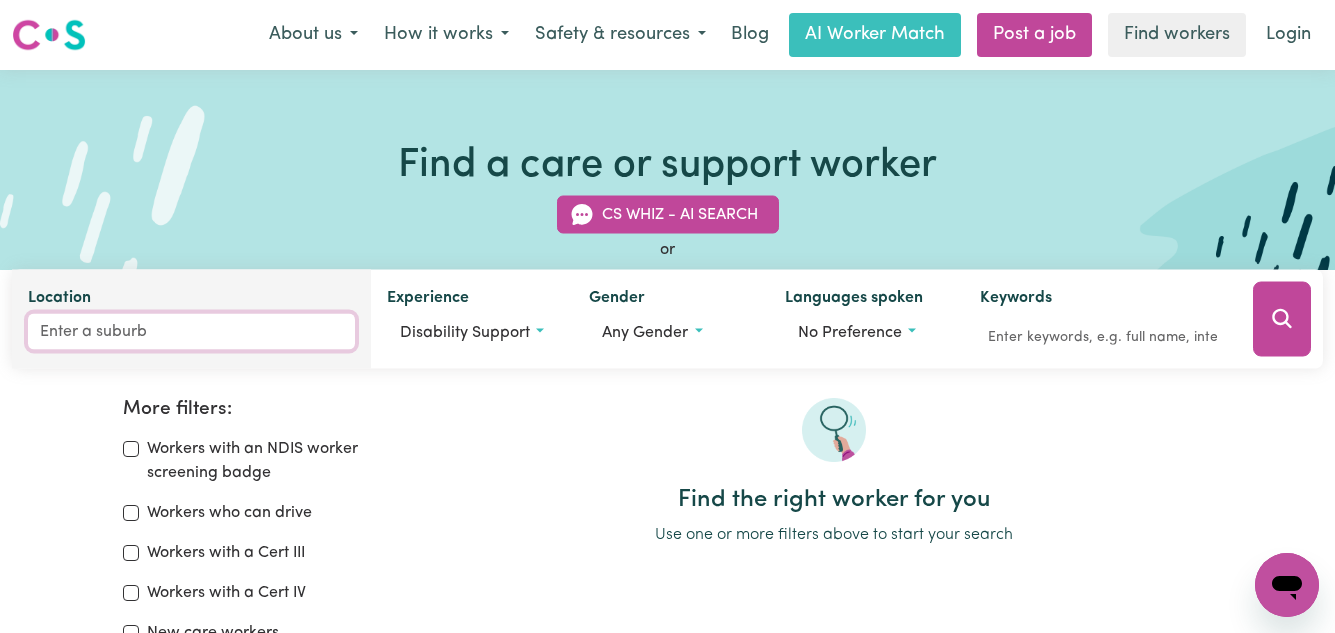 click on "Location" at bounding box center [191, 332] 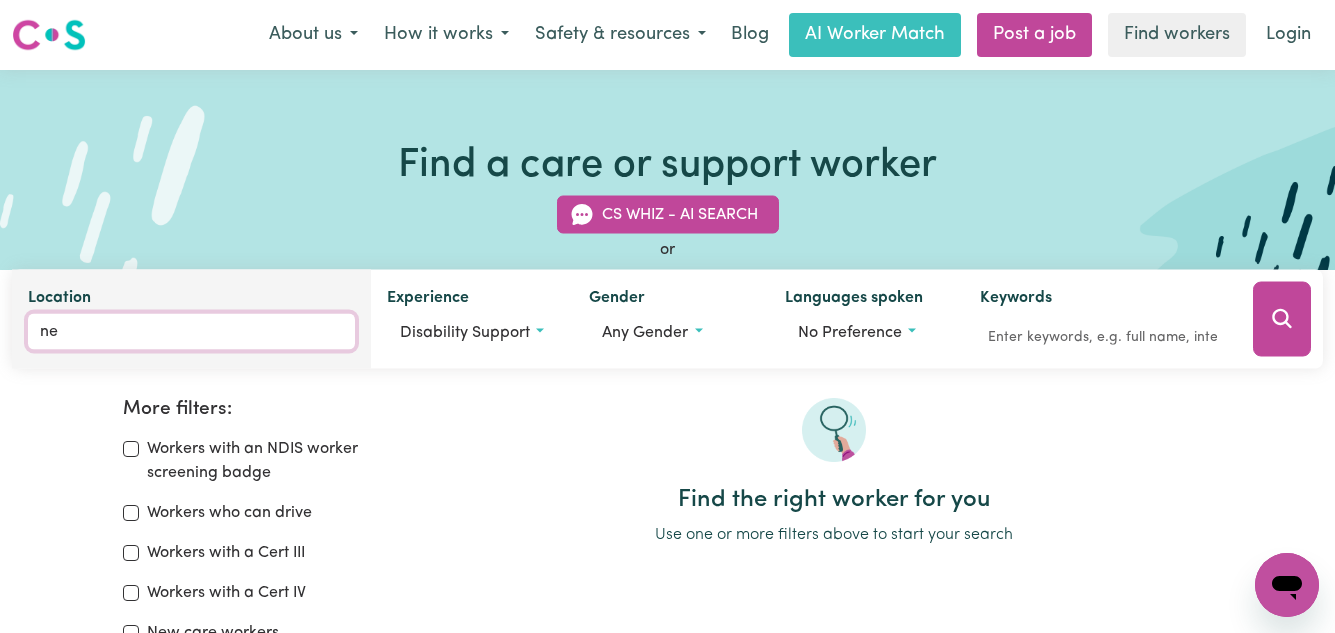 type on "new" 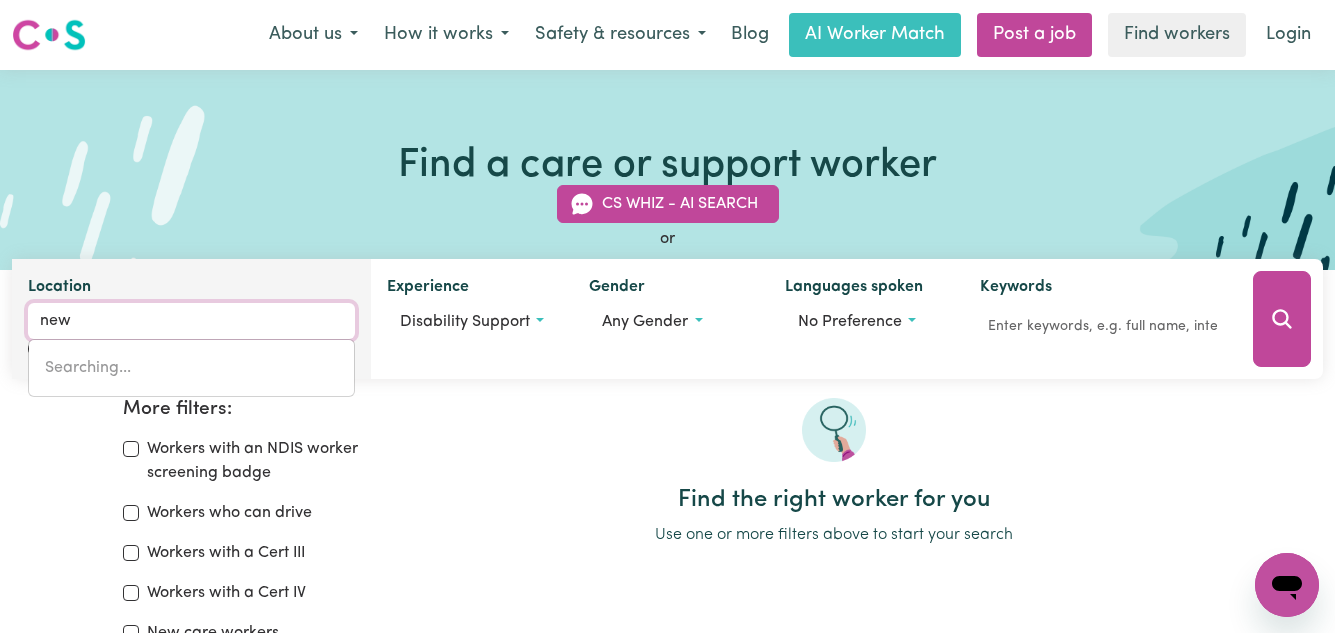 type on "[CITY], [STATE], [POSTAL_CODE]" 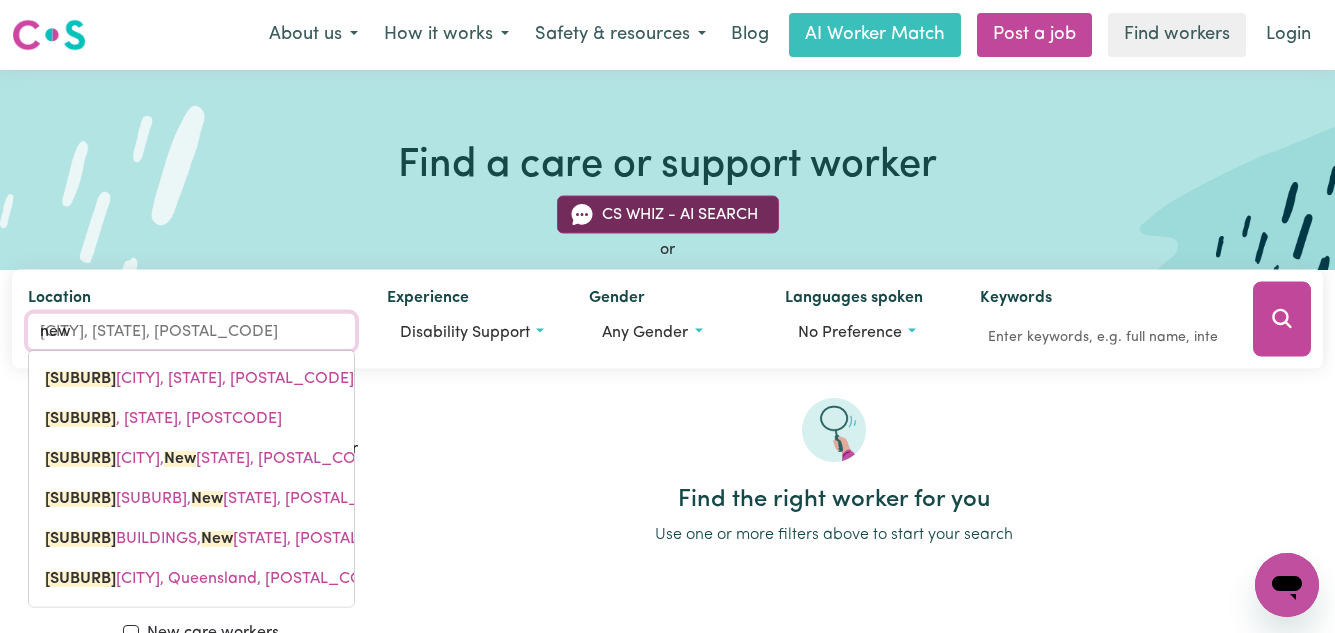 type on "new" 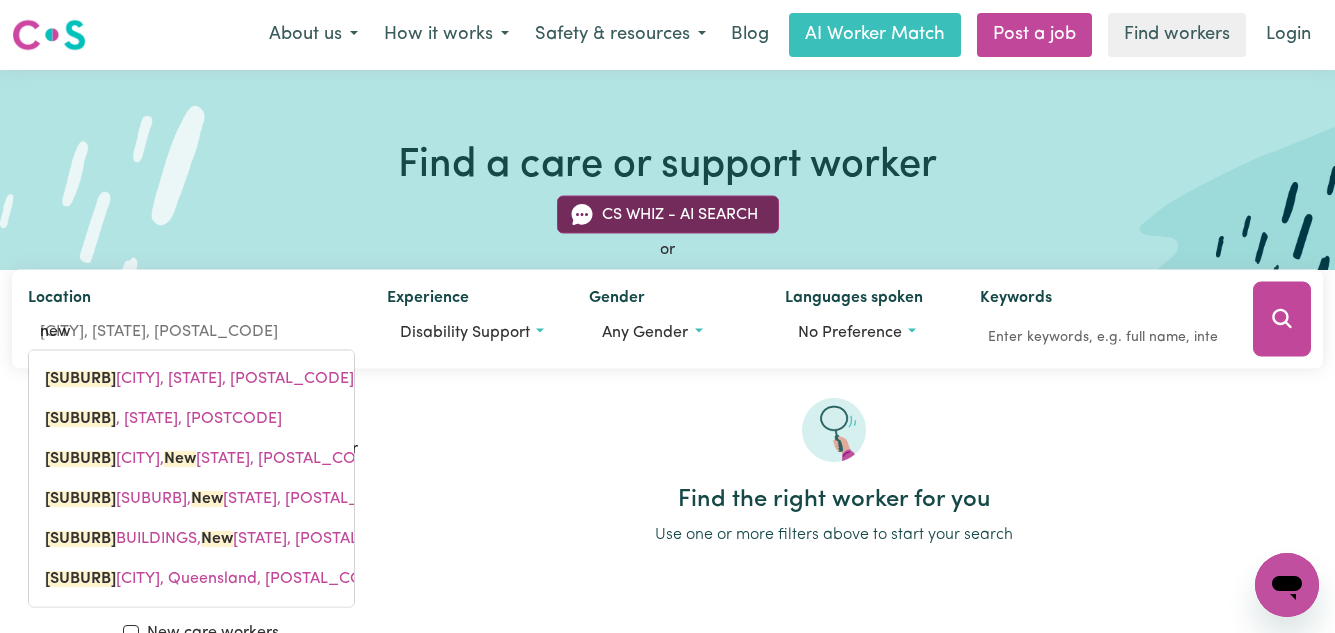 type 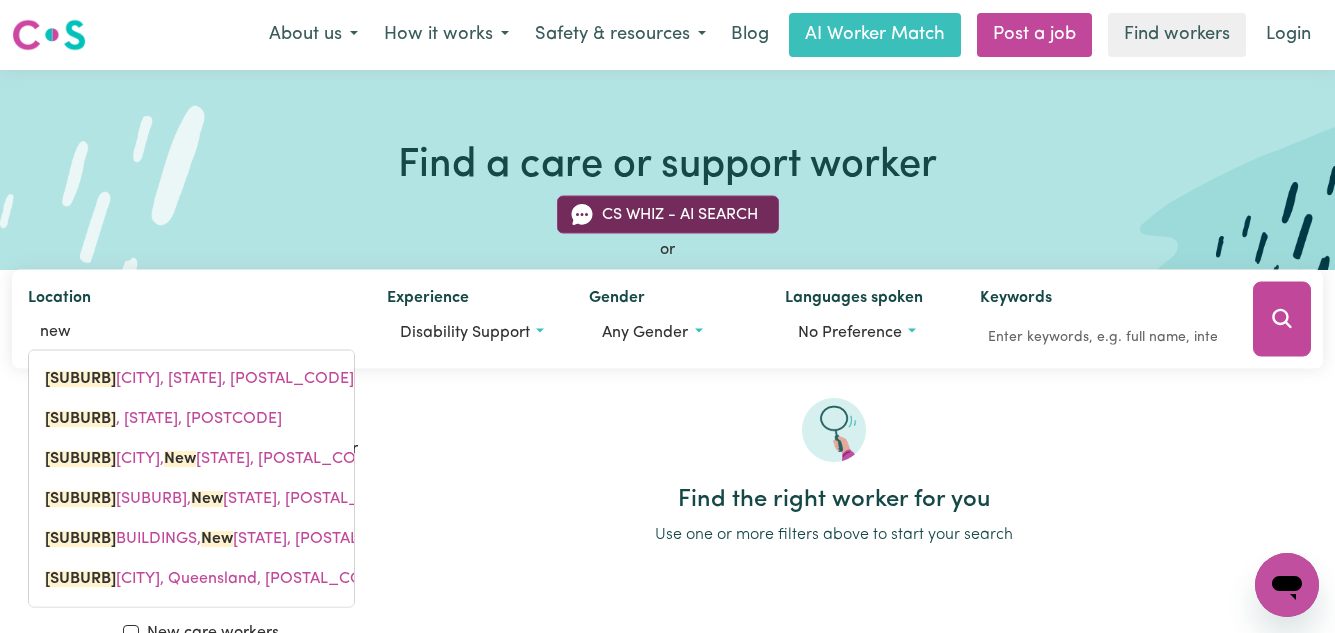 click on "CS Whiz - AI Search" at bounding box center [668, 215] 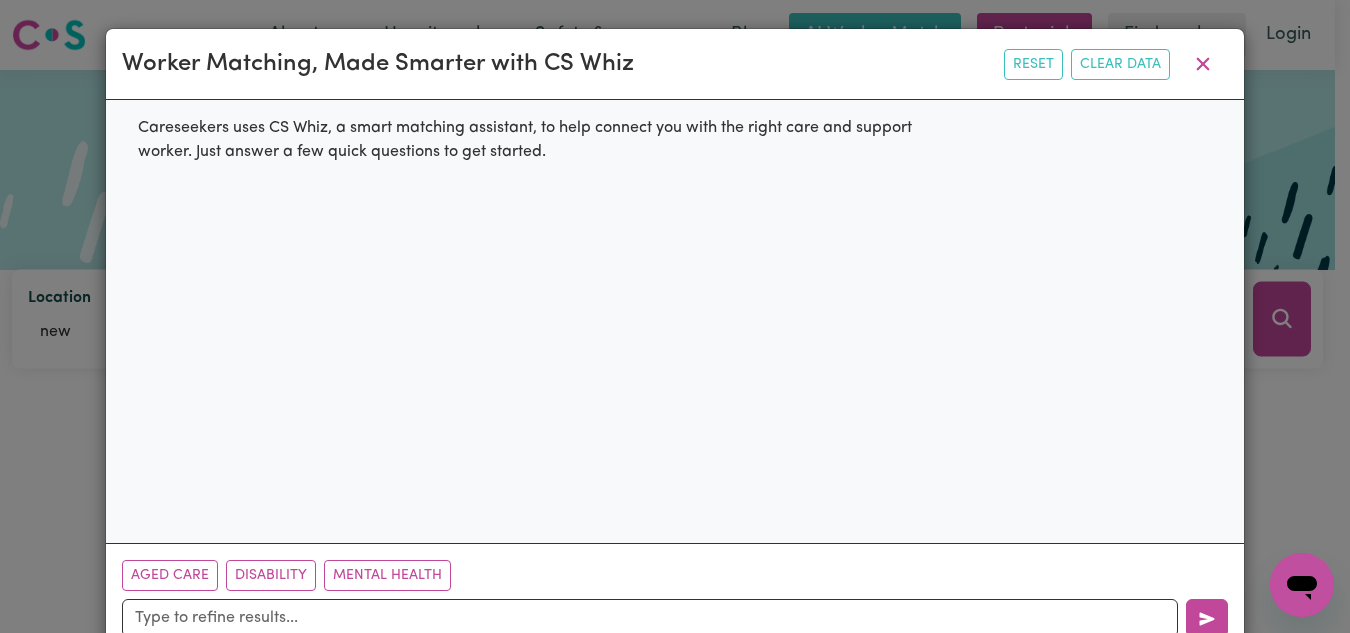 scroll, scrollTop: 51, scrollLeft: 0, axis: vertical 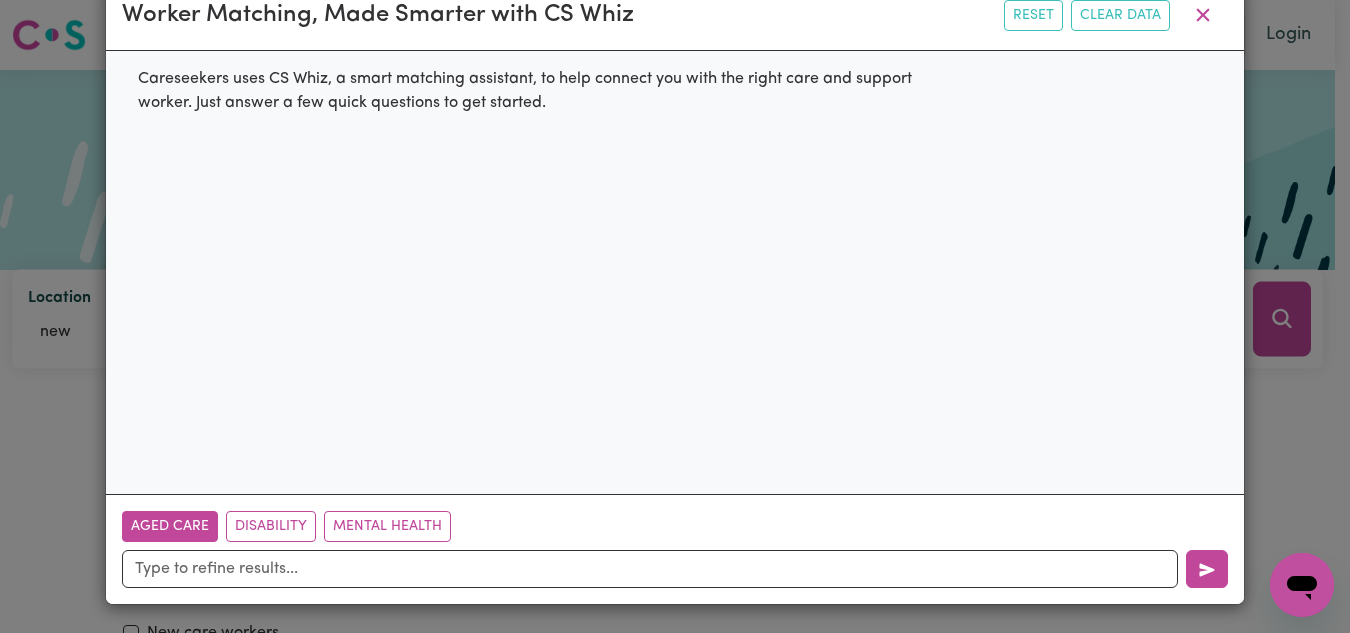 click on "Aged Care" at bounding box center (170, 526) 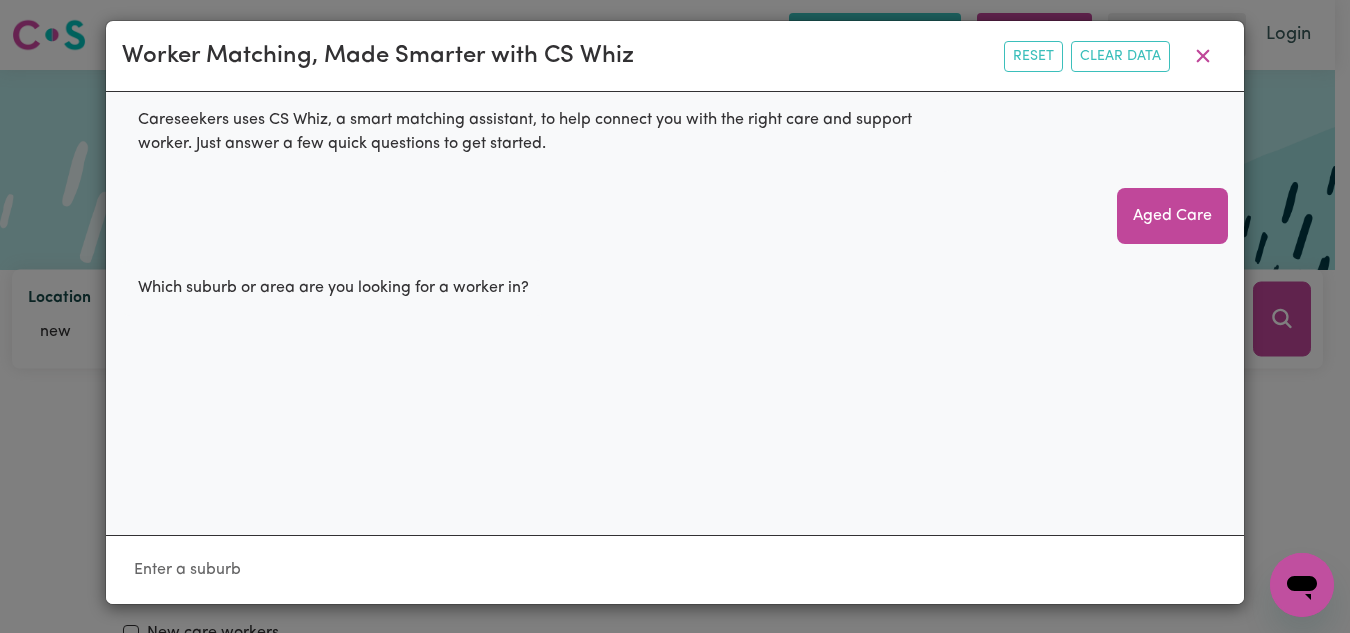 scroll, scrollTop: 10, scrollLeft: 0, axis: vertical 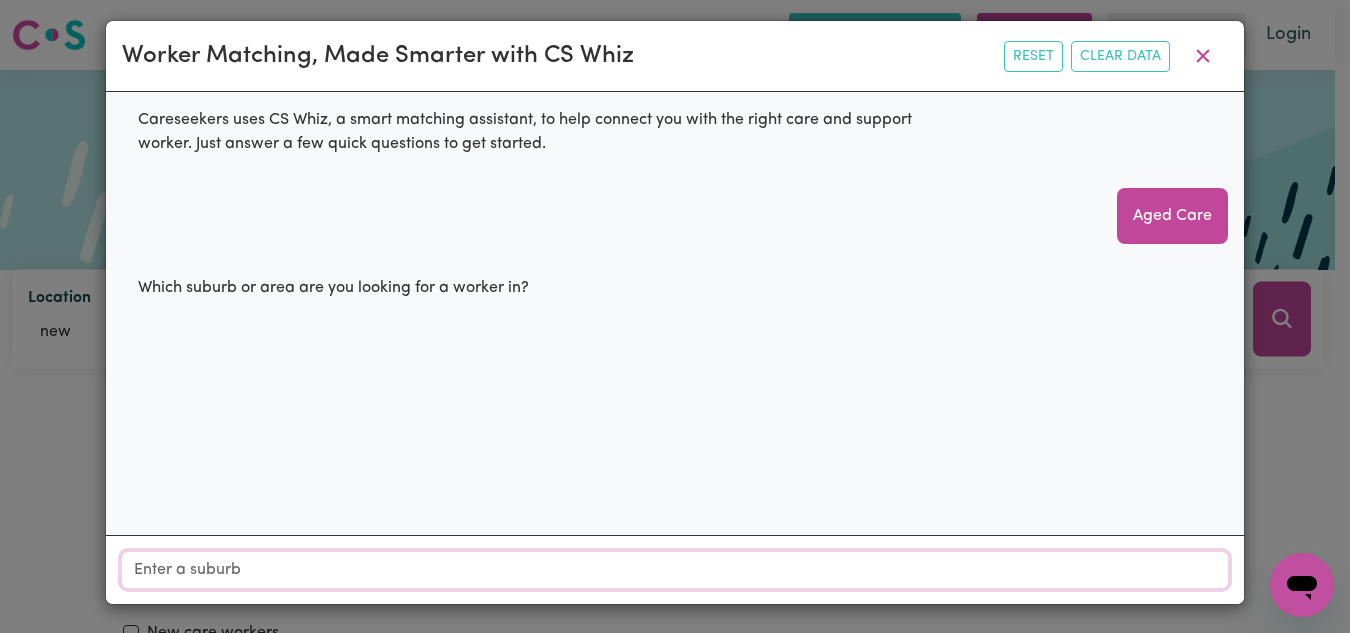 click on "Location" at bounding box center (675, 570) 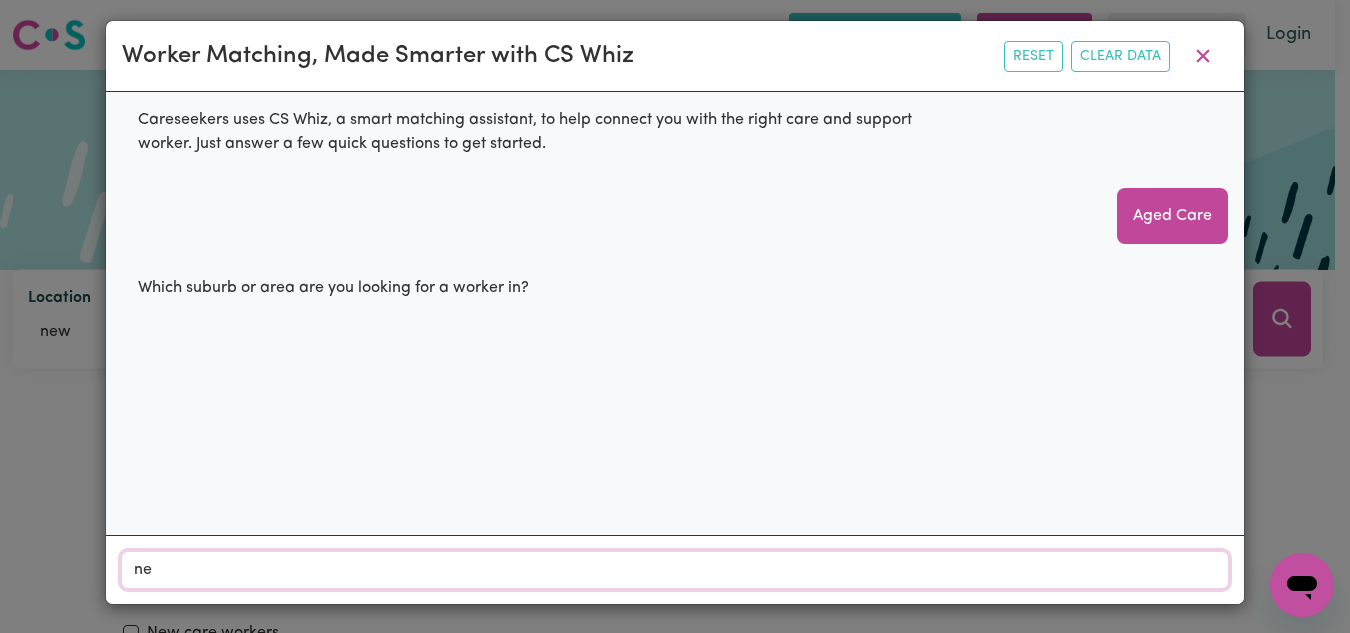 type on "new" 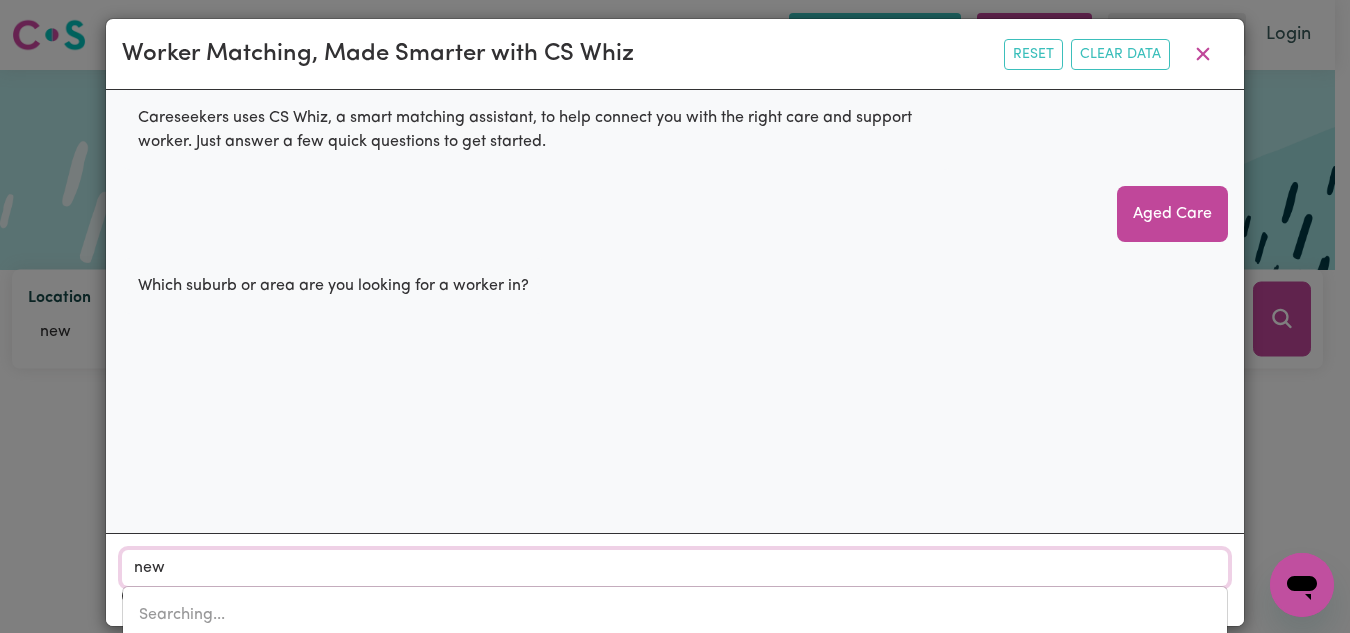 type on "[CITY], [STATE], [POSTAL_CODE]" 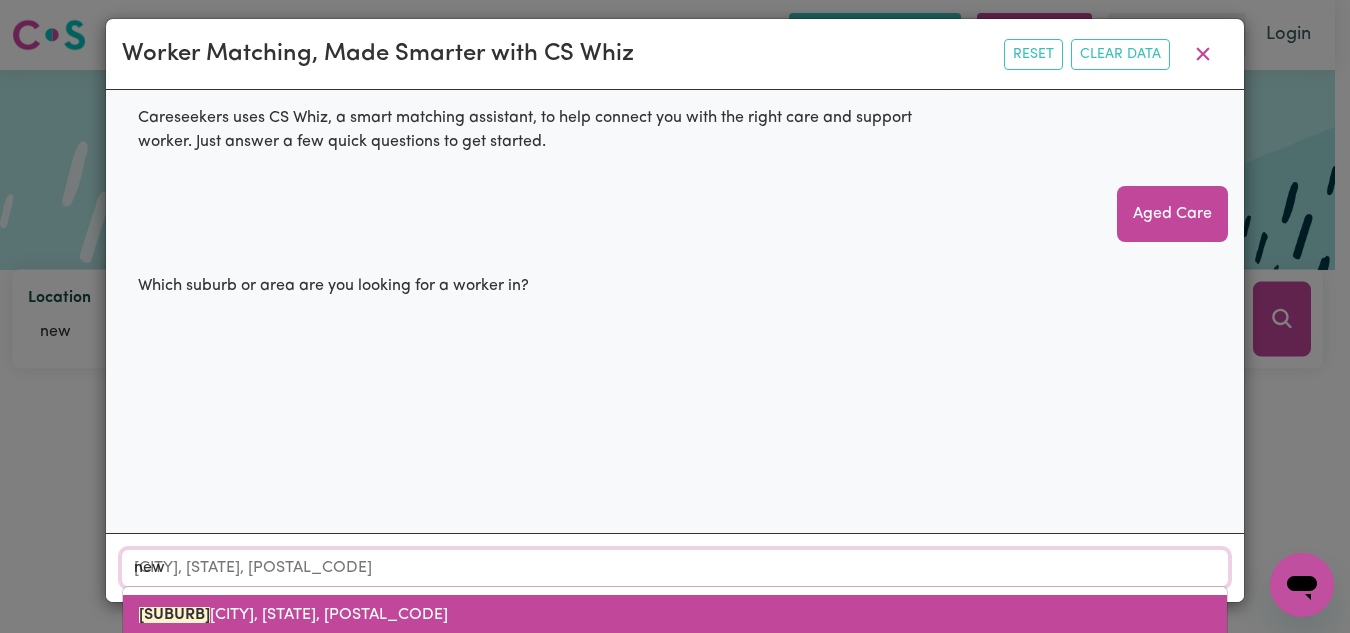 click on "[CITY], [STATE], [POSTAL_CODE]" at bounding box center (293, 615) 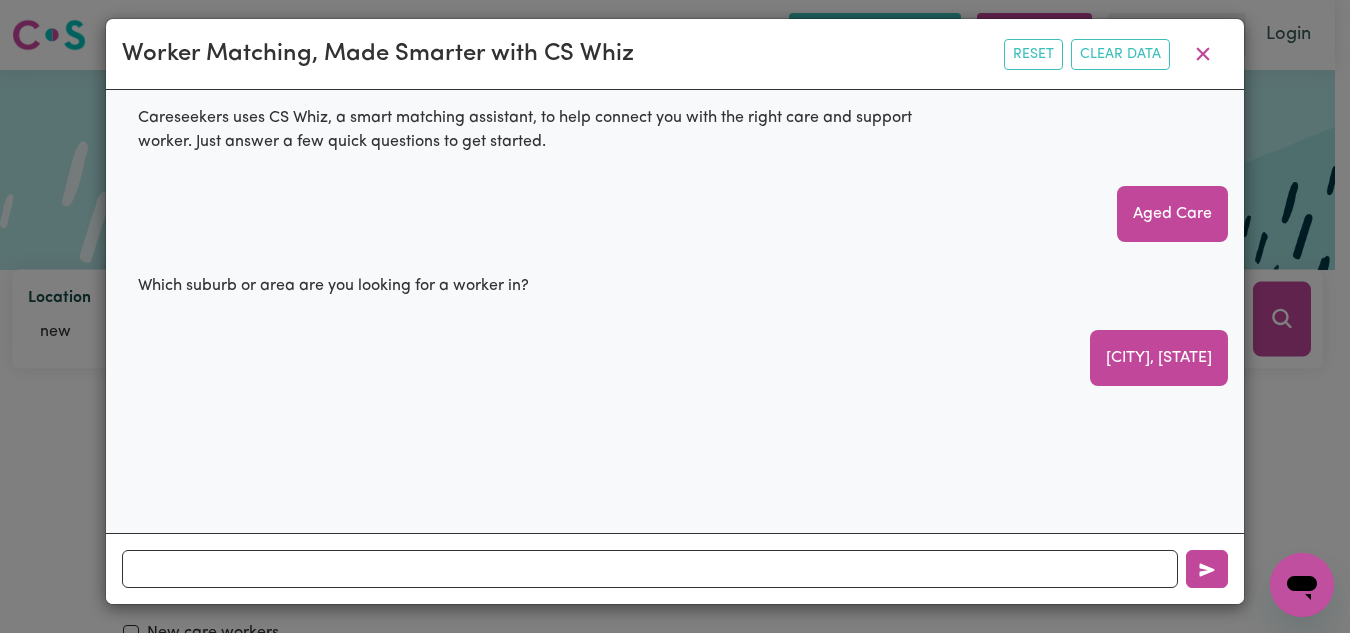 scroll, scrollTop: 12, scrollLeft: 0, axis: vertical 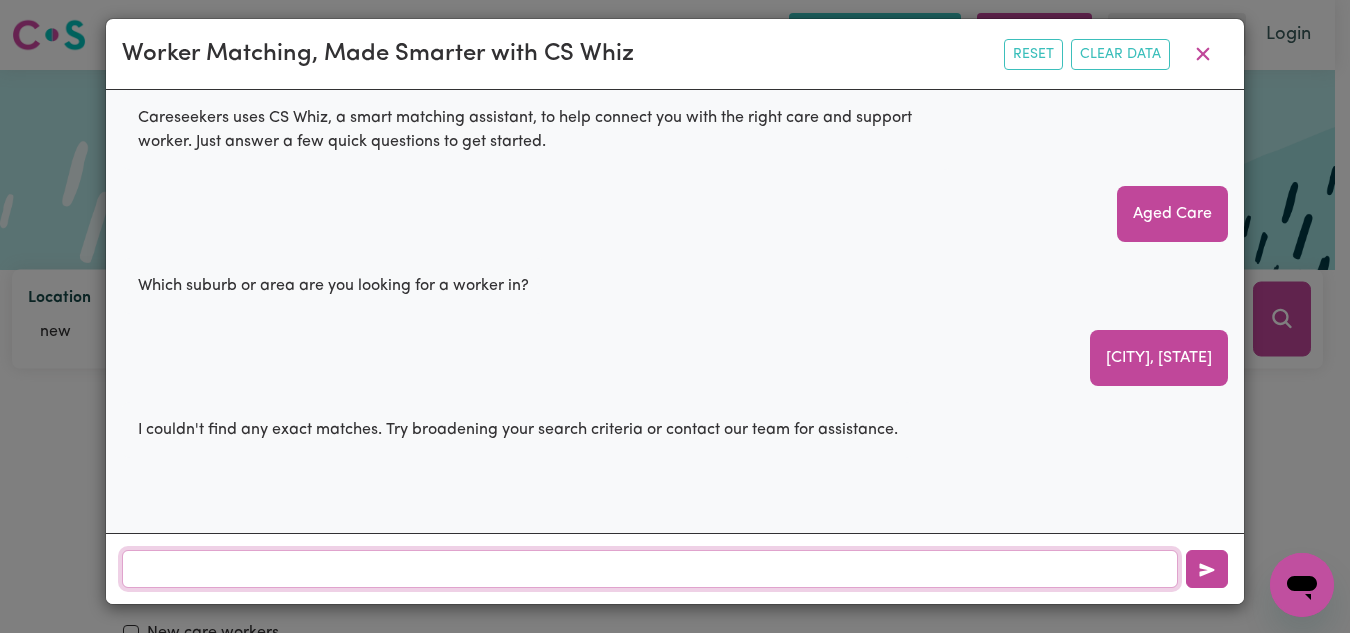 click at bounding box center (650, 569) 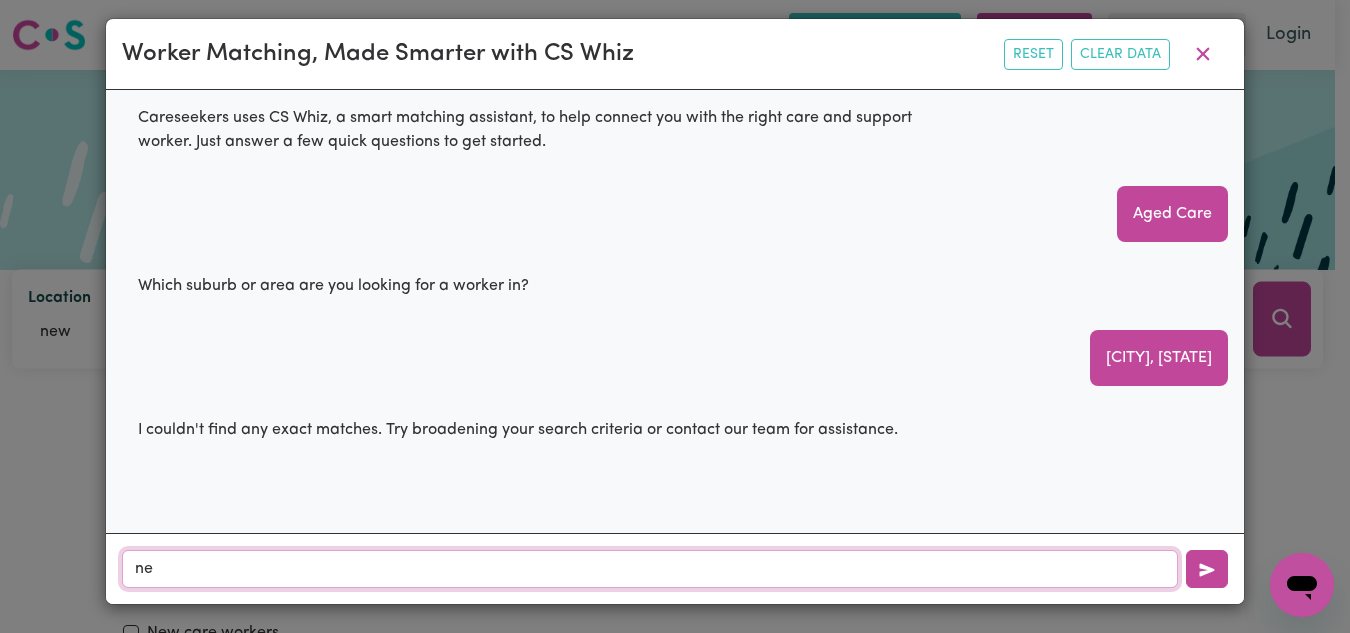 type on "n" 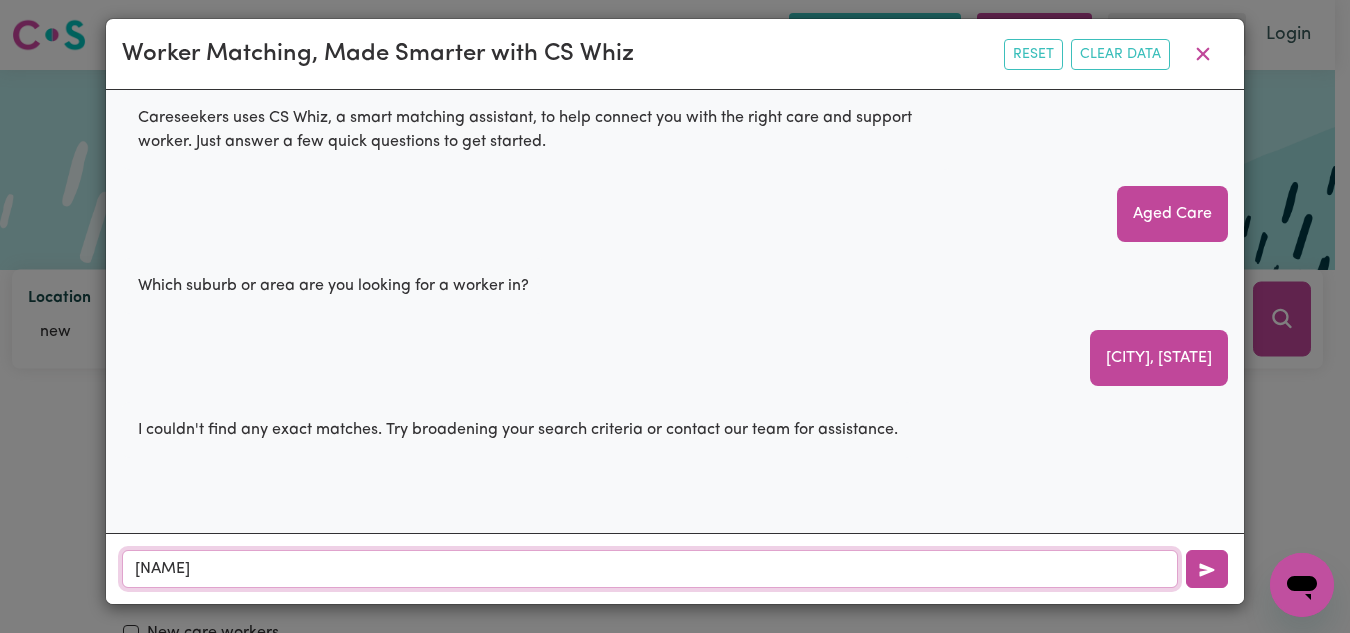 type on "[NAME]" 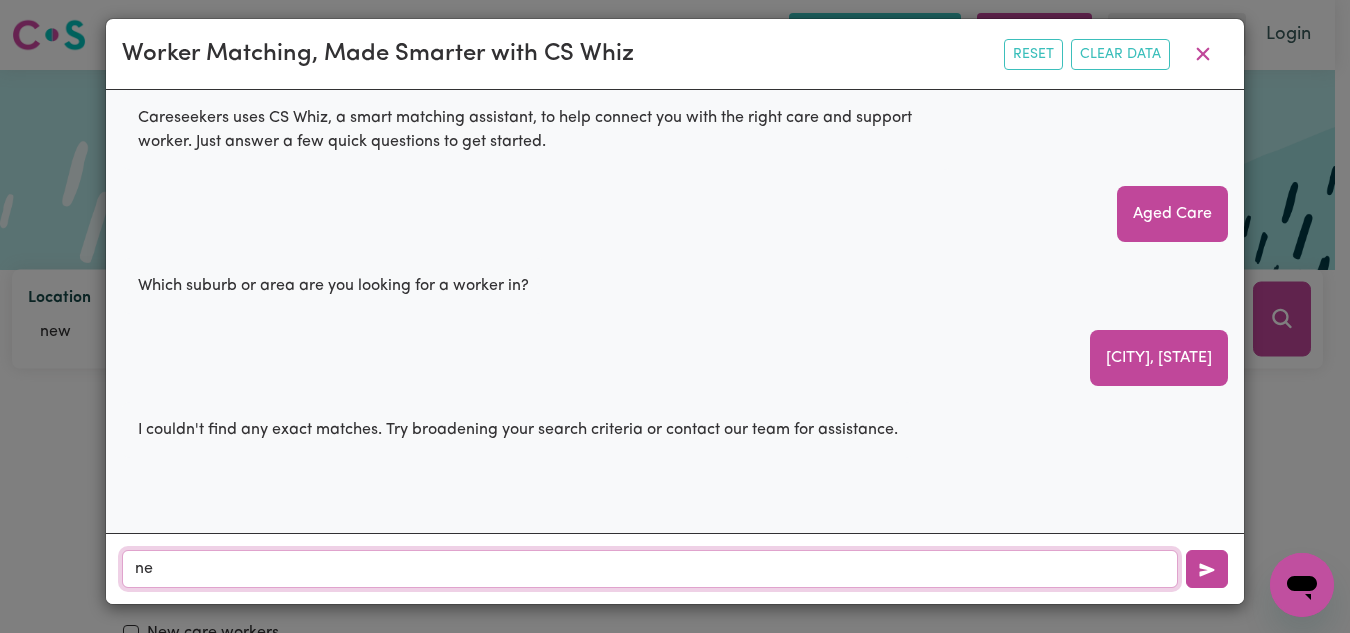 type on "n" 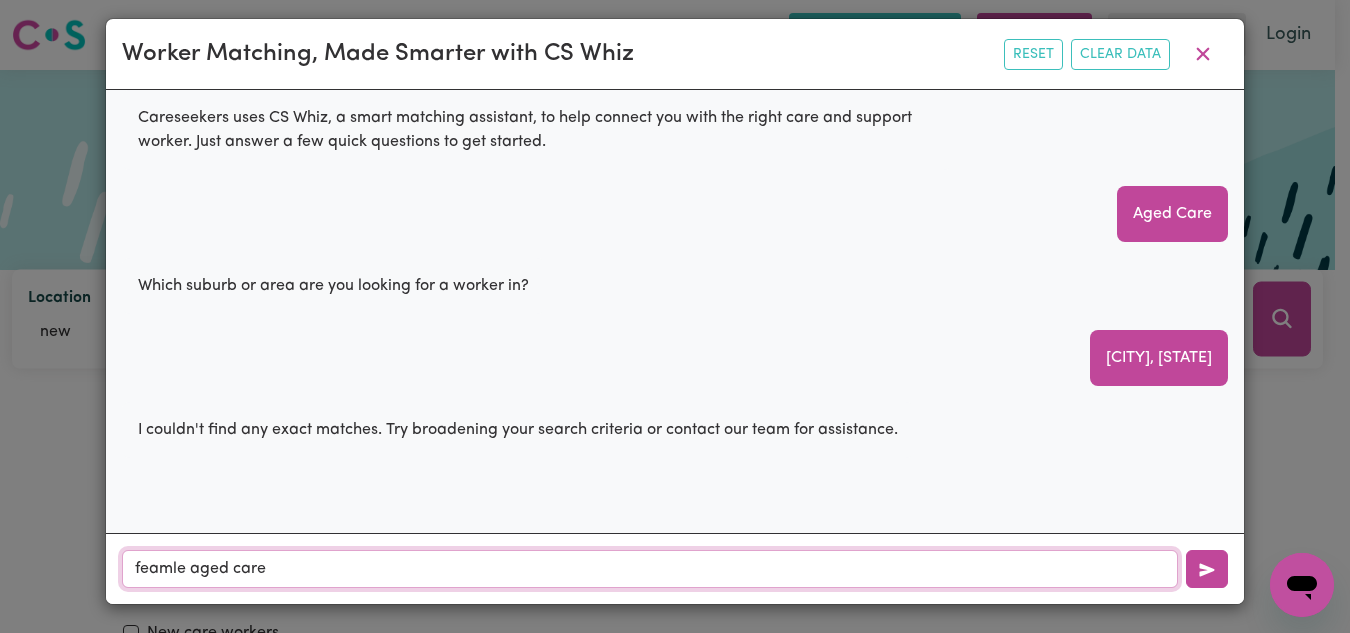 click on "feamle aged care" at bounding box center (650, 569) 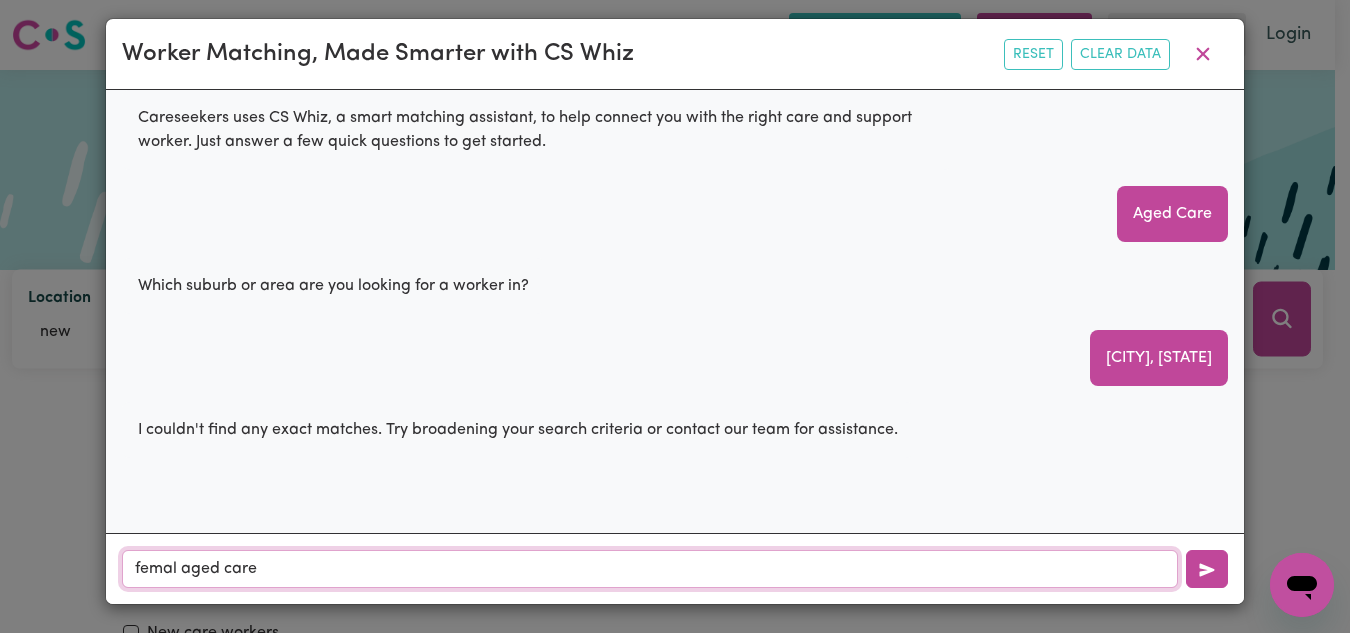 type on "female aged care" 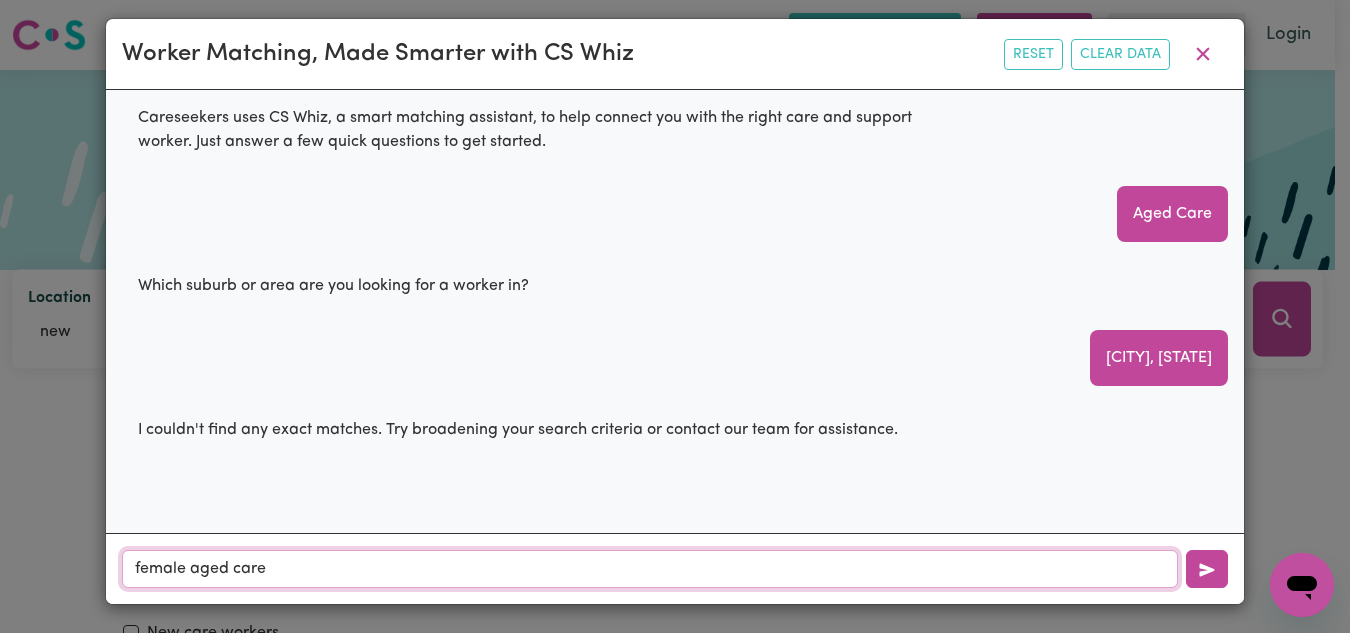 type 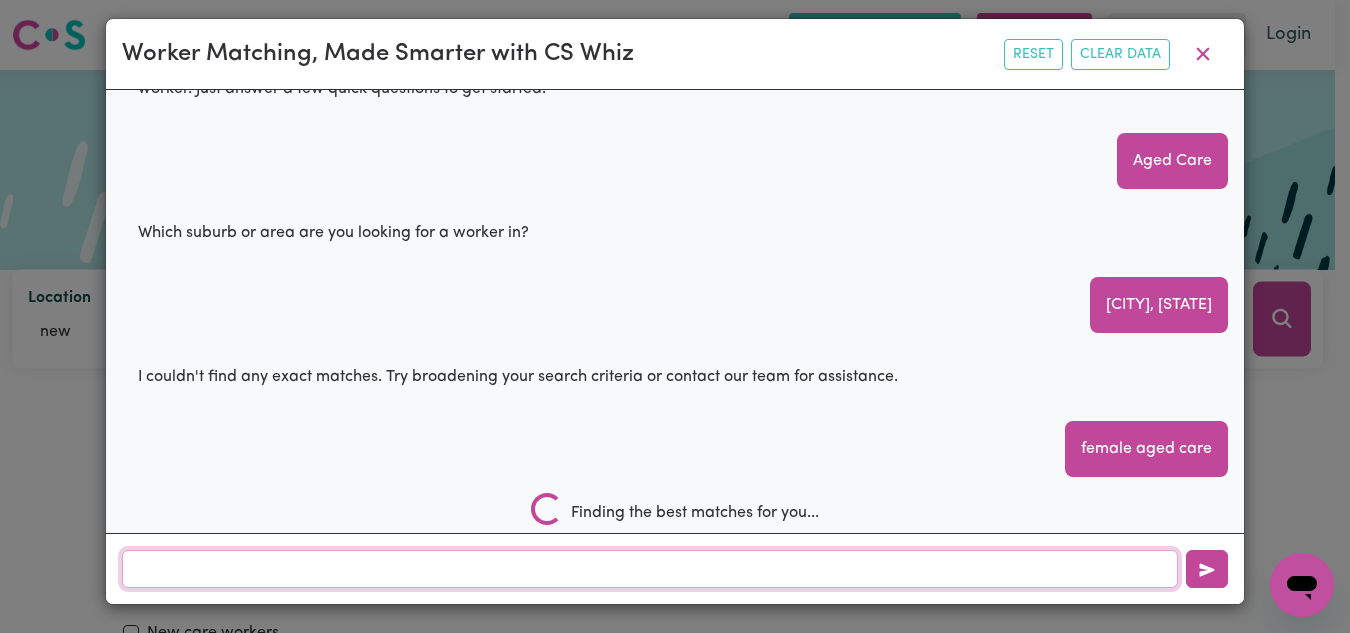 scroll, scrollTop: 85, scrollLeft: 0, axis: vertical 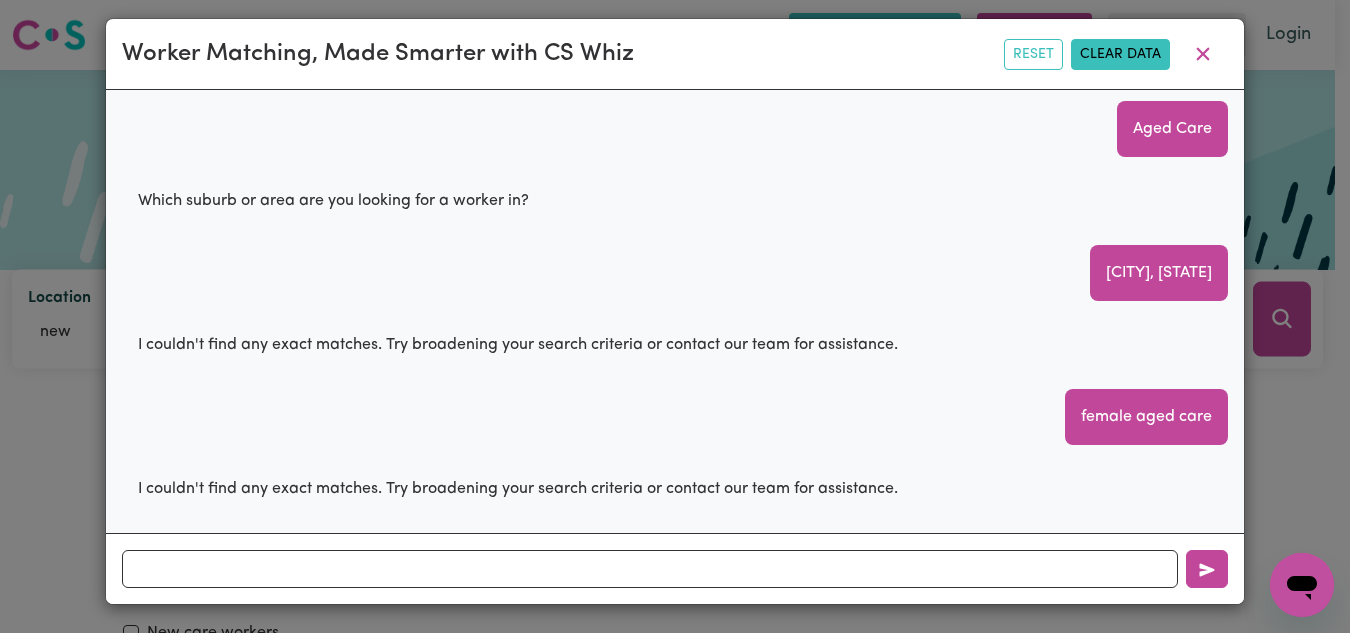 click on "Clear Data" at bounding box center (1120, 54) 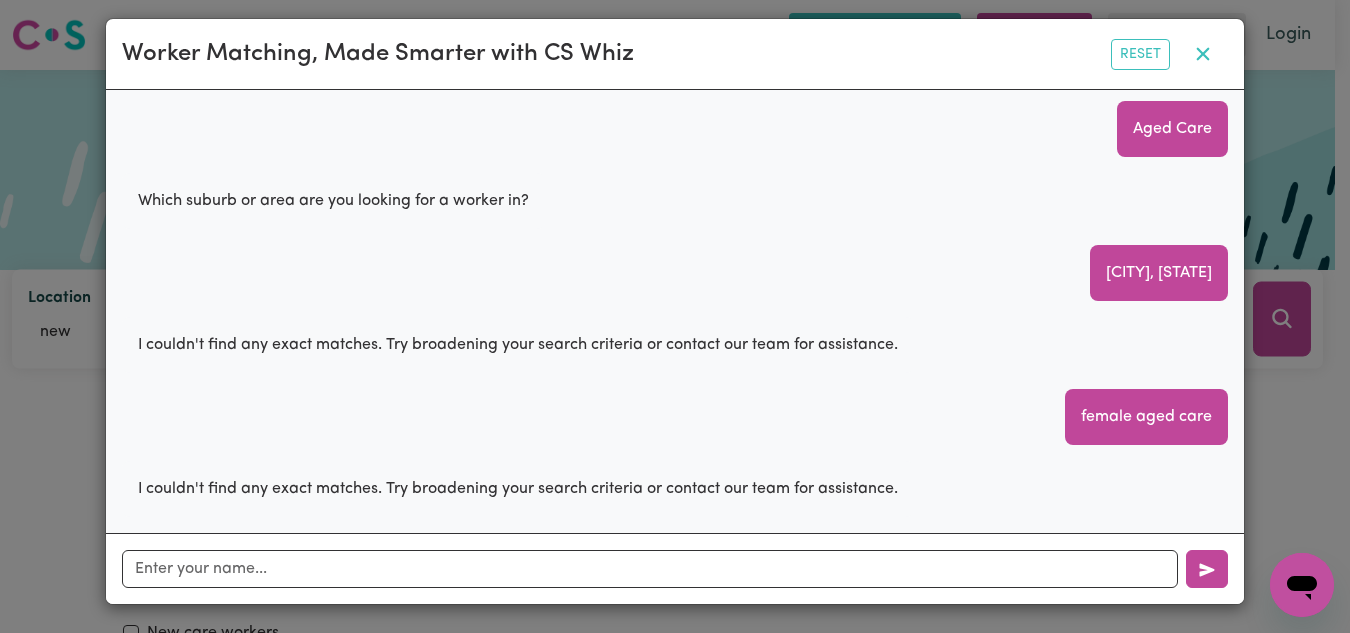 click 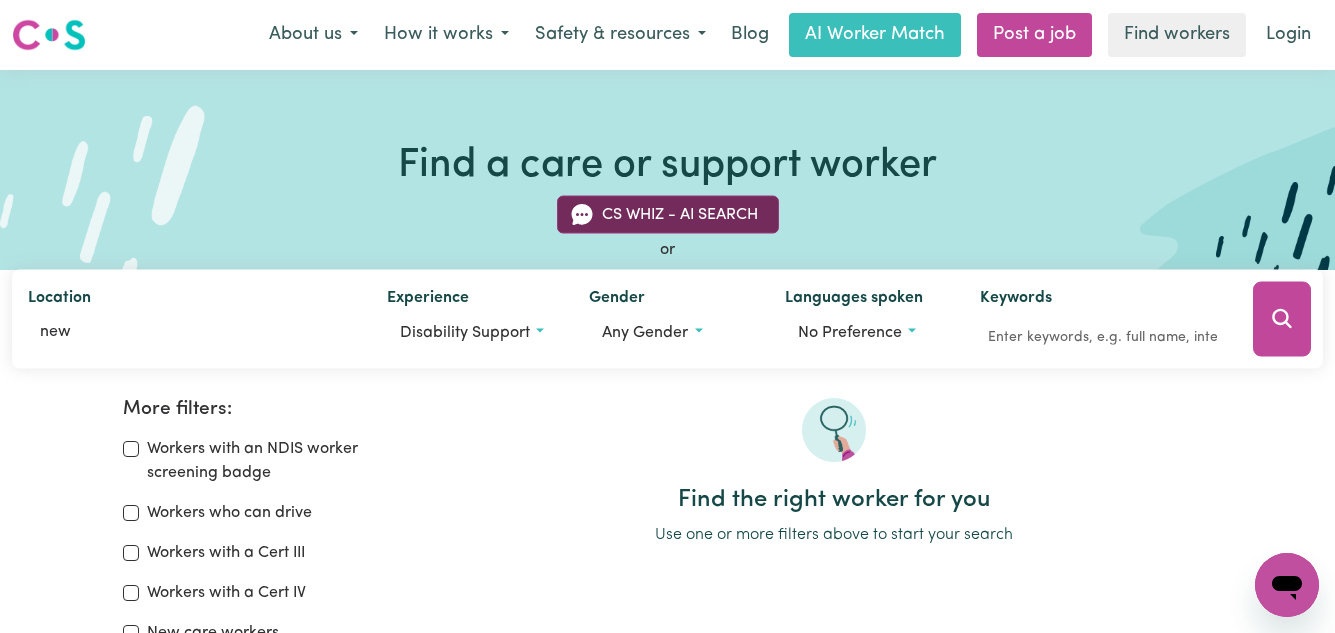click on "CS Whiz - AI Search" at bounding box center [668, 215] 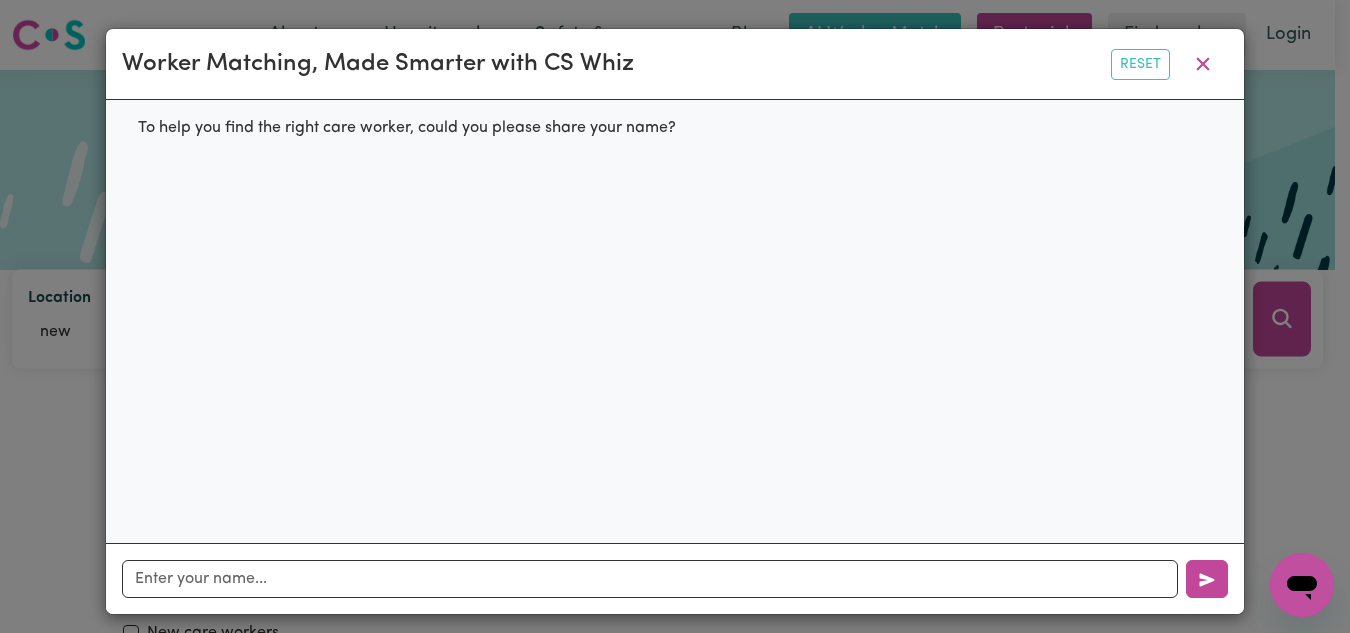 scroll, scrollTop: 12, scrollLeft: 0, axis: vertical 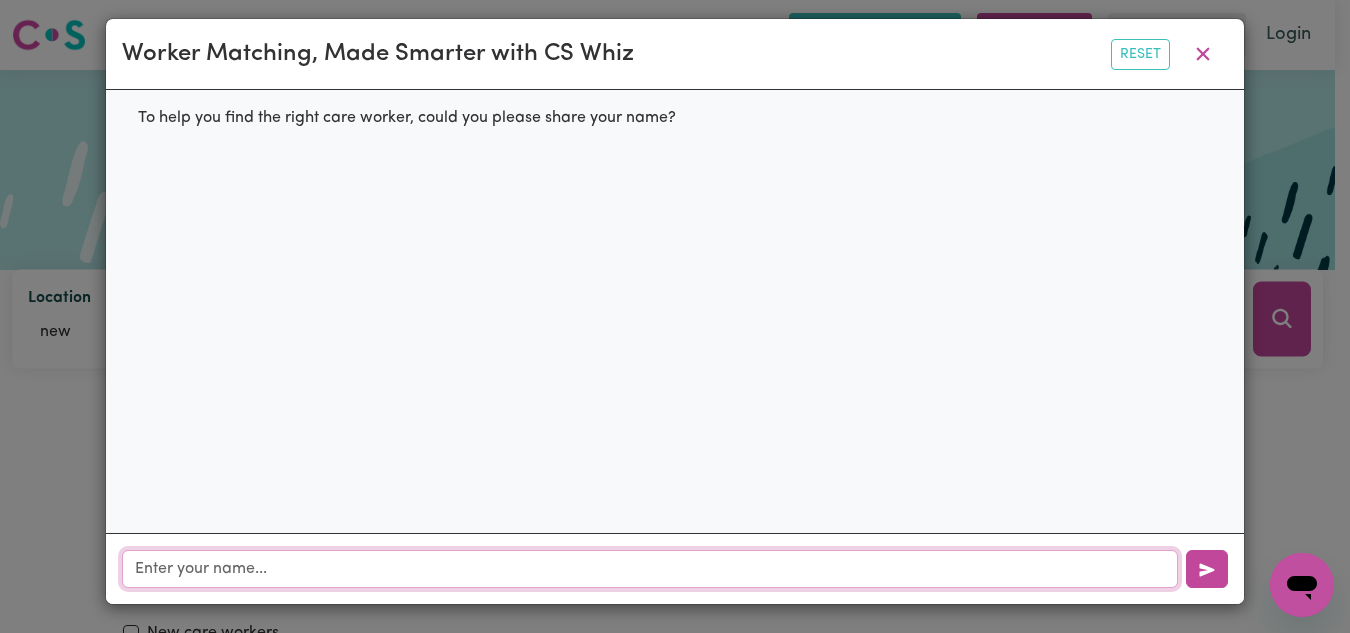 click at bounding box center (650, 569) 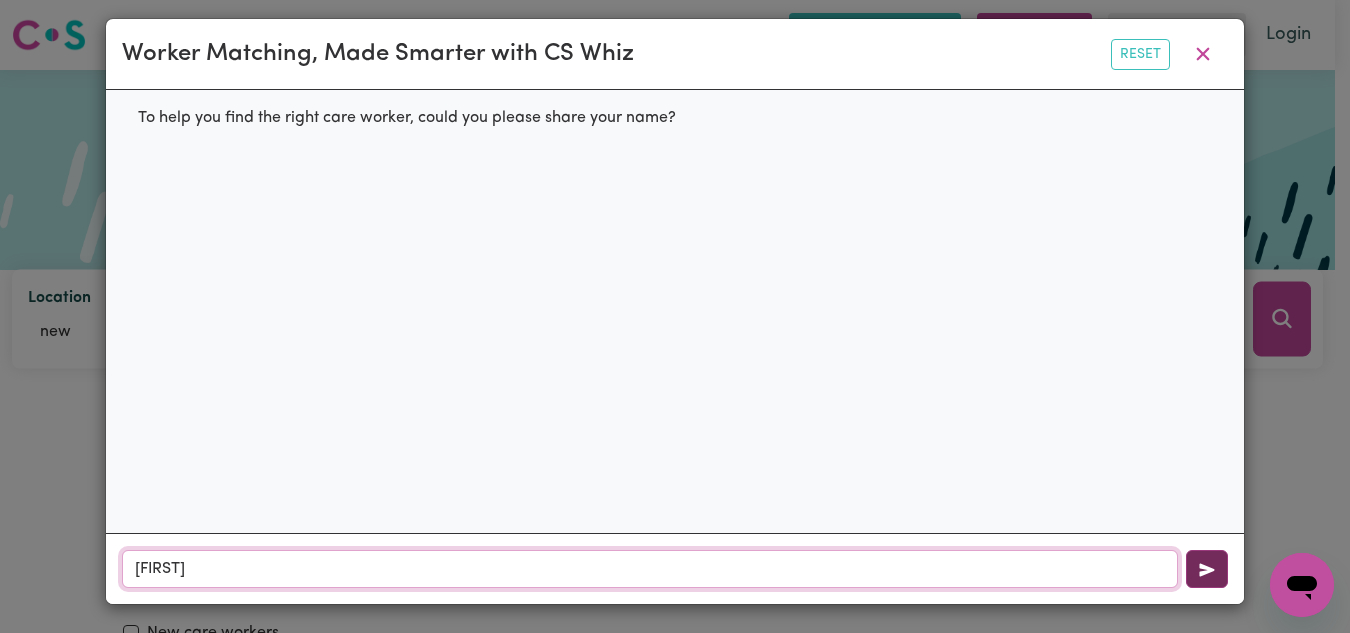type on "[FIRST]" 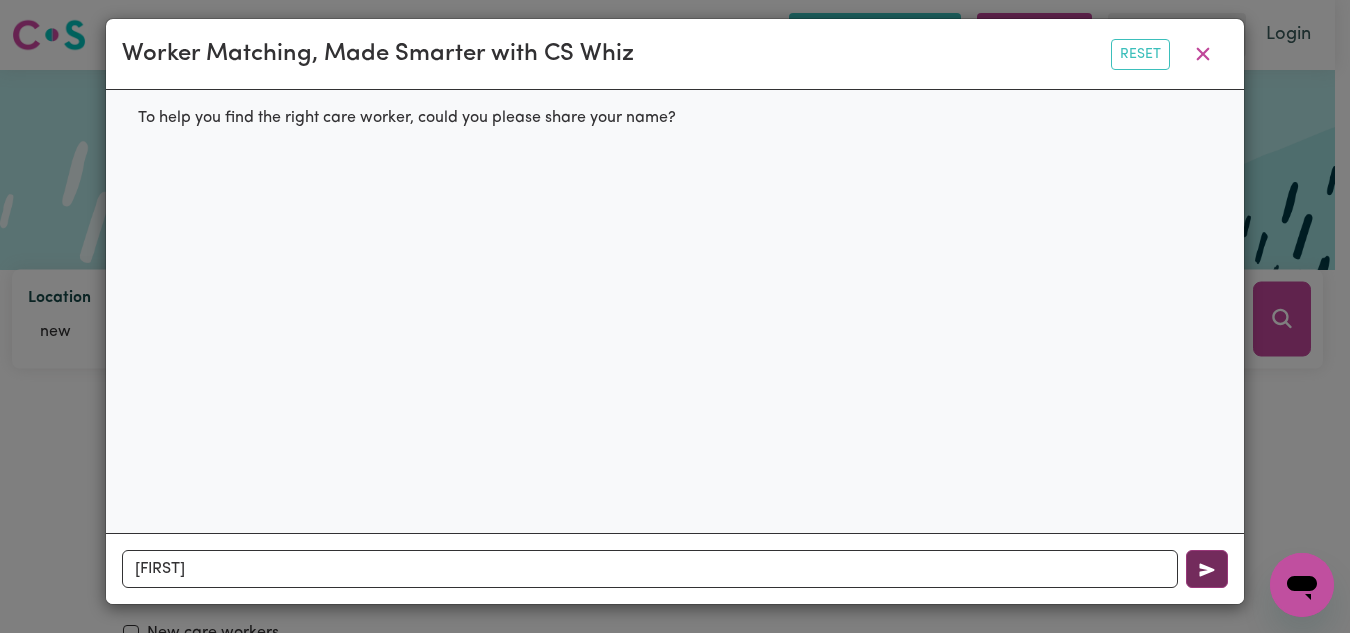 click at bounding box center (1207, 569) 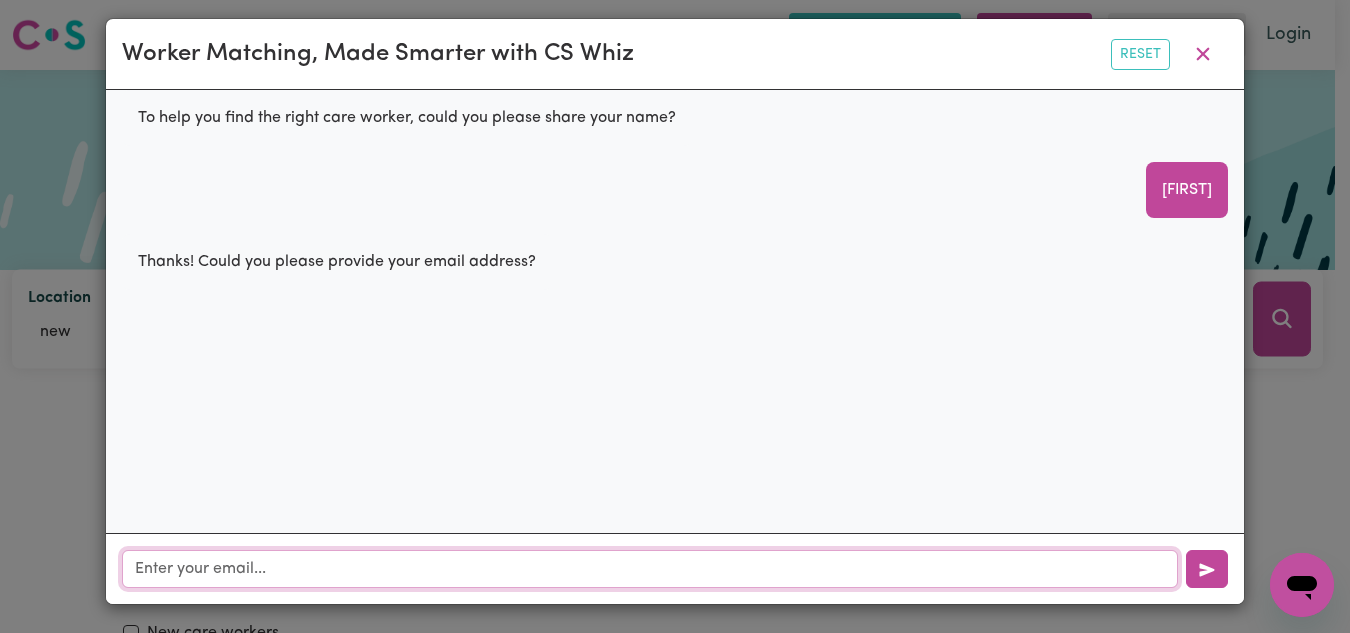 click at bounding box center (650, 569) 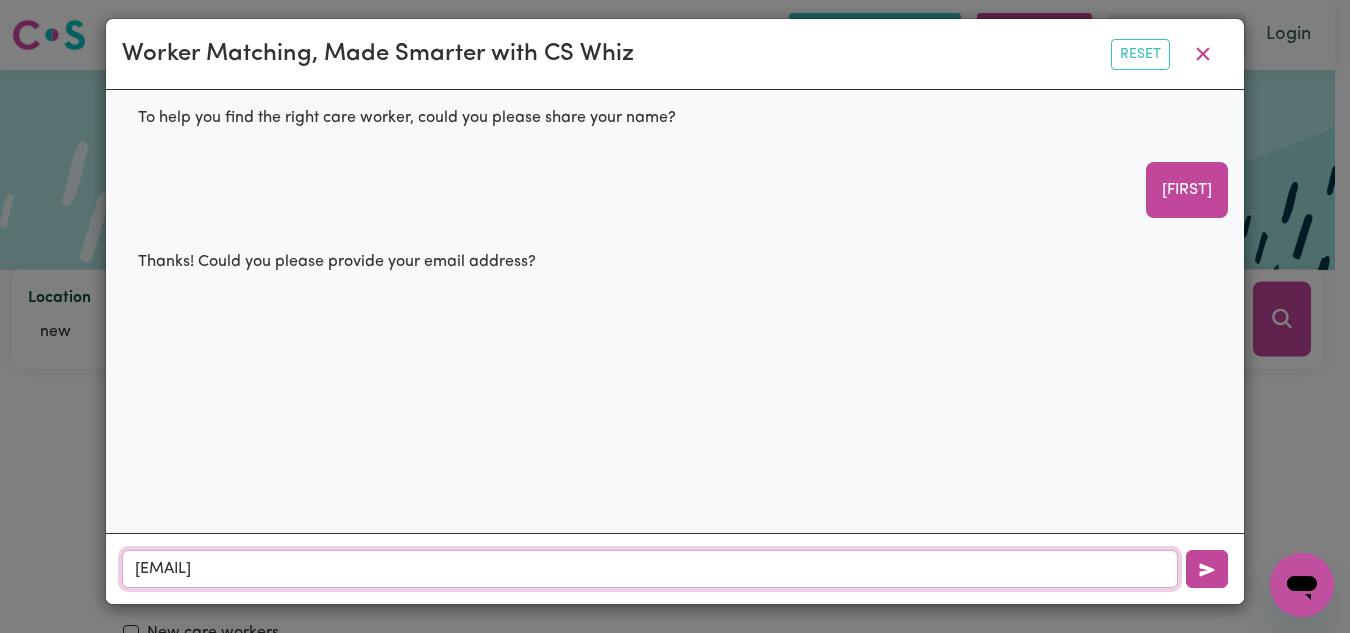 click on "[EMAIL]" at bounding box center (650, 569) 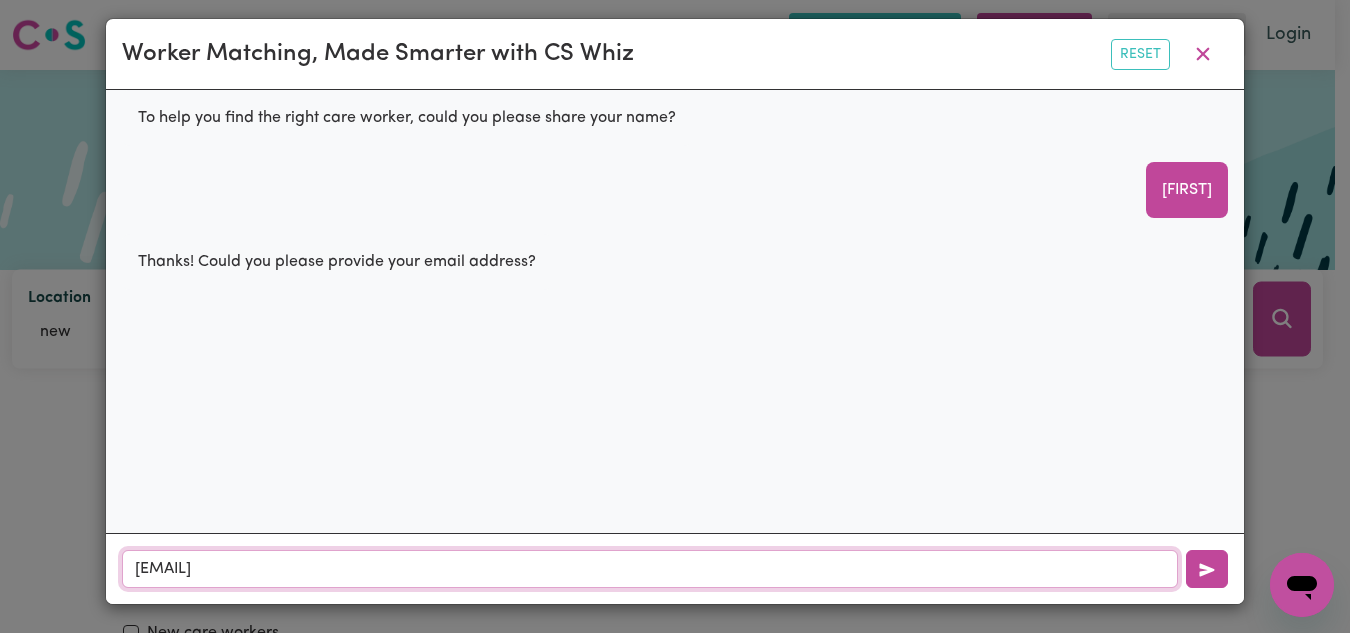 type on "[EMAIL]" 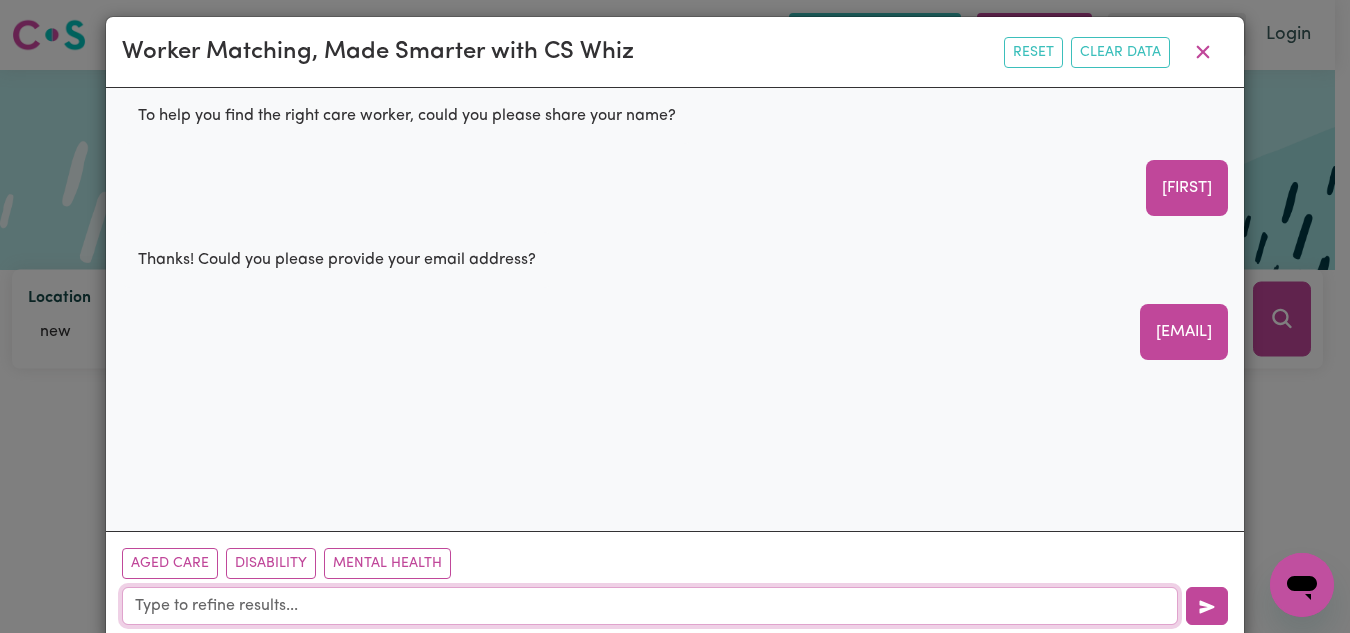 scroll, scrollTop: 51, scrollLeft: 0, axis: vertical 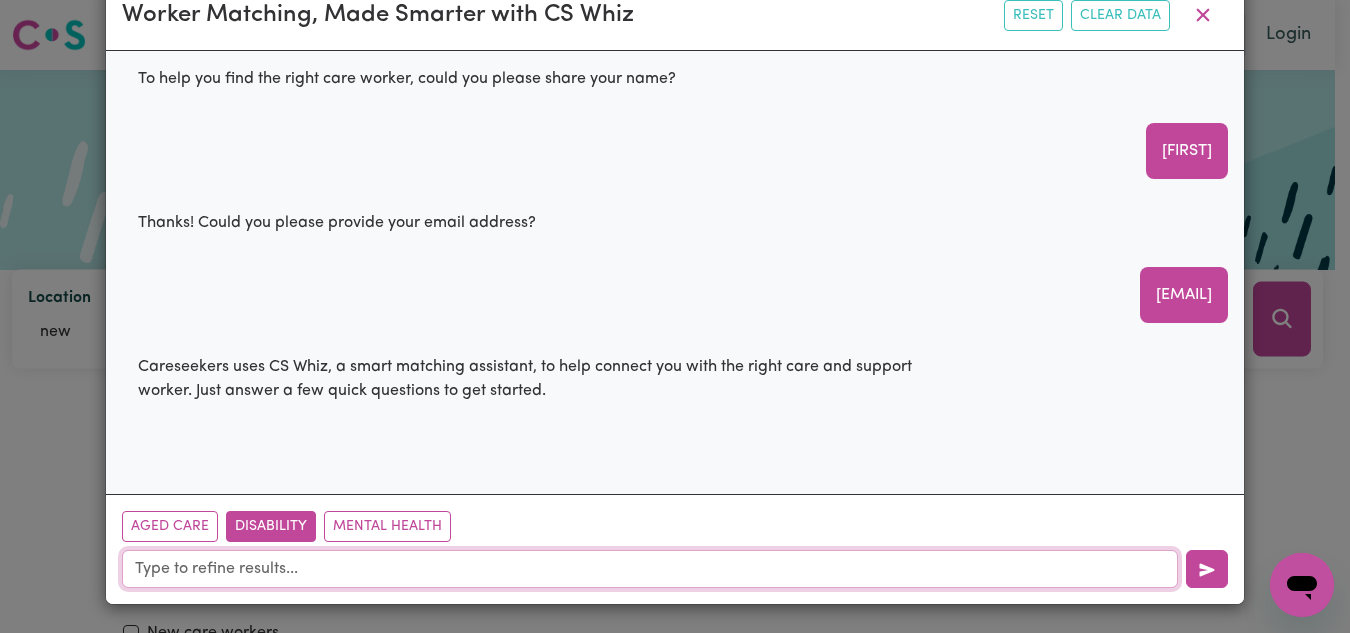 type 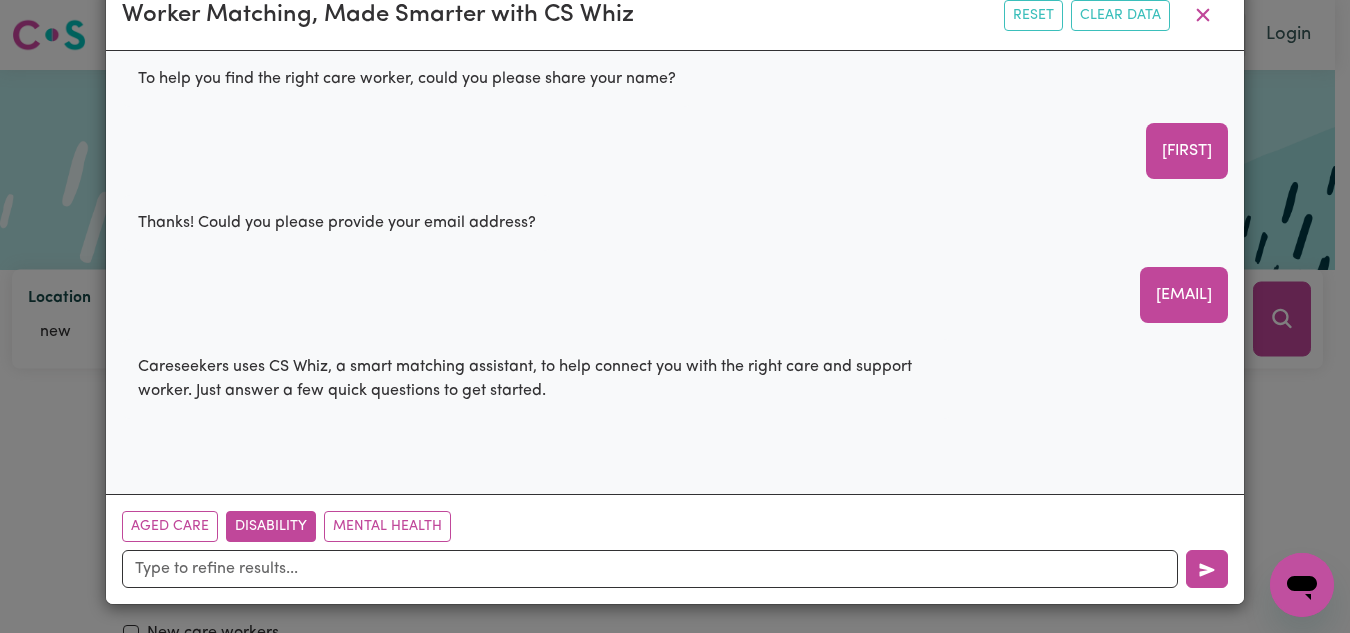 click on "Disability" at bounding box center (271, 526) 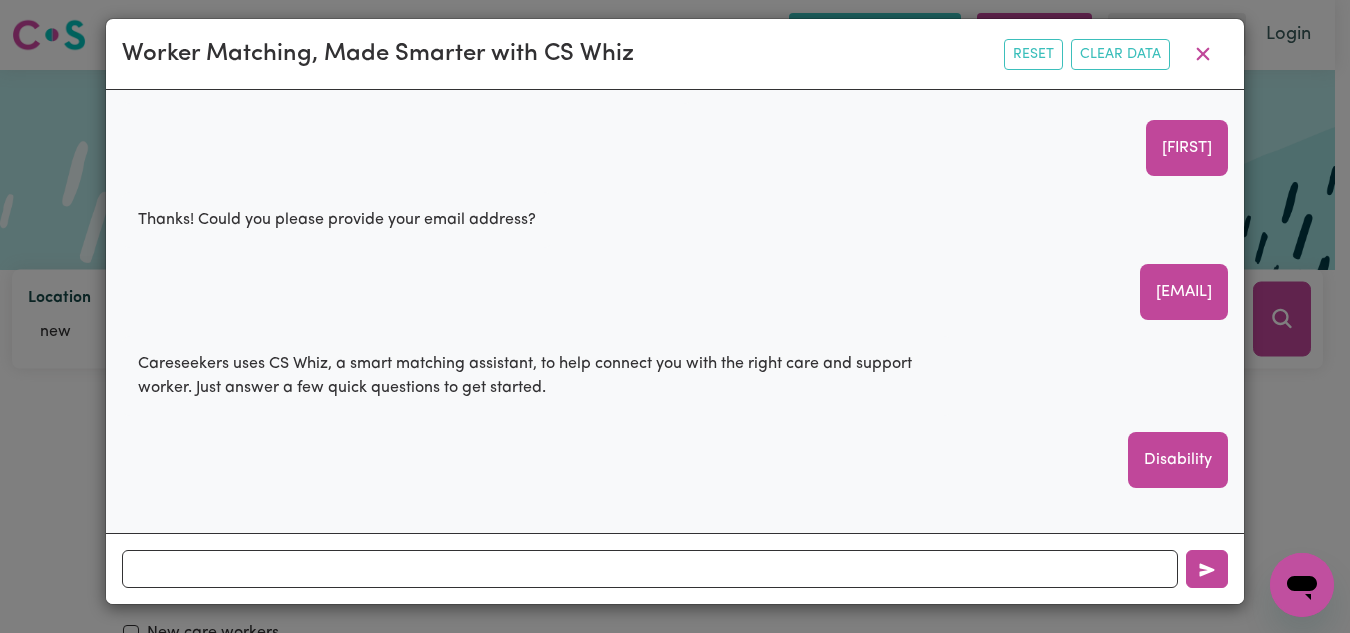 scroll, scrollTop: 53, scrollLeft: 0, axis: vertical 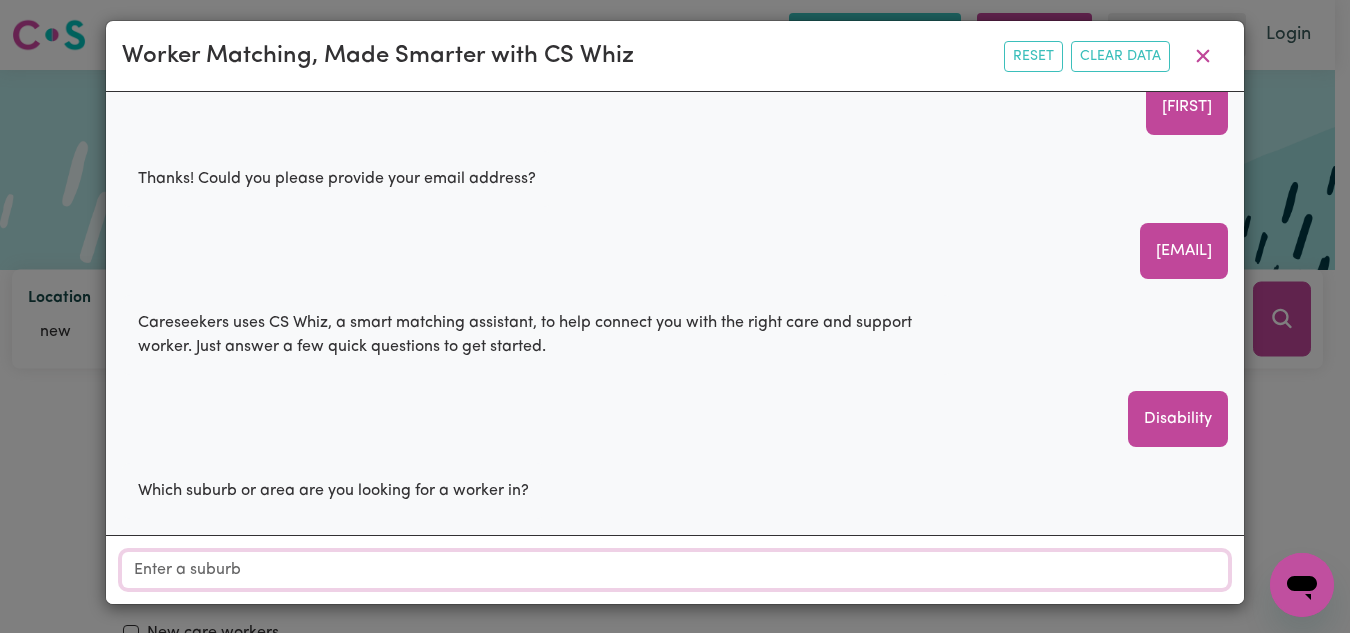 click on "Location" at bounding box center (675, 570) 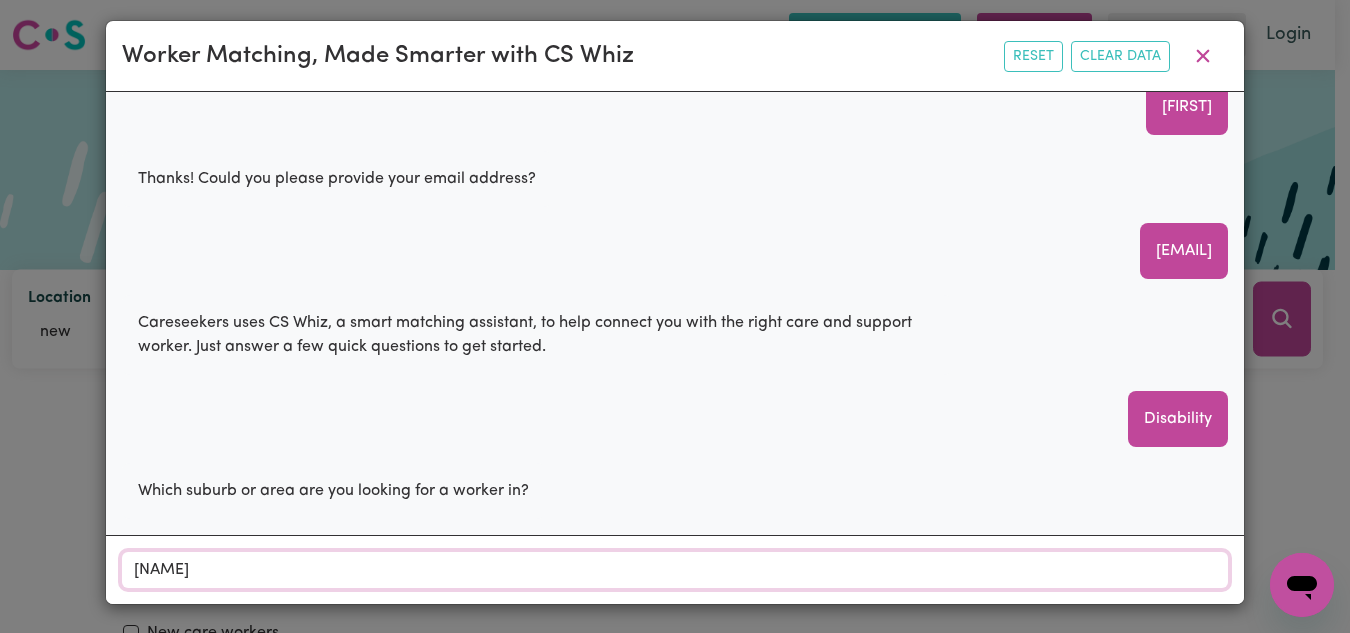 type on "[NAME]" 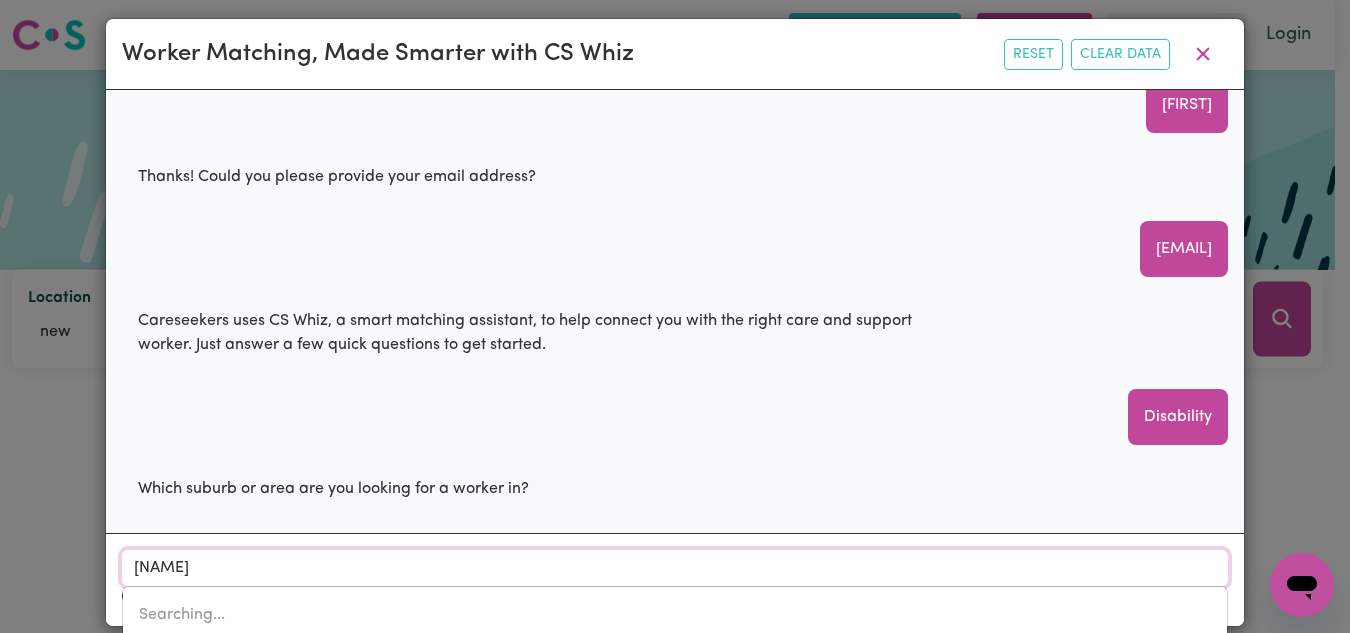 type on "[SUBURB], [STATE], [POSTCODE]" 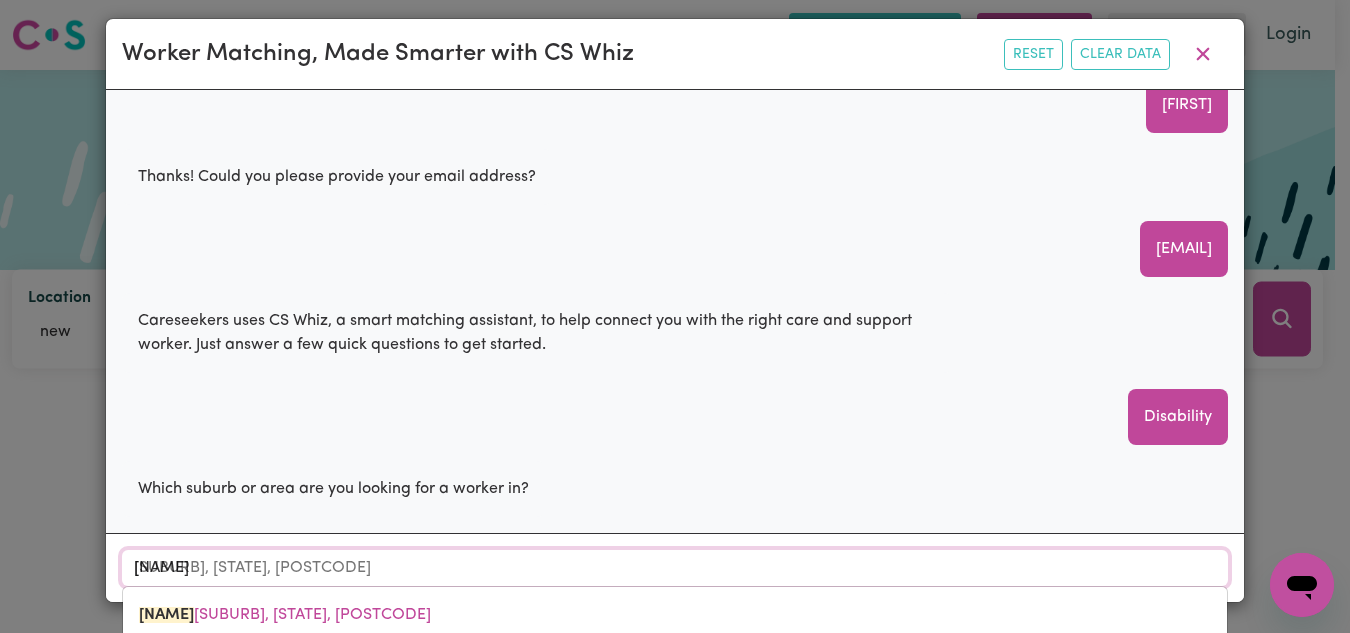 type on "quee" 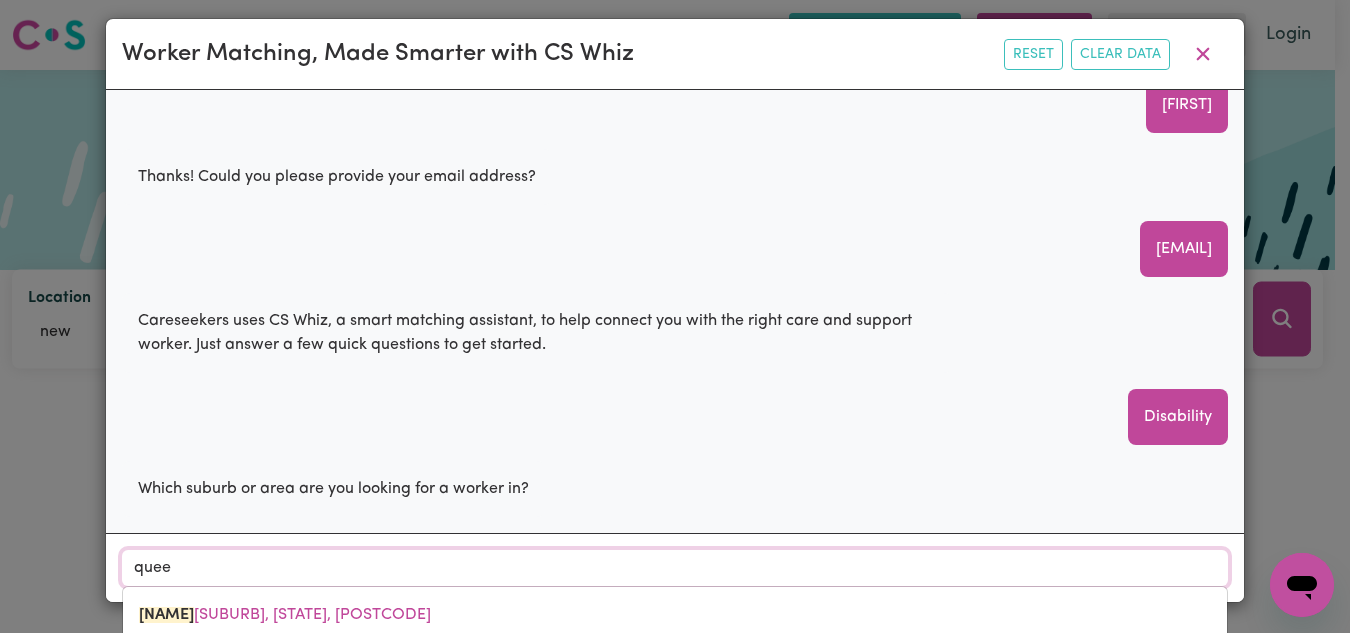 type on "[NAME]" 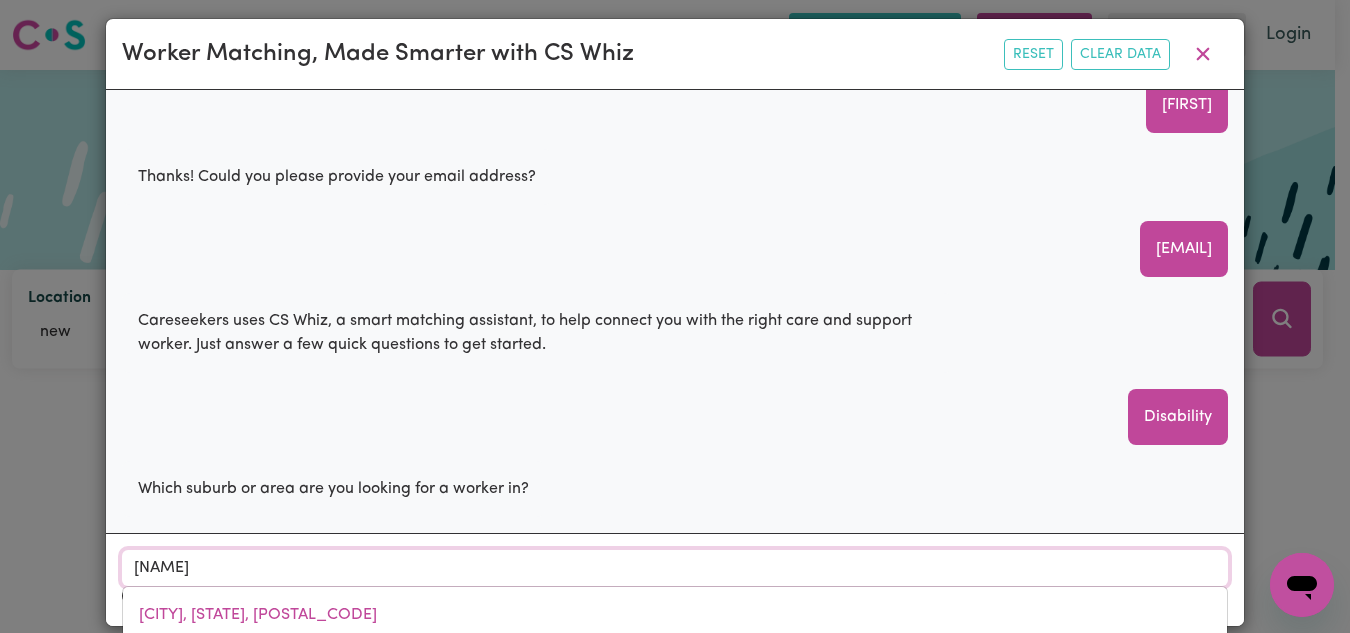 type on "[SUBURB], [STATE], [POSTCODE]" 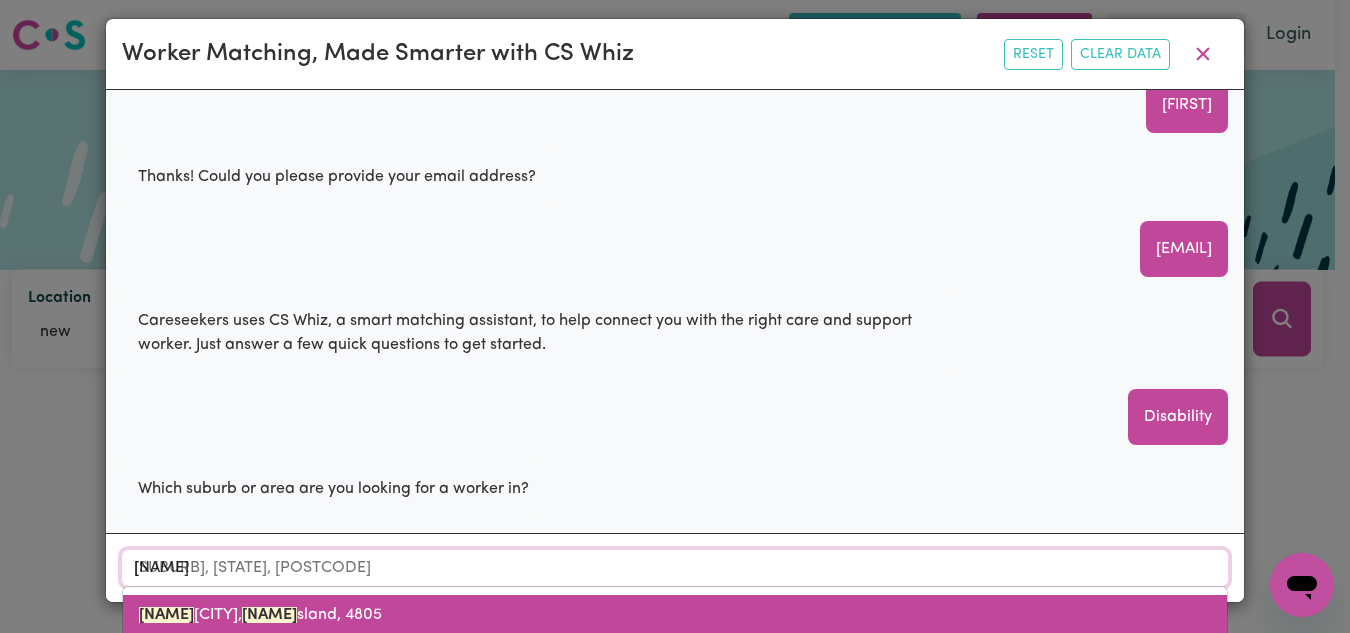 click on "[STREET], [CITY], [STATE], [POSTAL_CODE]" at bounding box center [675, 615] 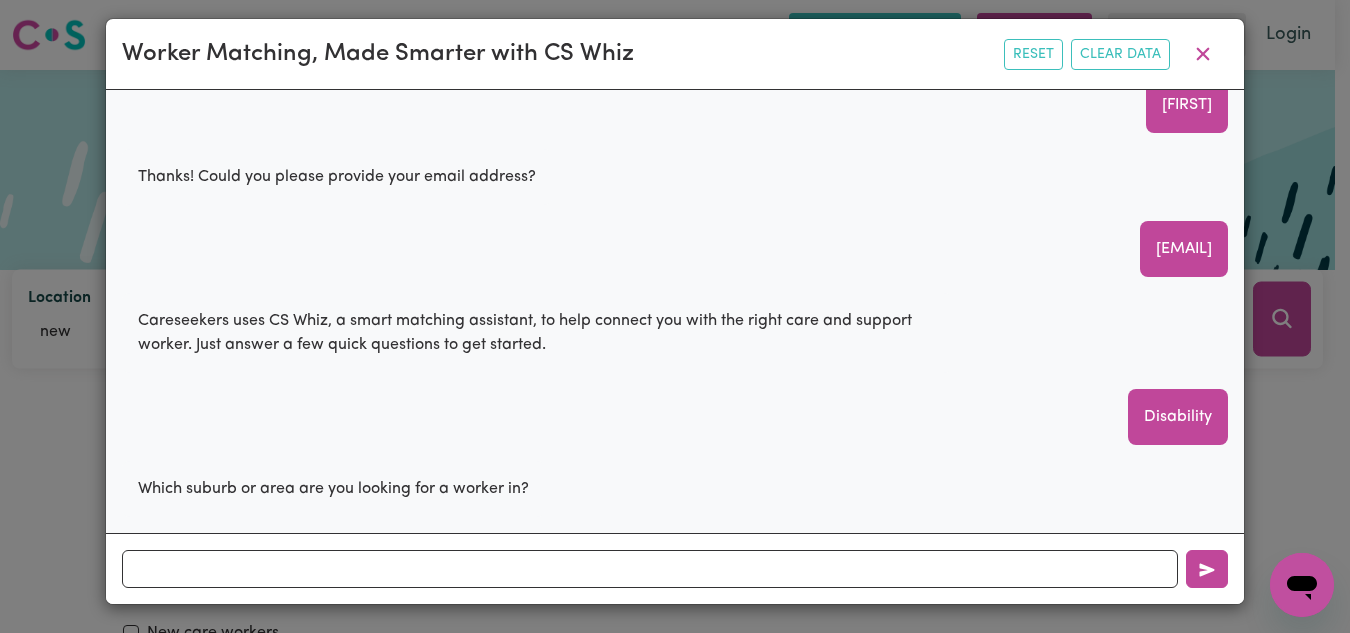 scroll, scrollTop: 12, scrollLeft: 0, axis: vertical 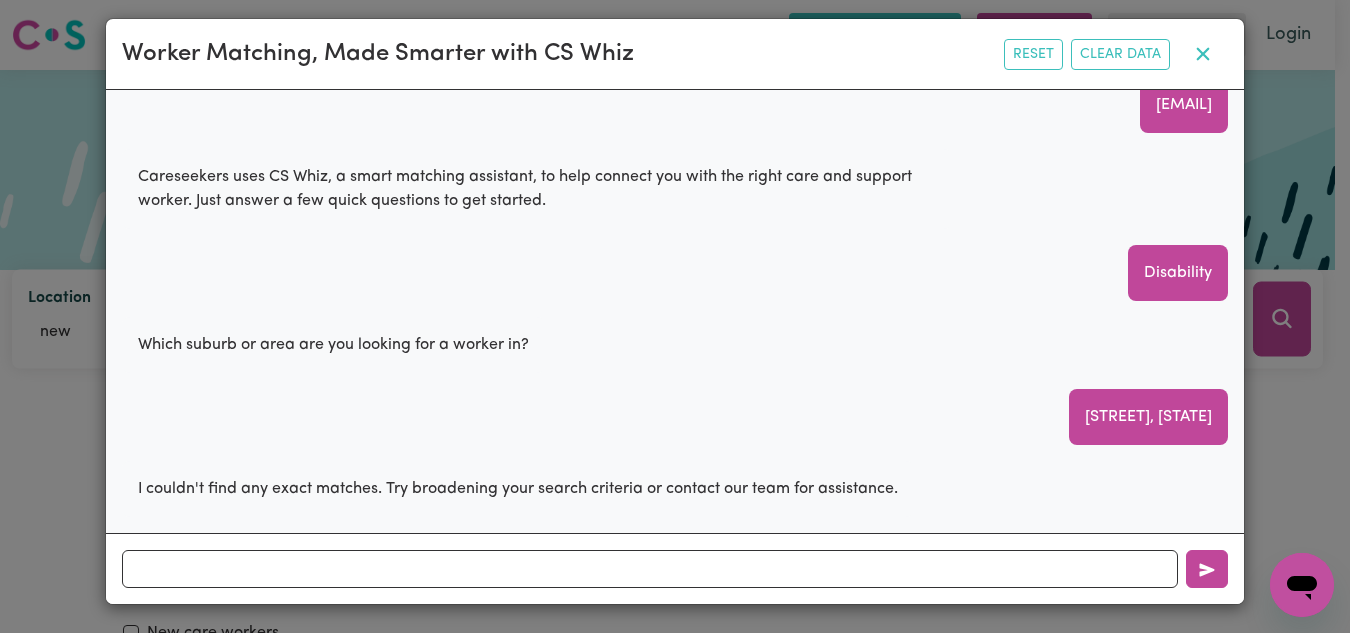 click 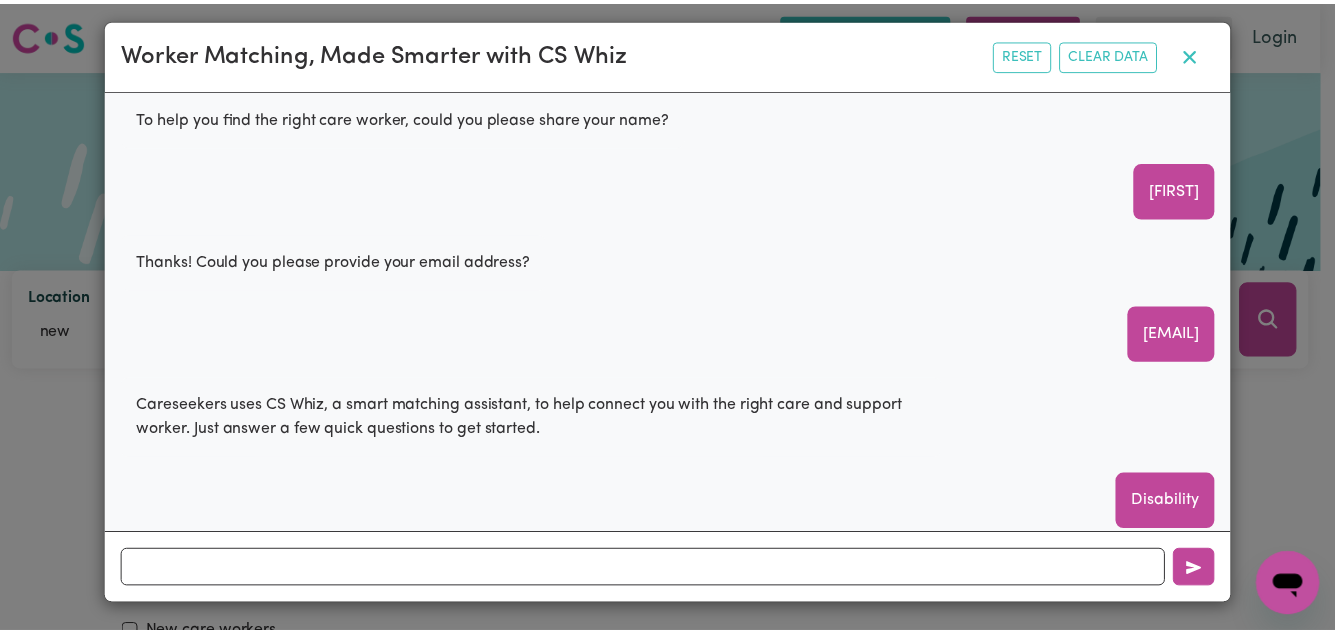 scroll, scrollTop: 51, scrollLeft: 0, axis: vertical 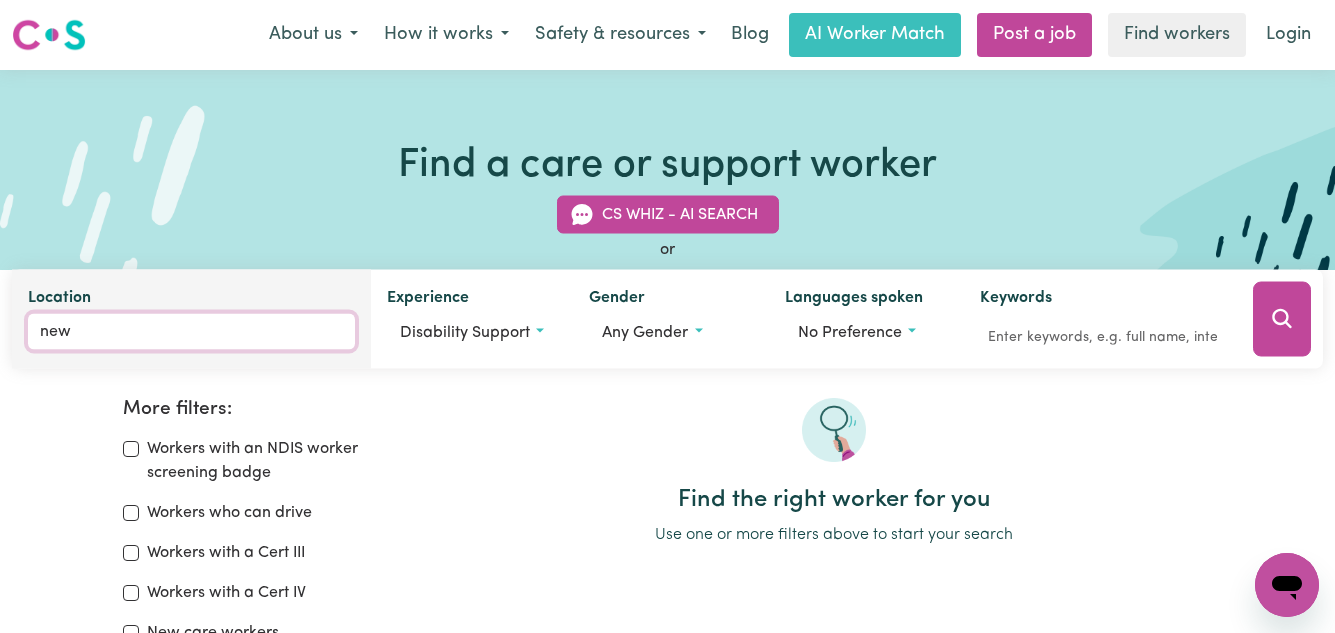 type on "[CITY], [STATE], [POSTAL_CODE]" 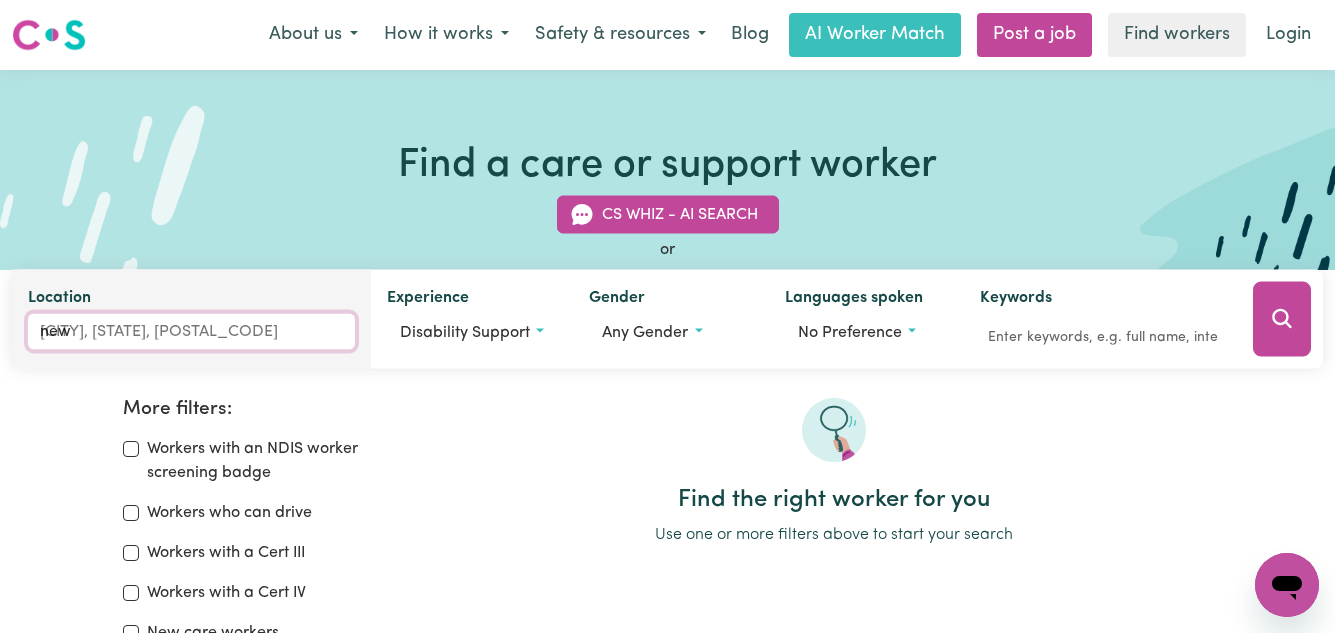 click on "new" at bounding box center [191, 332] 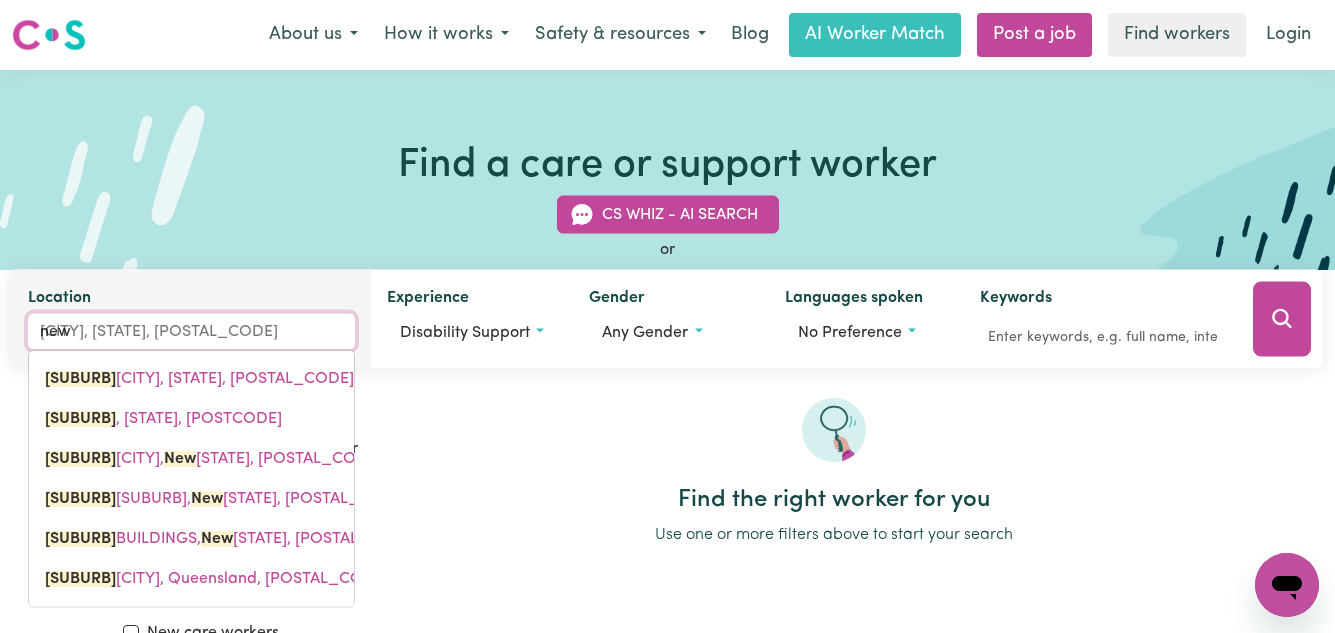 type on "ne" 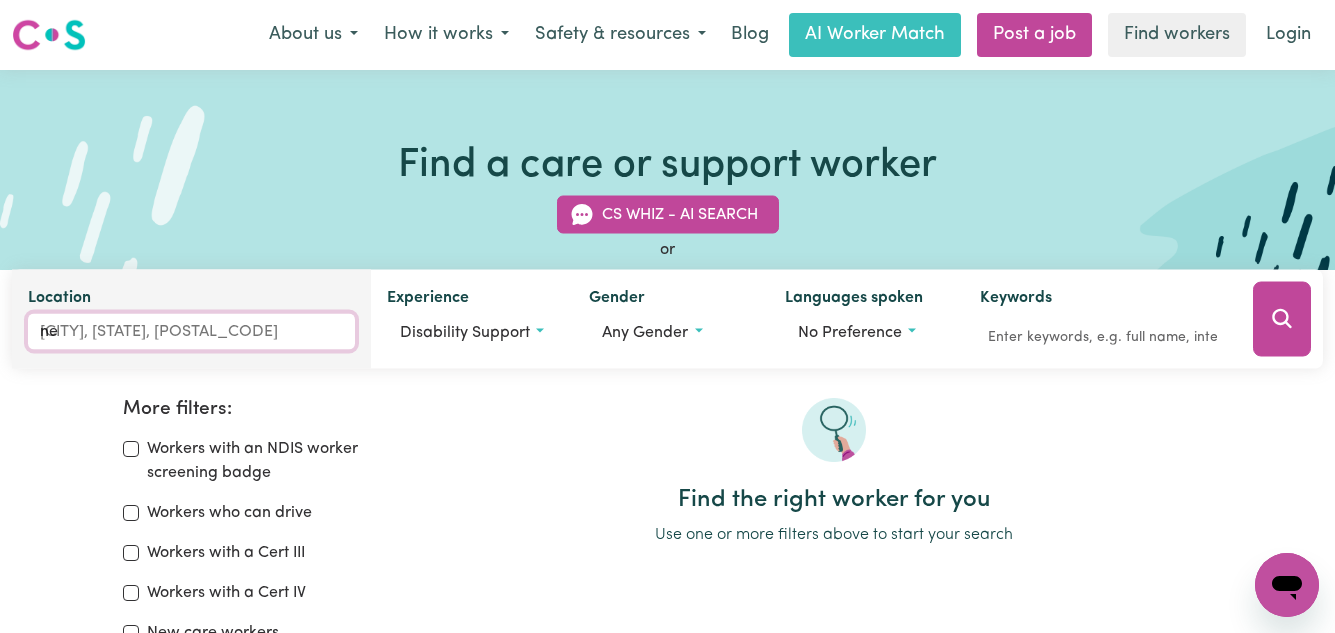 type 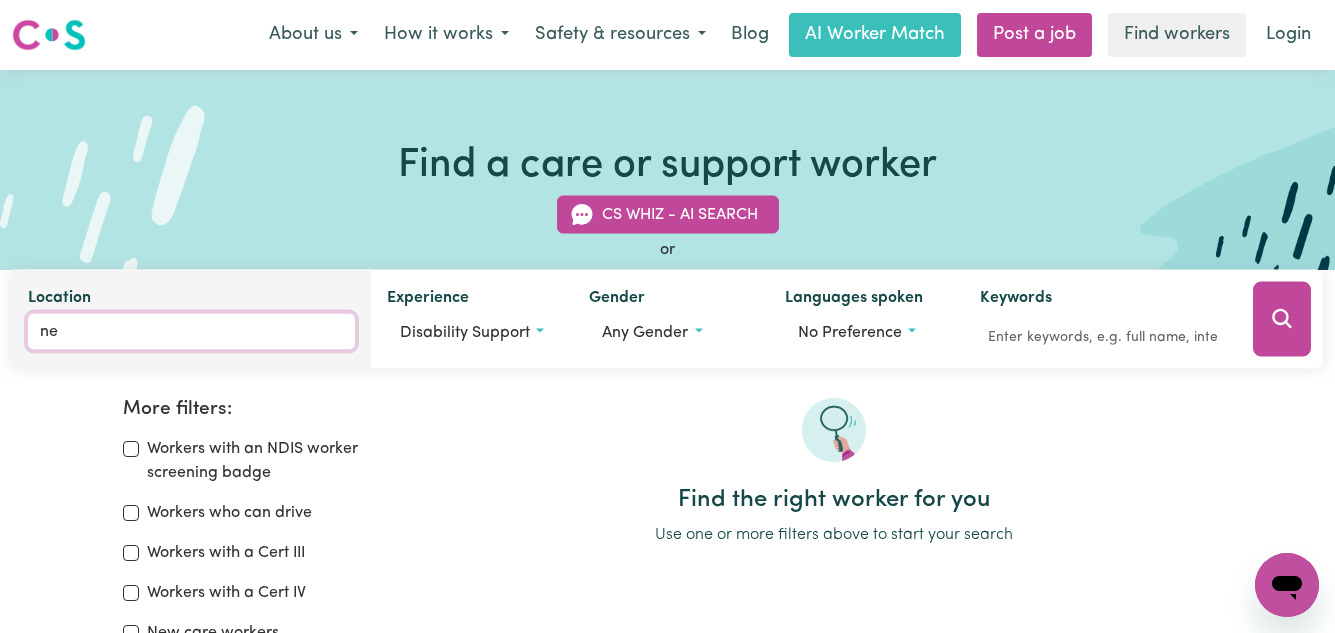type on "n" 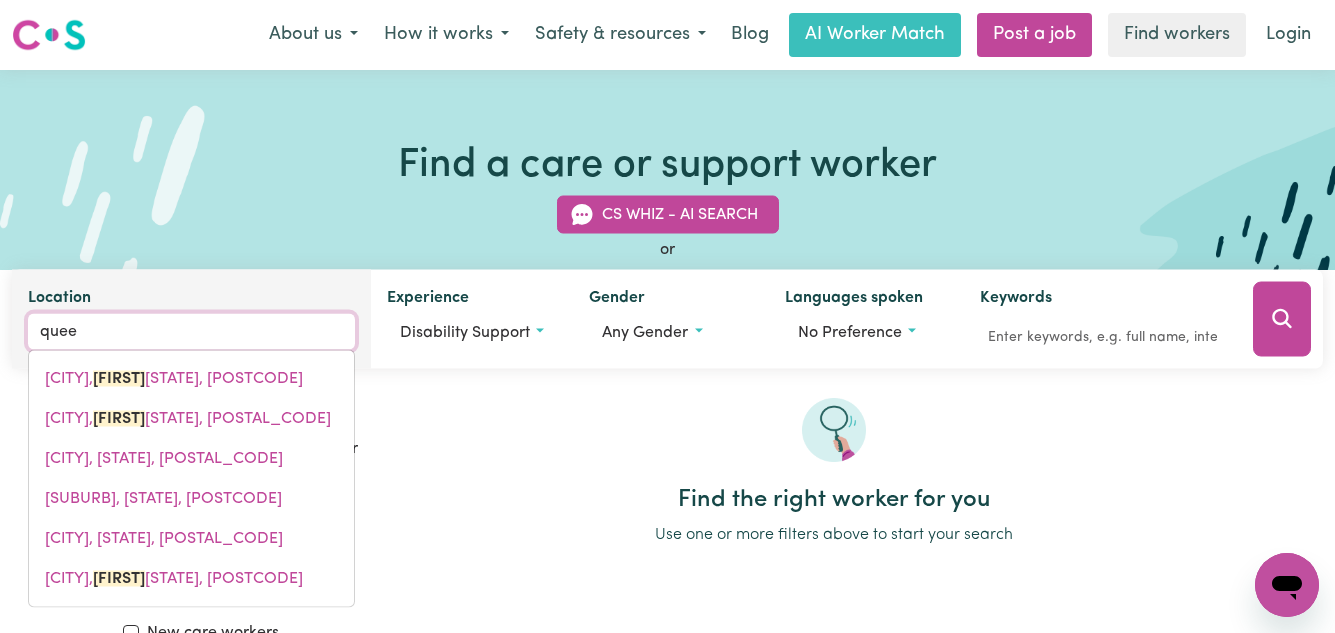 type on "[NAME]" 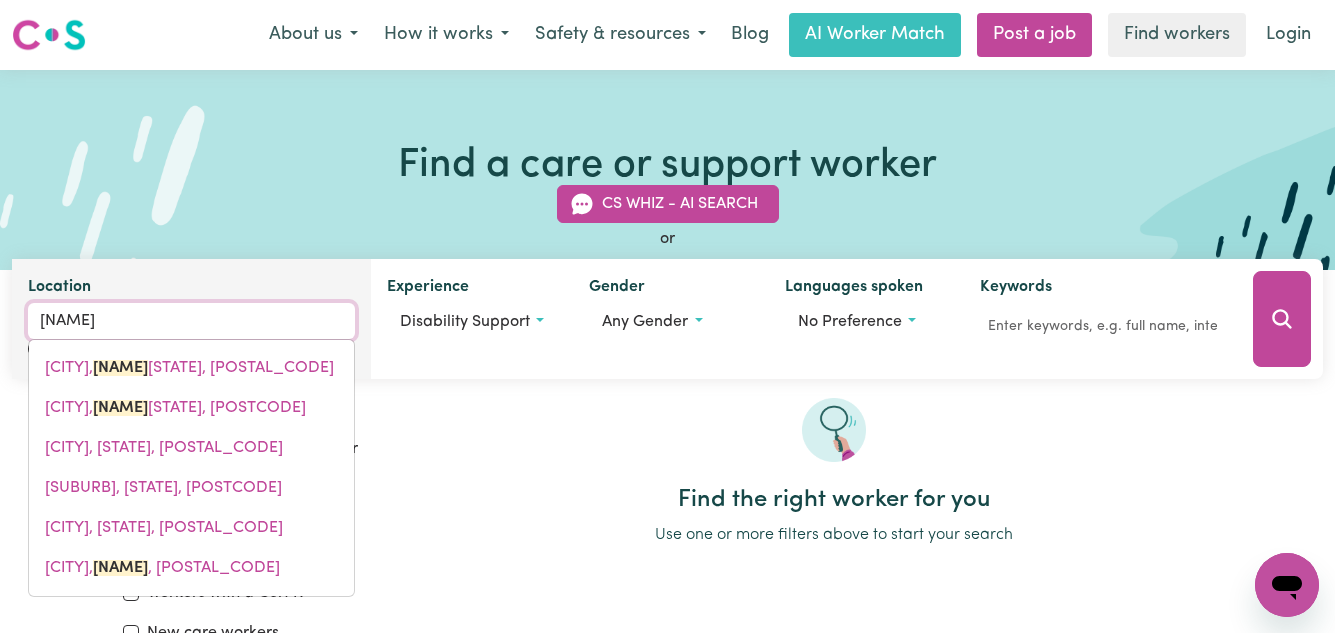 type on "[SUBURB], [STATE], [POSTCODE]" 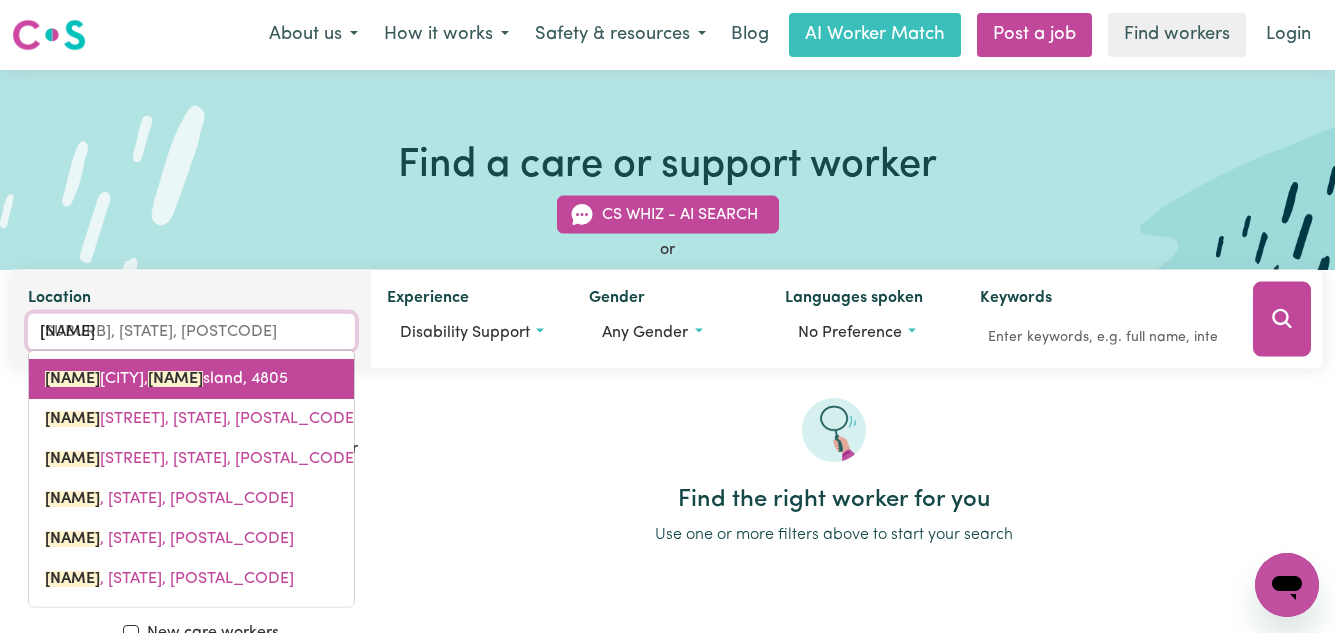 click on "[NAME]" at bounding box center [175, 379] 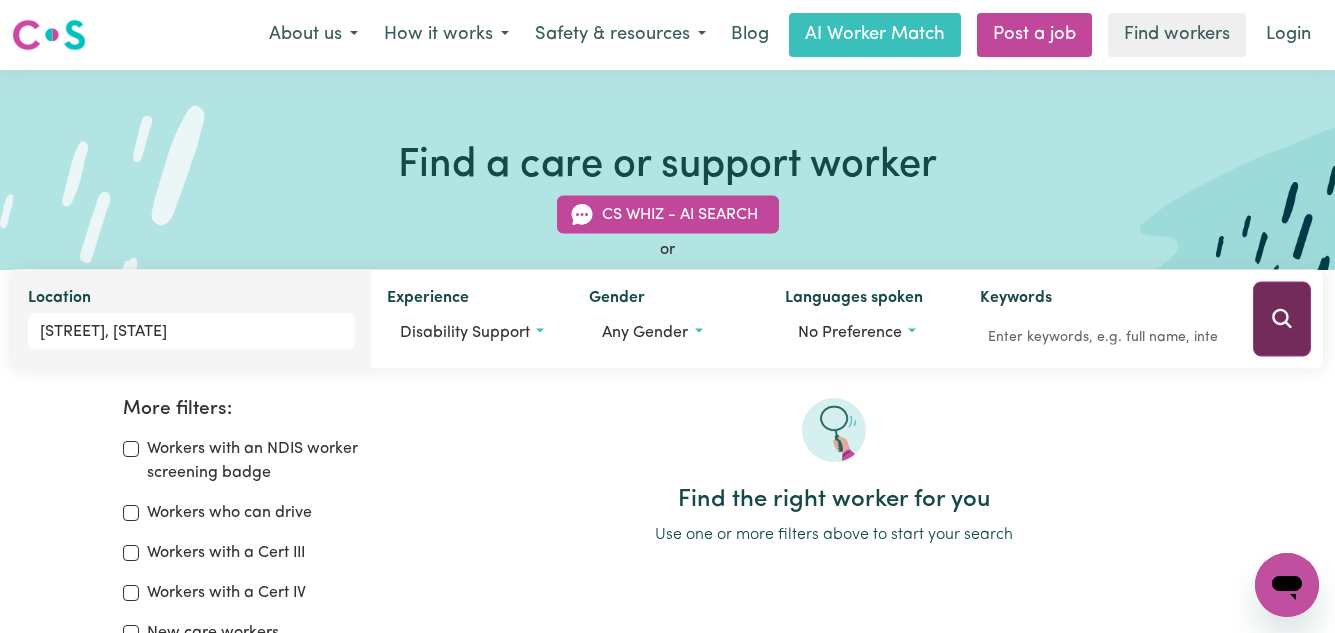 click at bounding box center [1282, 319] 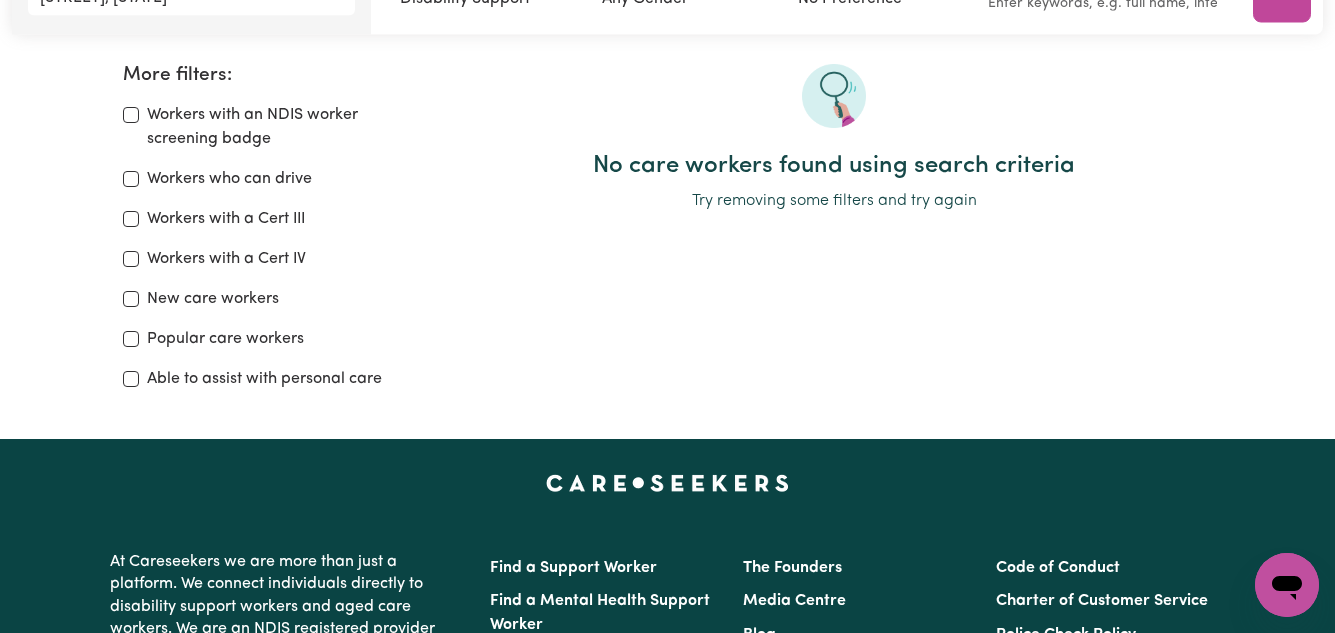 scroll, scrollTop: 0, scrollLeft: 0, axis: both 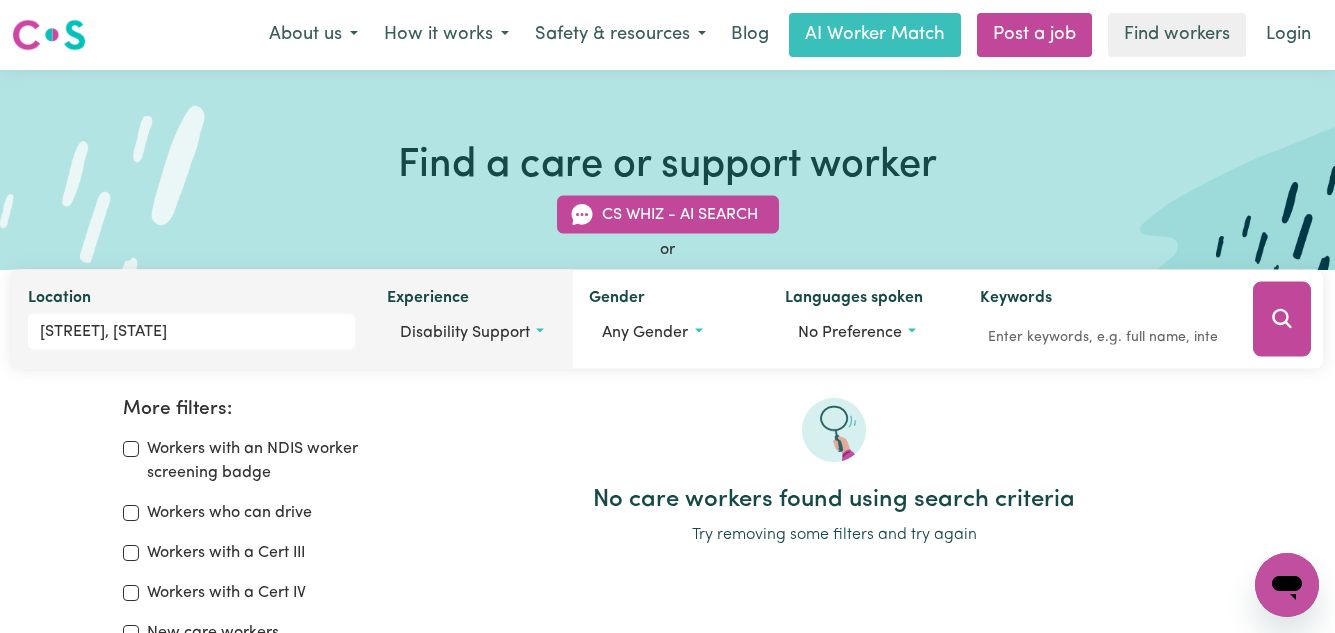click on "Disability support" at bounding box center [465, 333] 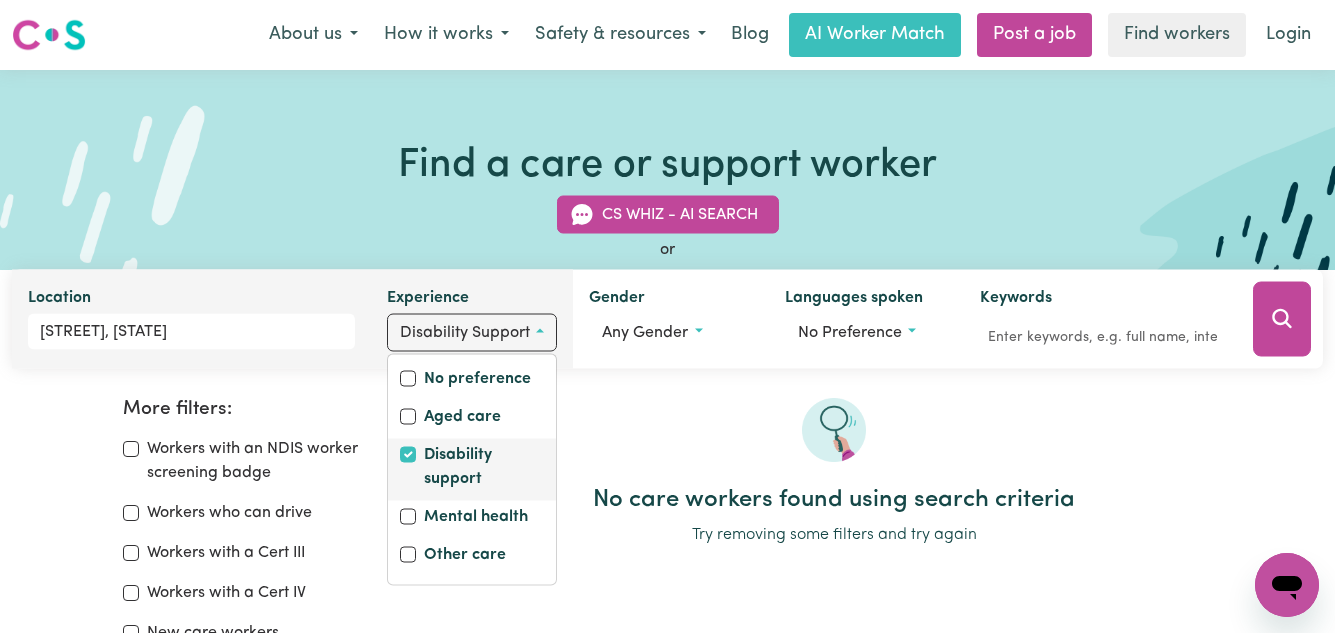 click on "Disability support" at bounding box center (472, 469) 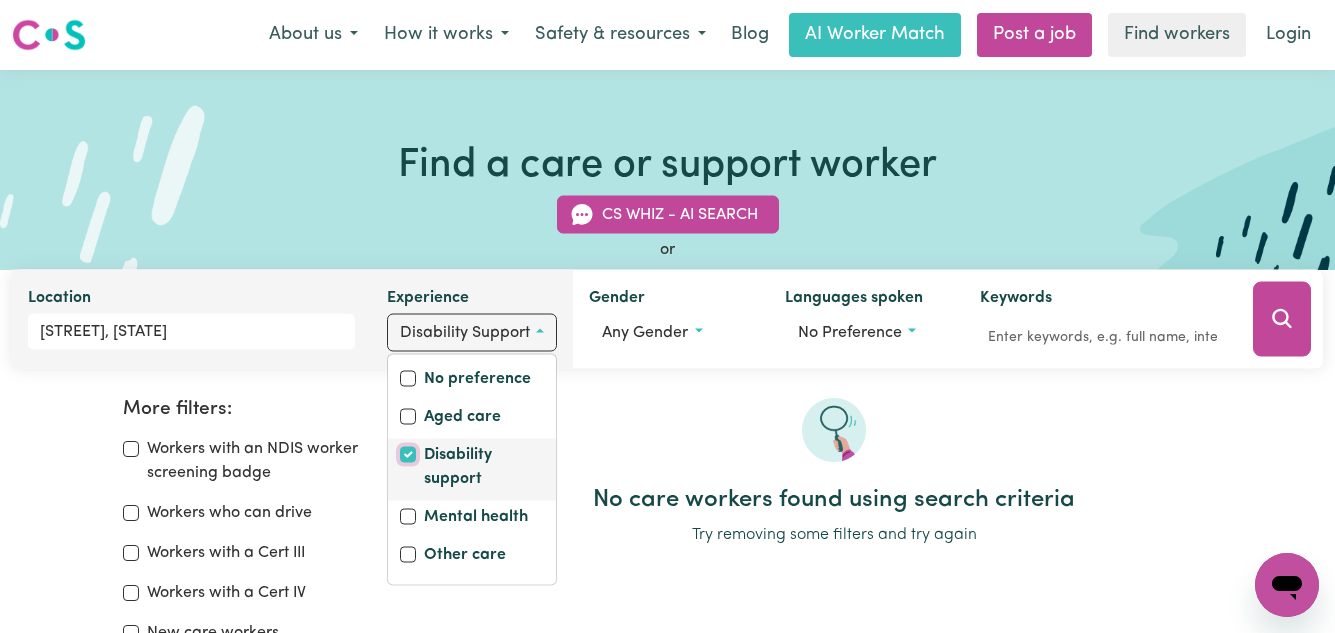 click on "Disability support" at bounding box center [408, 455] 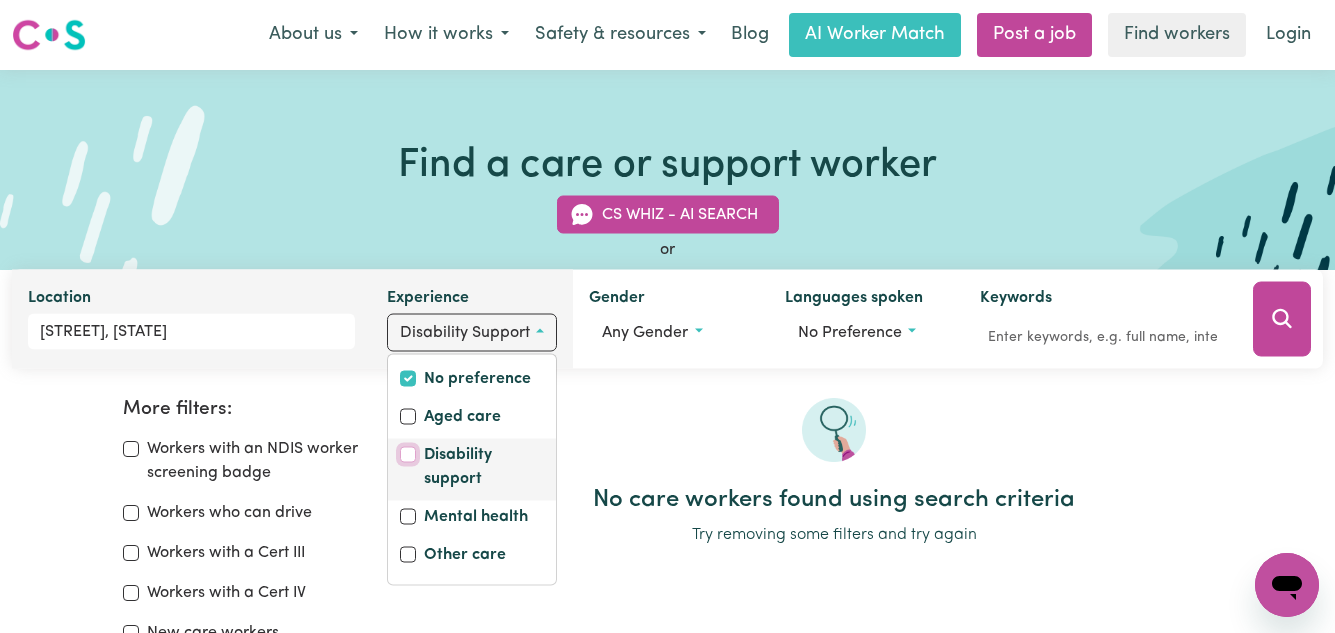 checkbox on "false" 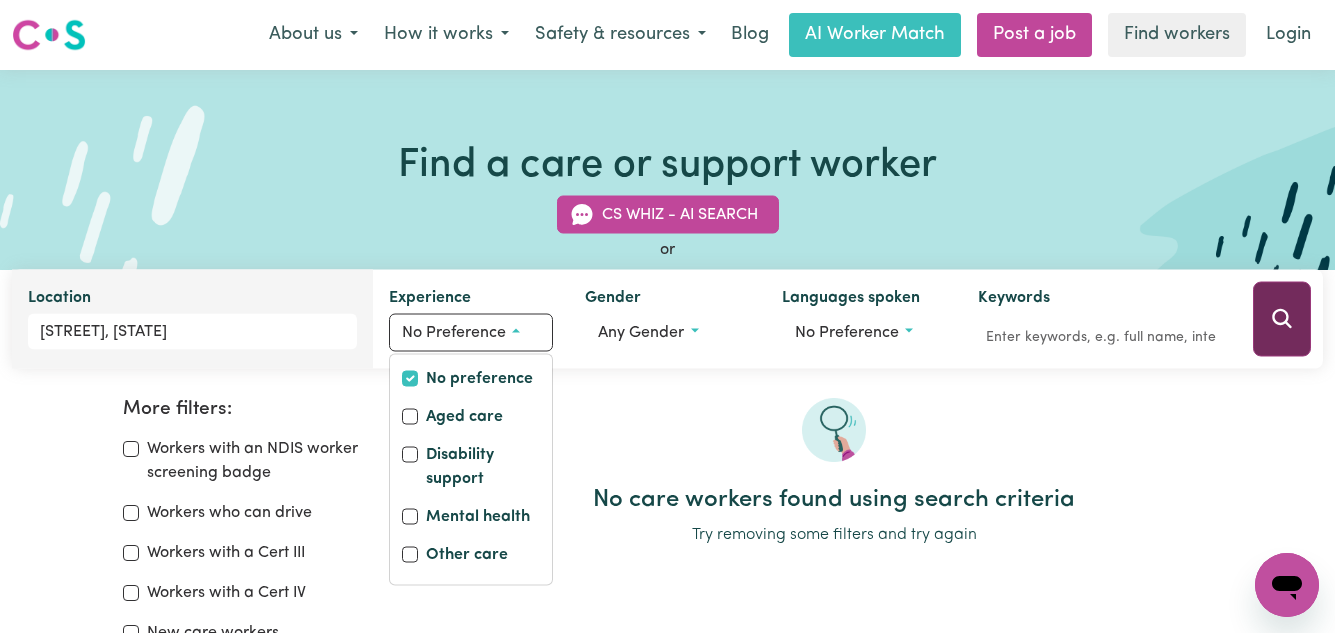 click 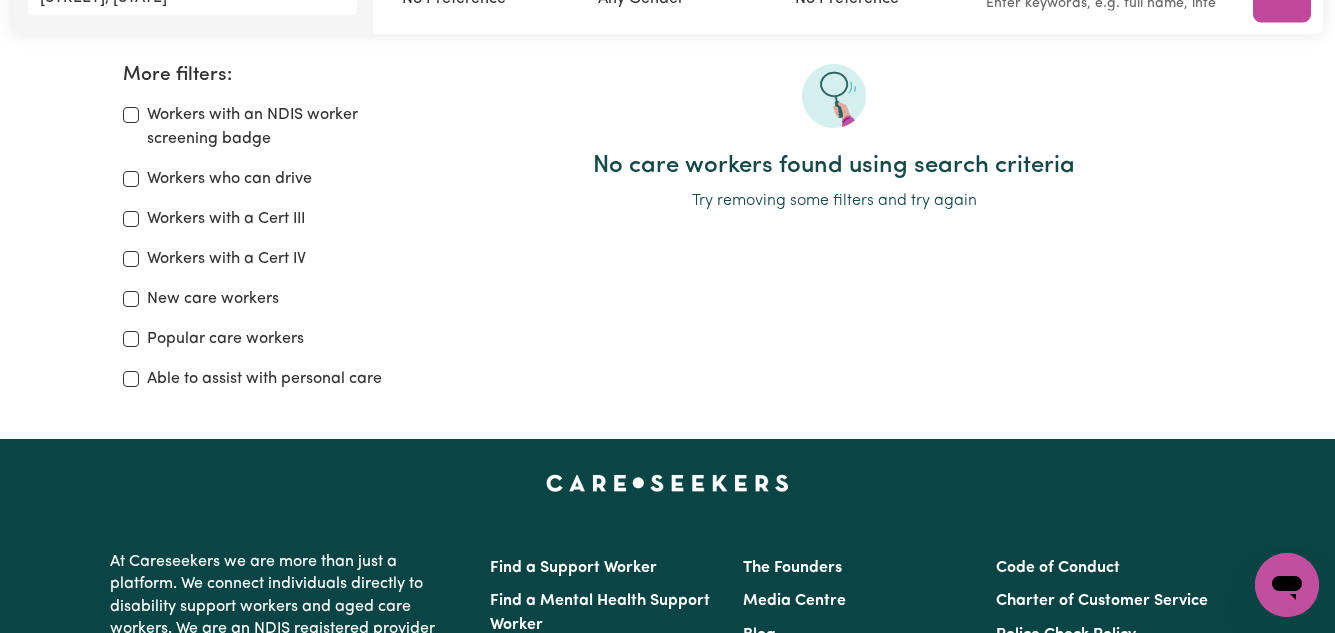 scroll, scrollTop: 0, scrollLeft: 0, axis: both 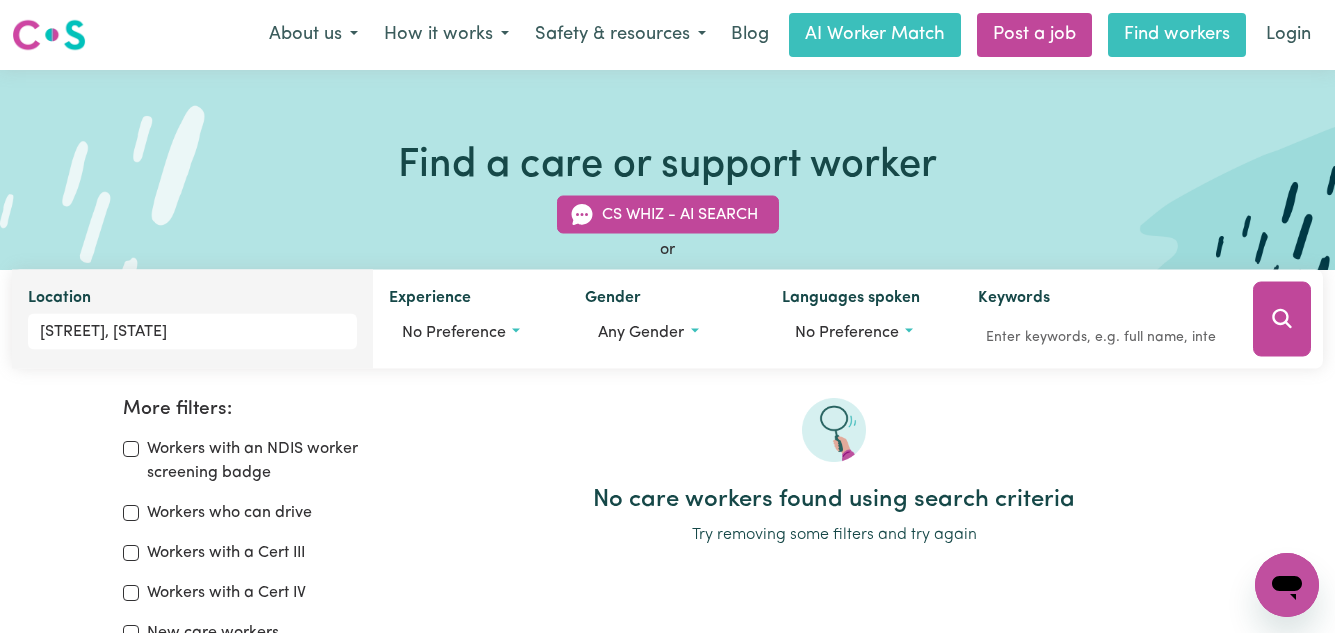 click on "Find workers" at bounding box center [1177, 35] 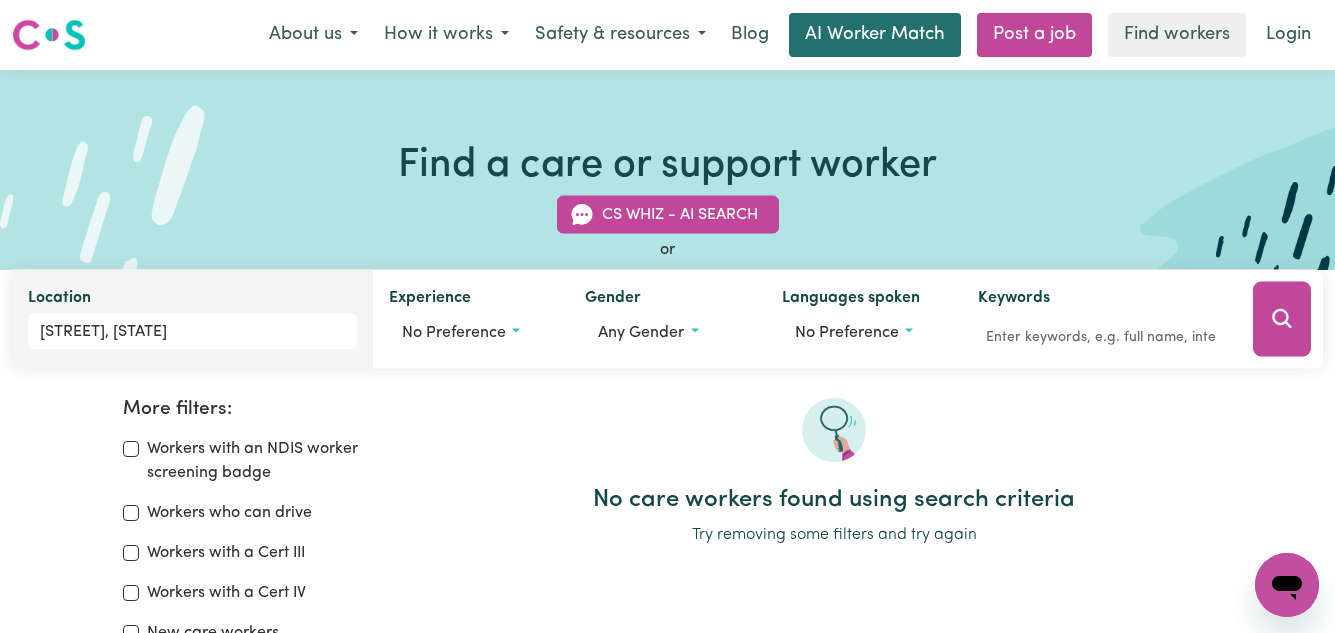 click on "AI Worker Match" at bounding box center (875, 35) 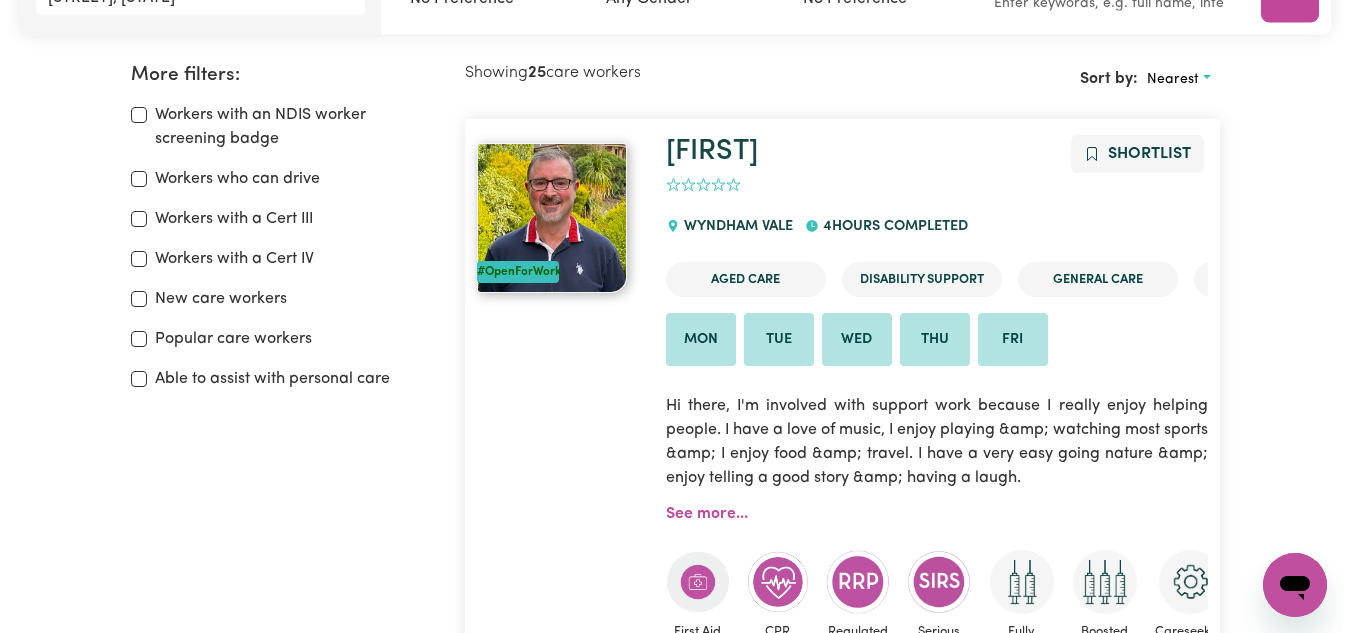 scroll, scrollTop: 0, scrollLeft: 0, axis: both 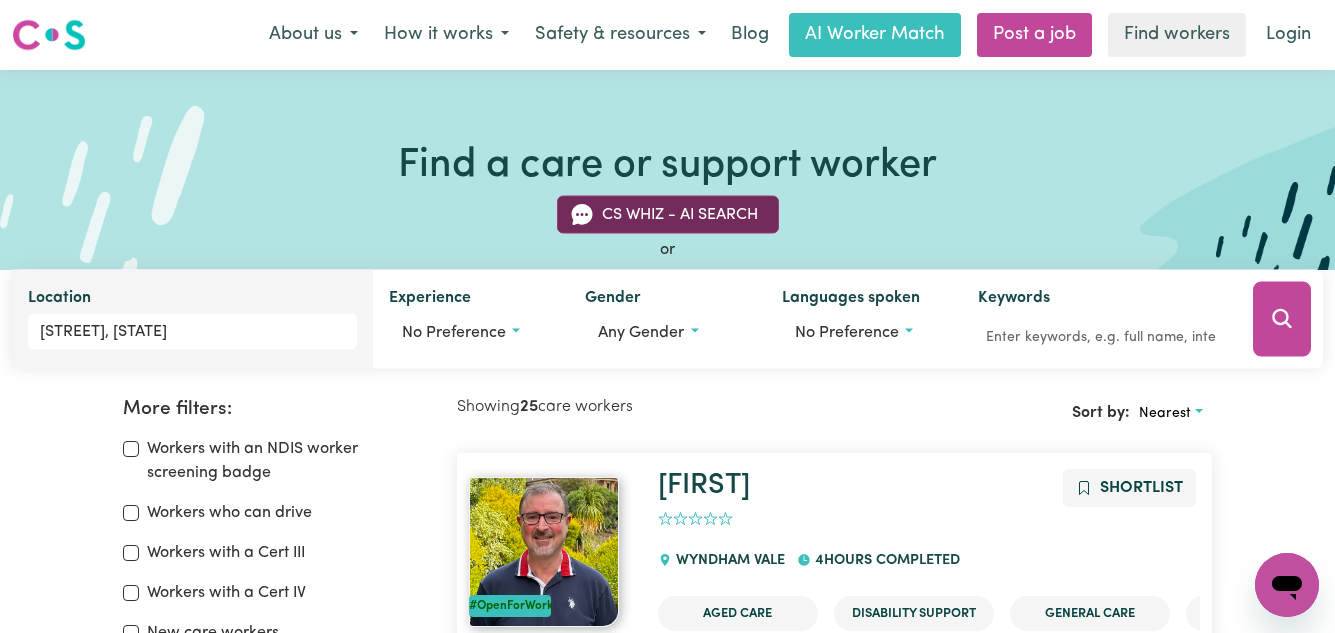 click on "CS Whiz - AI Search" at bounding box center (668, 215) 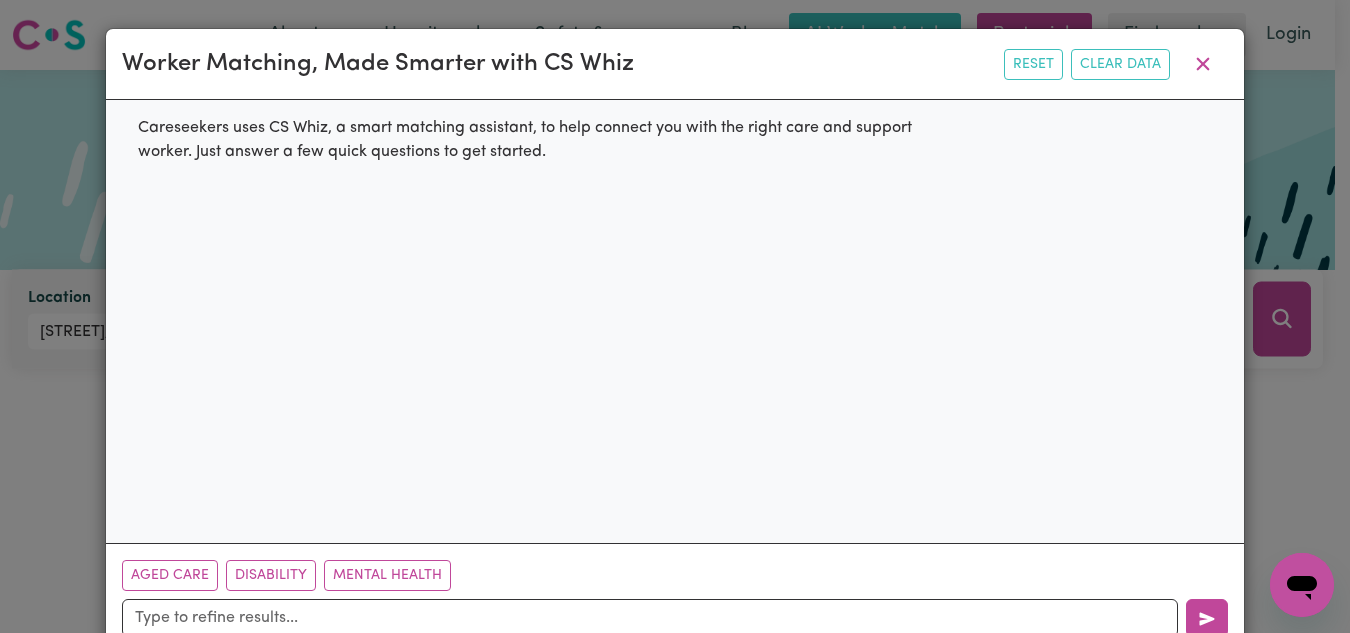 scroll, scrollTop: 51, scrollLeft: 0, axis: vertical 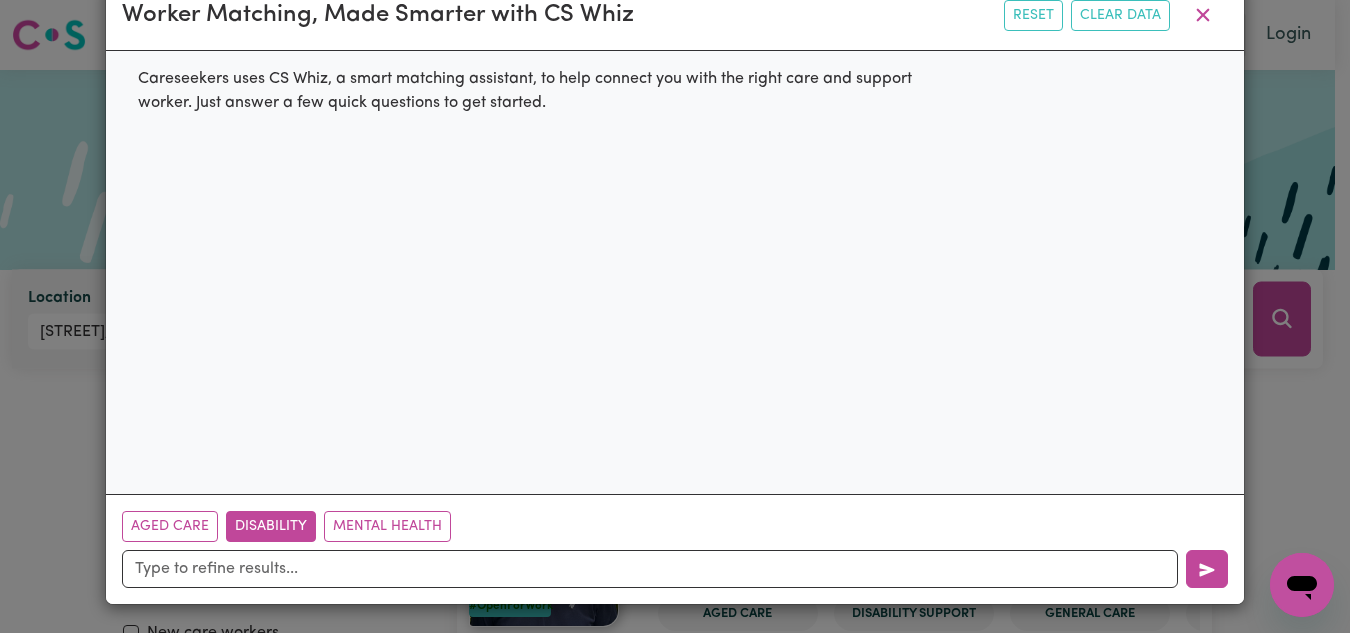 click on "Disability" at bounding box center (271, 526) 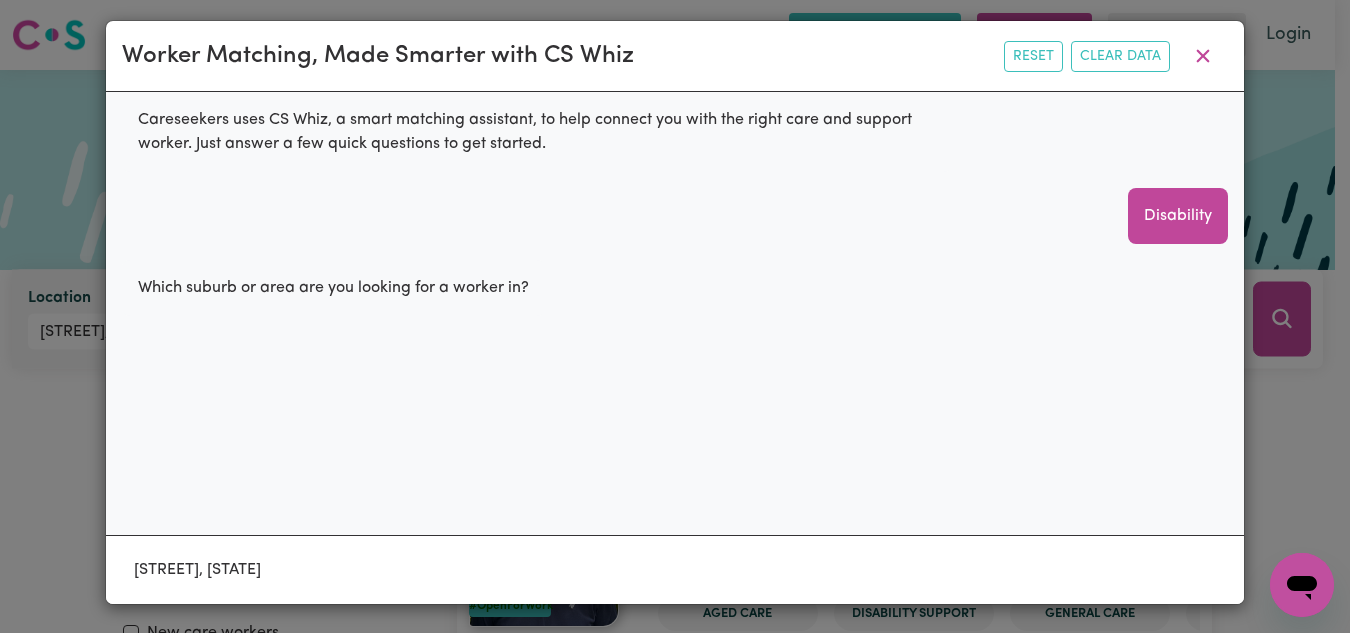 scroll, scrollTop: 10, scrollLeft: 0, axis: vertical 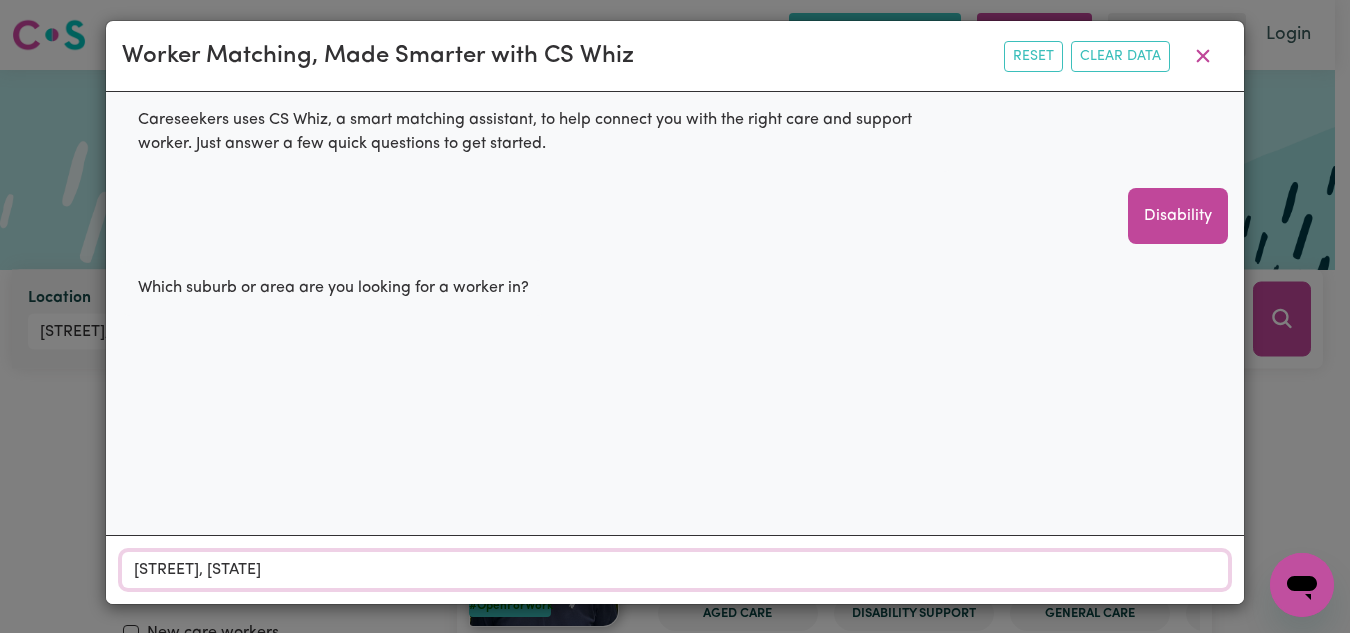 click on "[STREET], [STATE]" at bounding box center [675, 570] 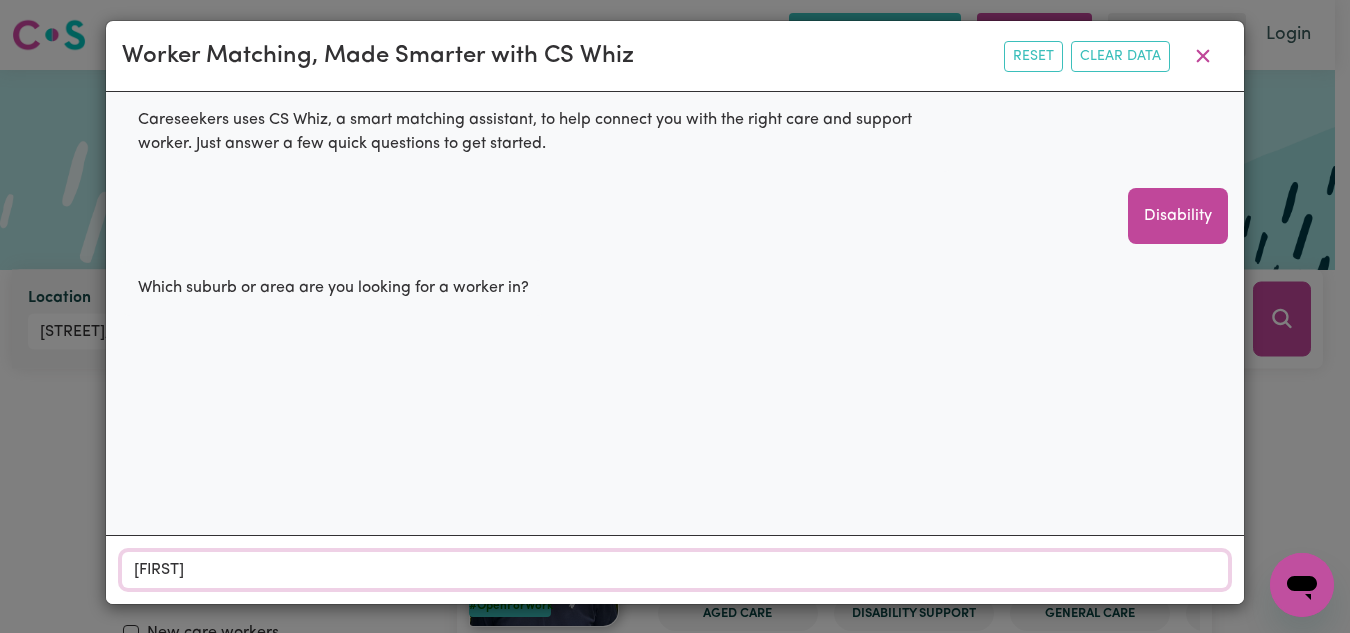 scroll, scrollTop: 23, scrollLeft: 0, axis: vertical 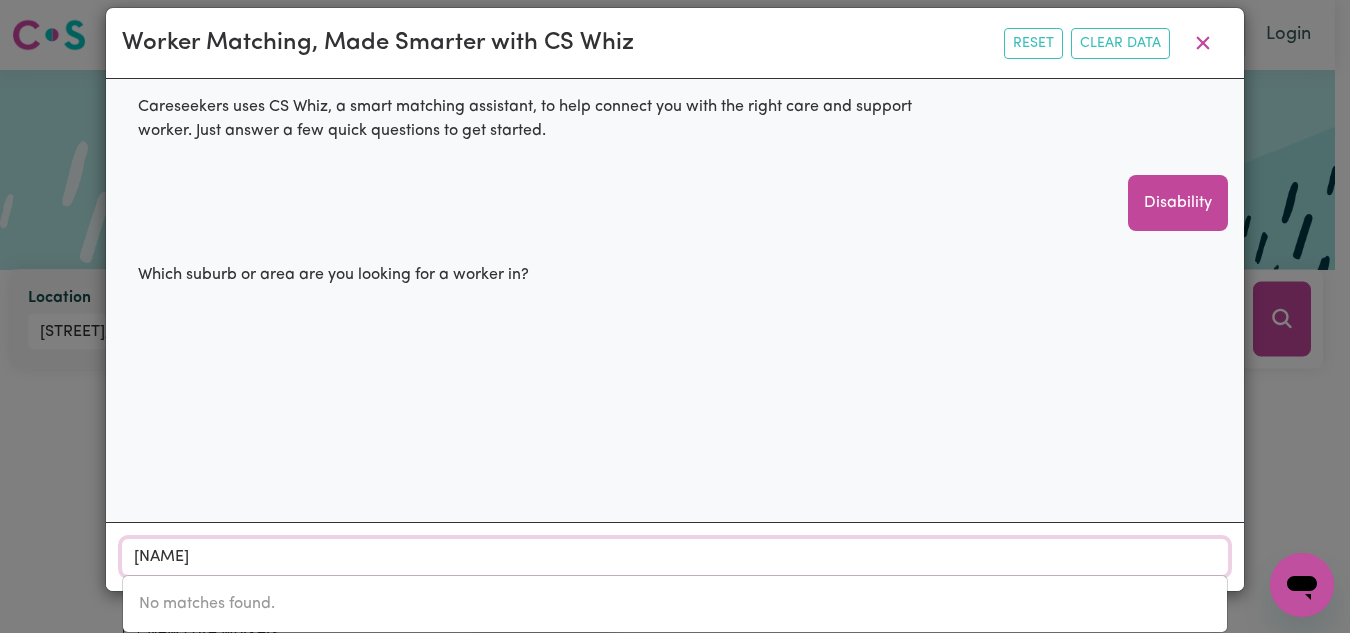 type on "[NAME]" 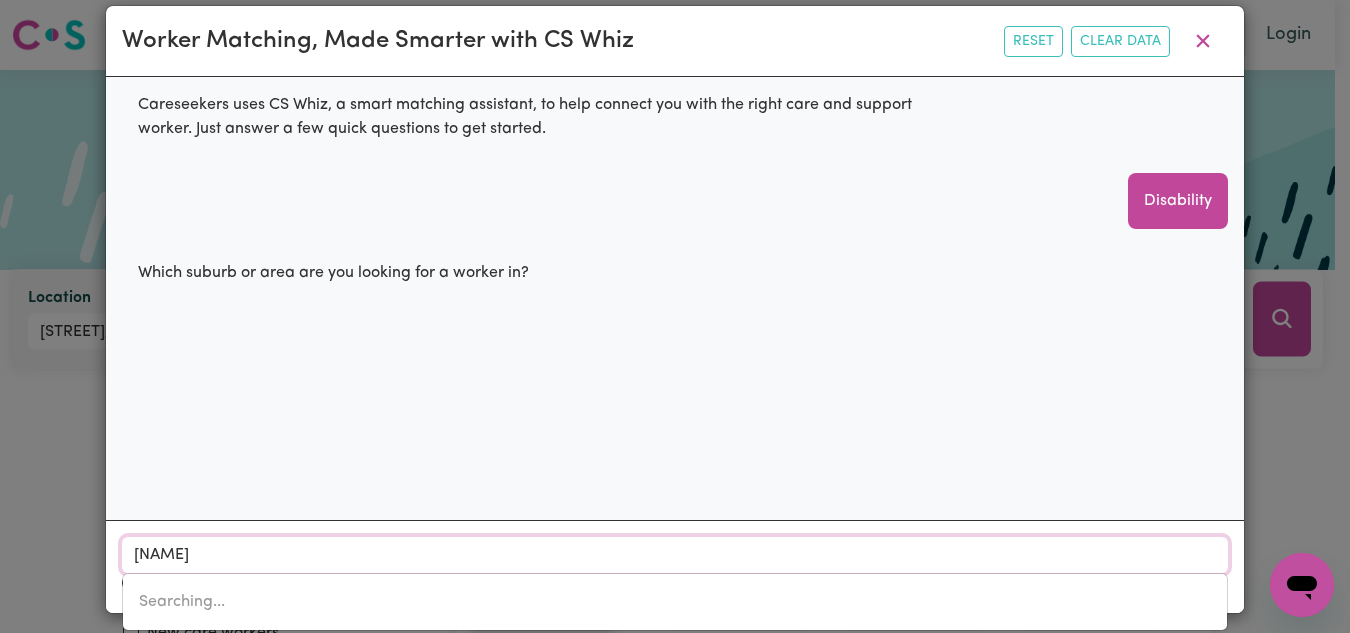 type on "[CITY], [STATE], [POSTAL_CODE]" 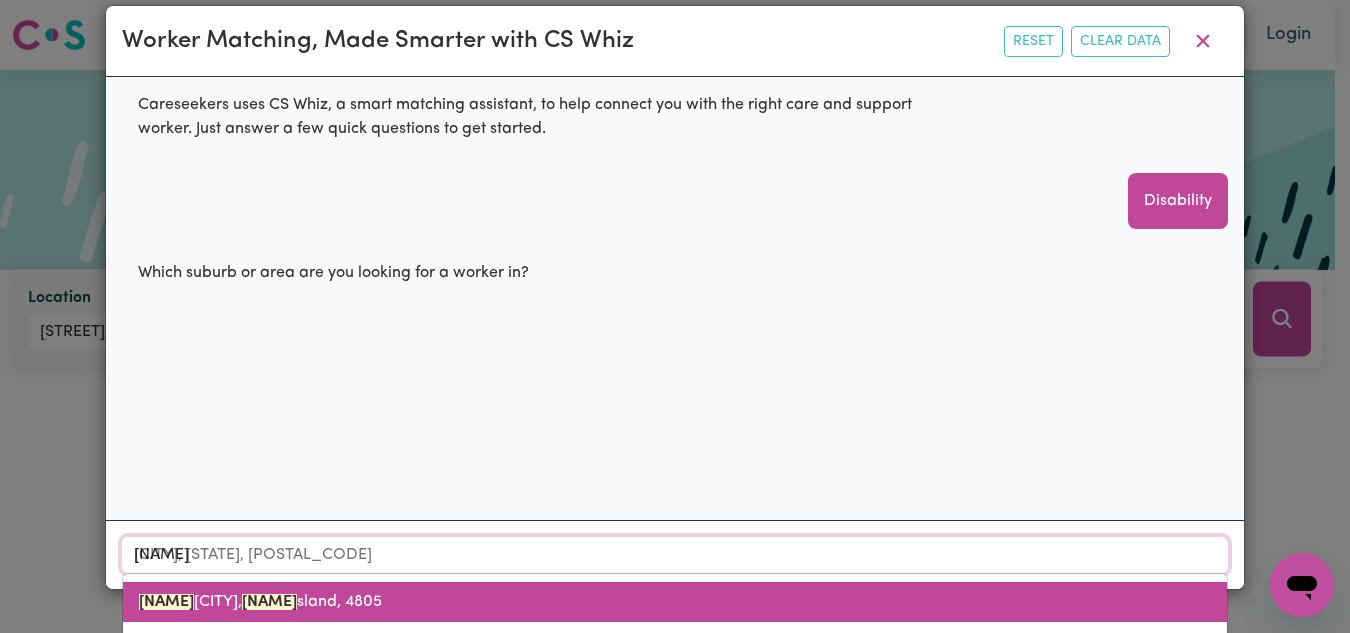 click on "[STREET], [CITY], [STATE], [POSTAL_CODE]" at bounding box center (260, 602) 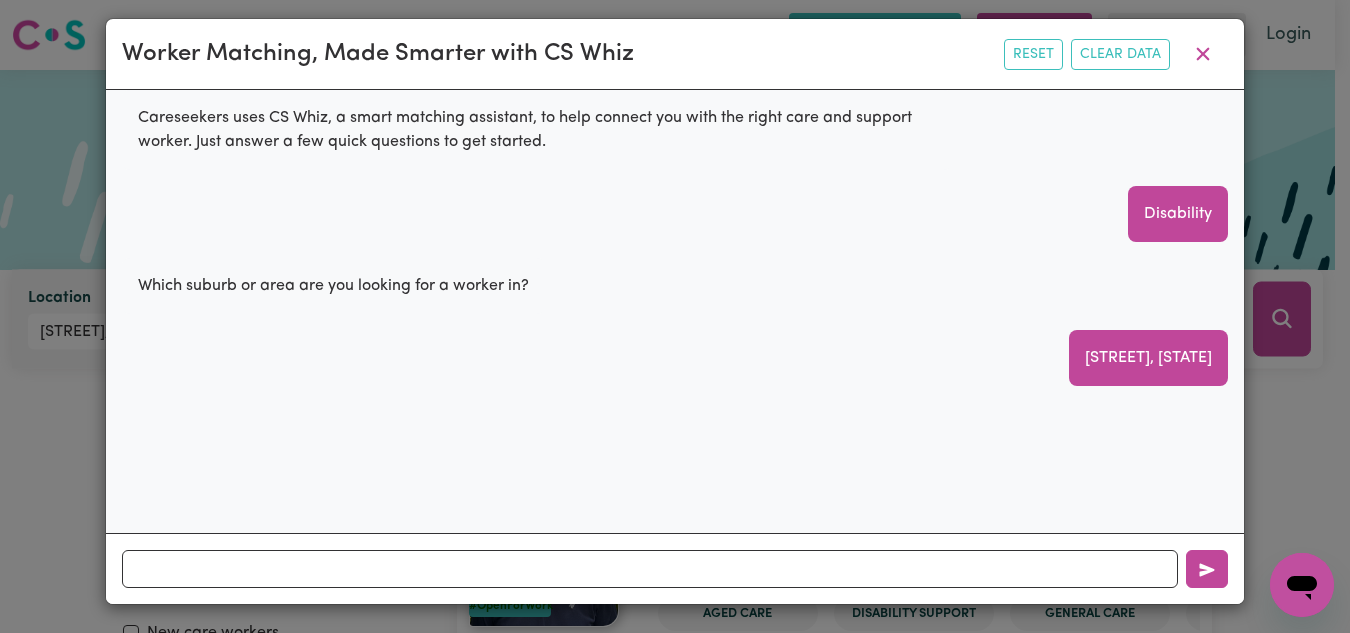 scroll, scrollTop: 12, scrollLeft: 0, axis: vertical 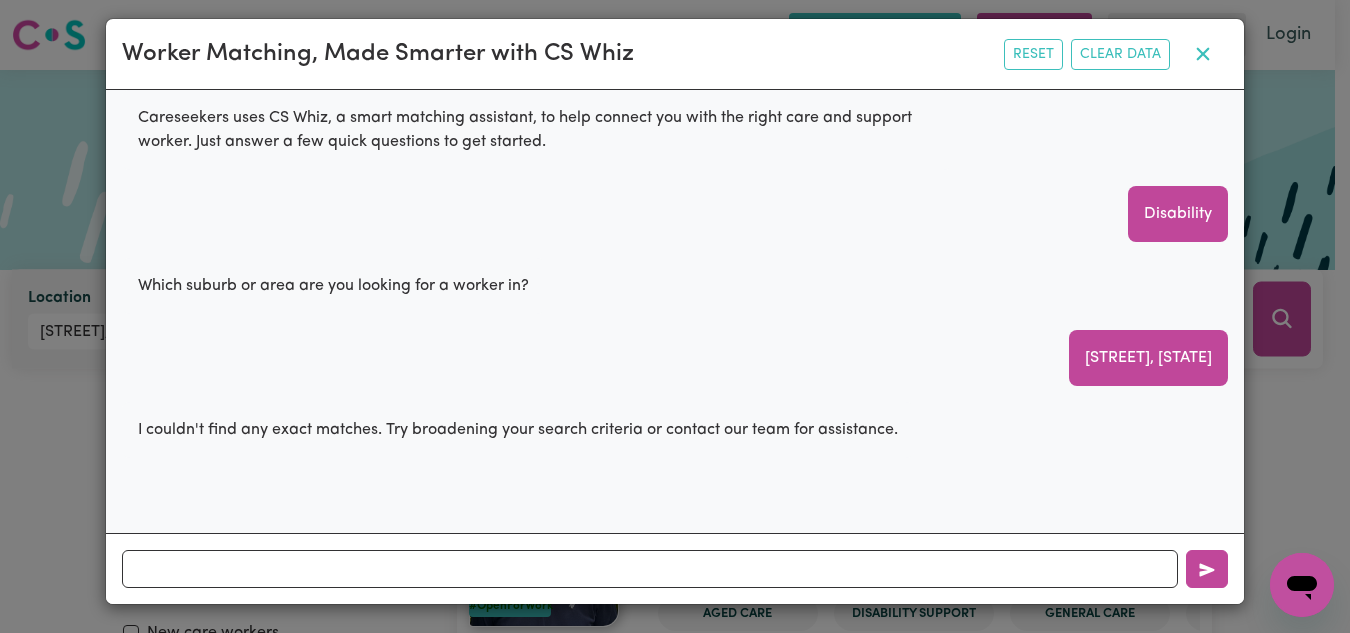 click 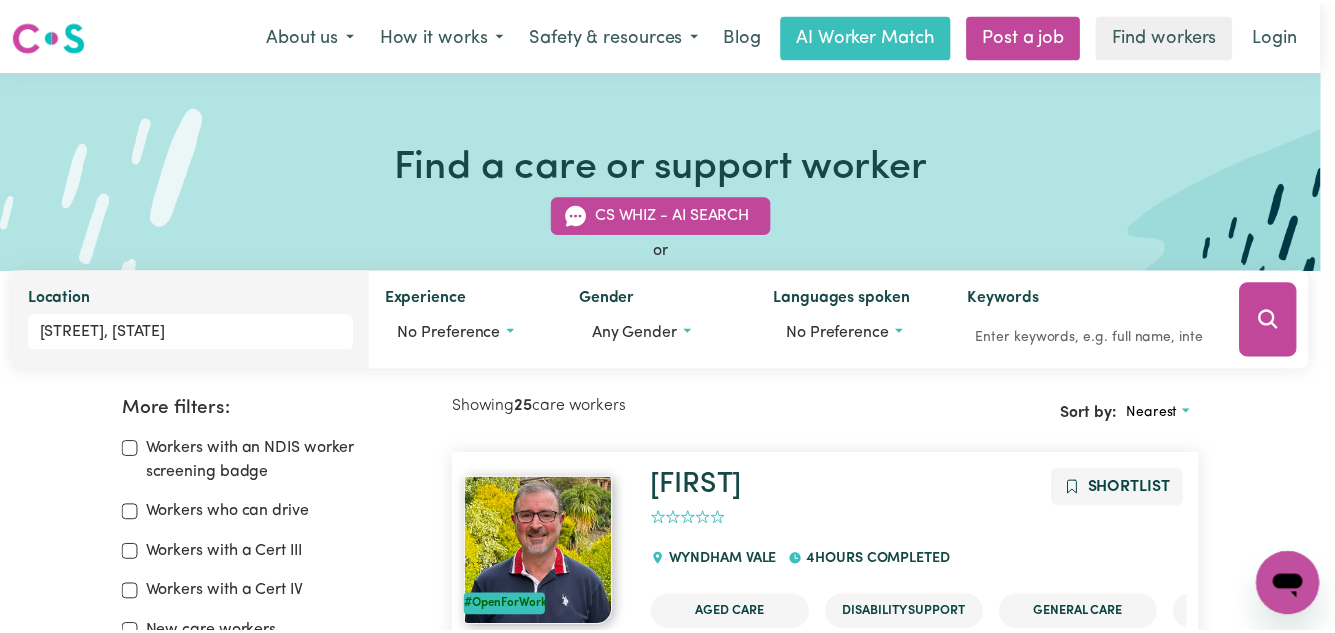 scroll, scrollTop: 51, scrollLeft: 0, axis: vertical 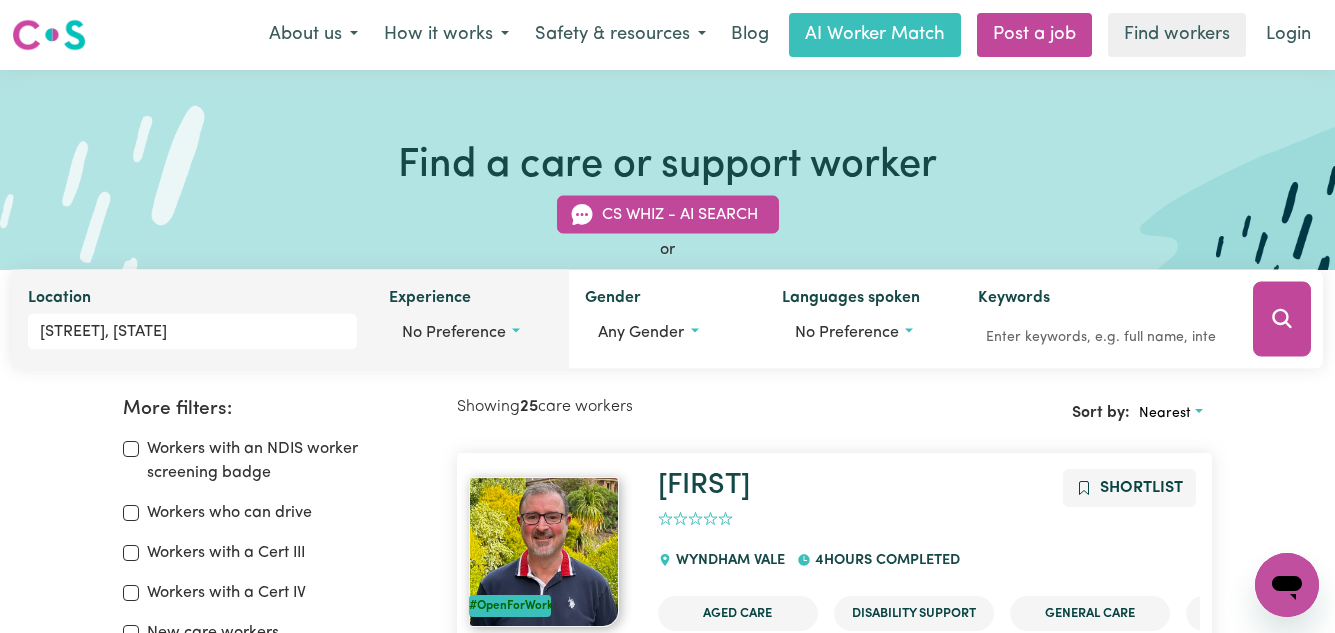 click on "No preference" at bounding box center (454, 333) 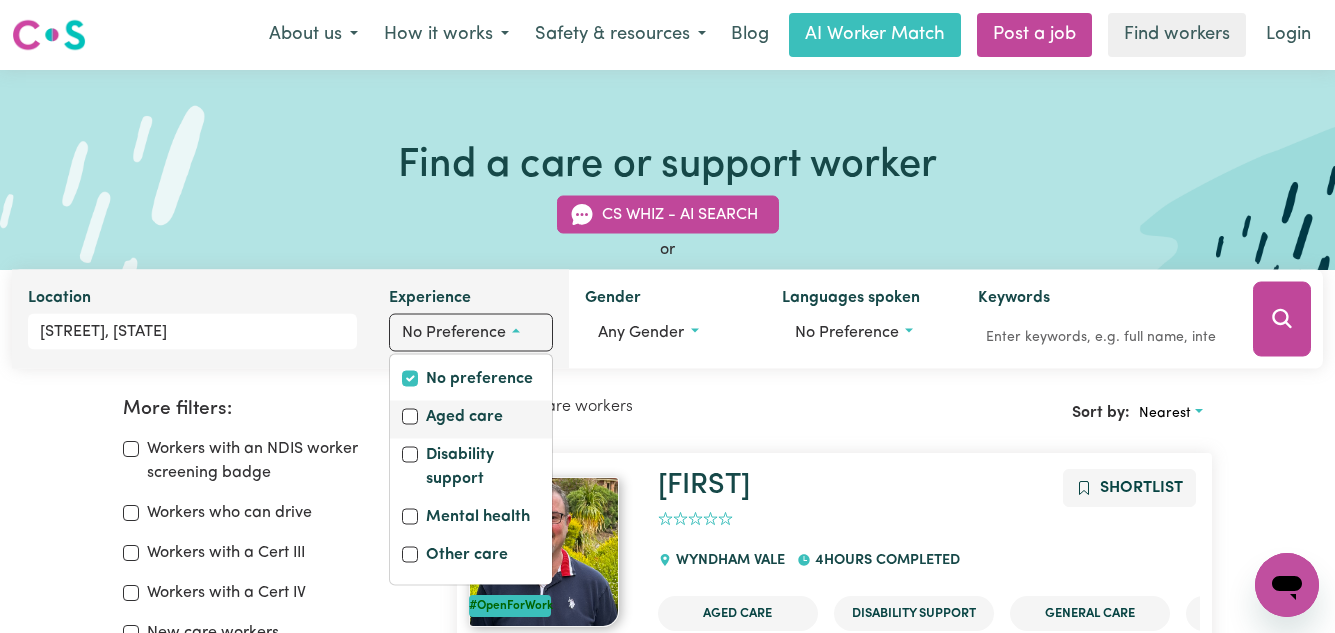 click on "Aged care" at bounding box center [464, 419] 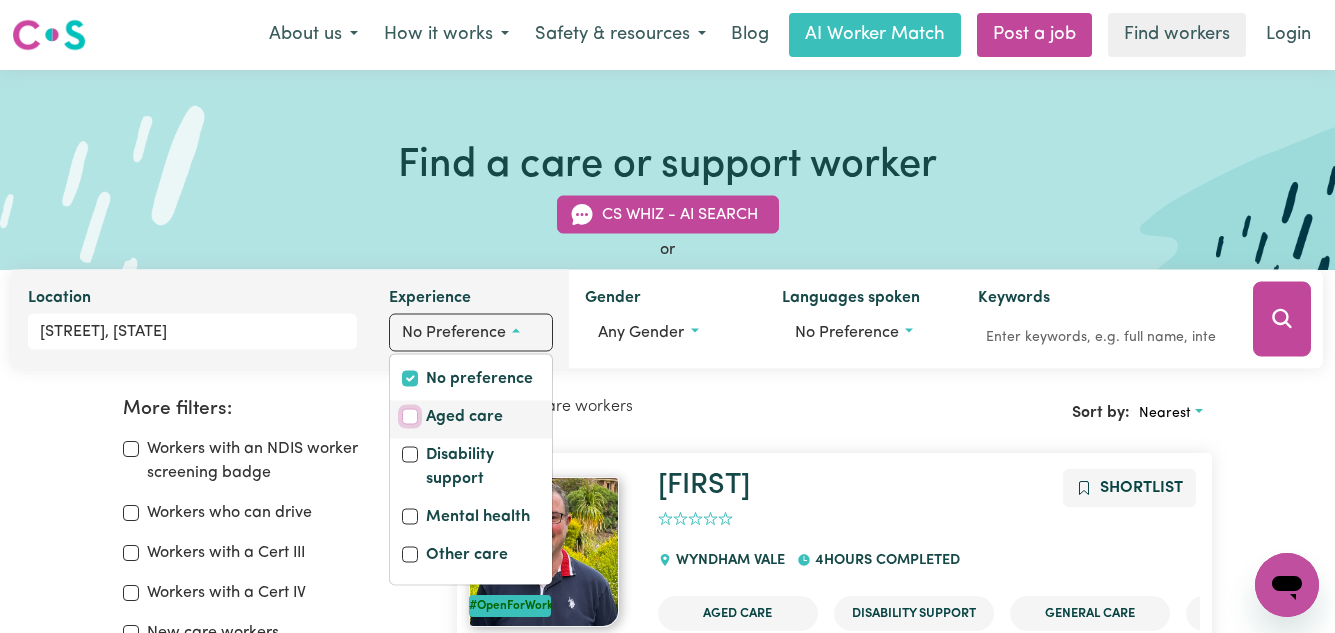 click on "Aged care" at bounding box center (410, 417) 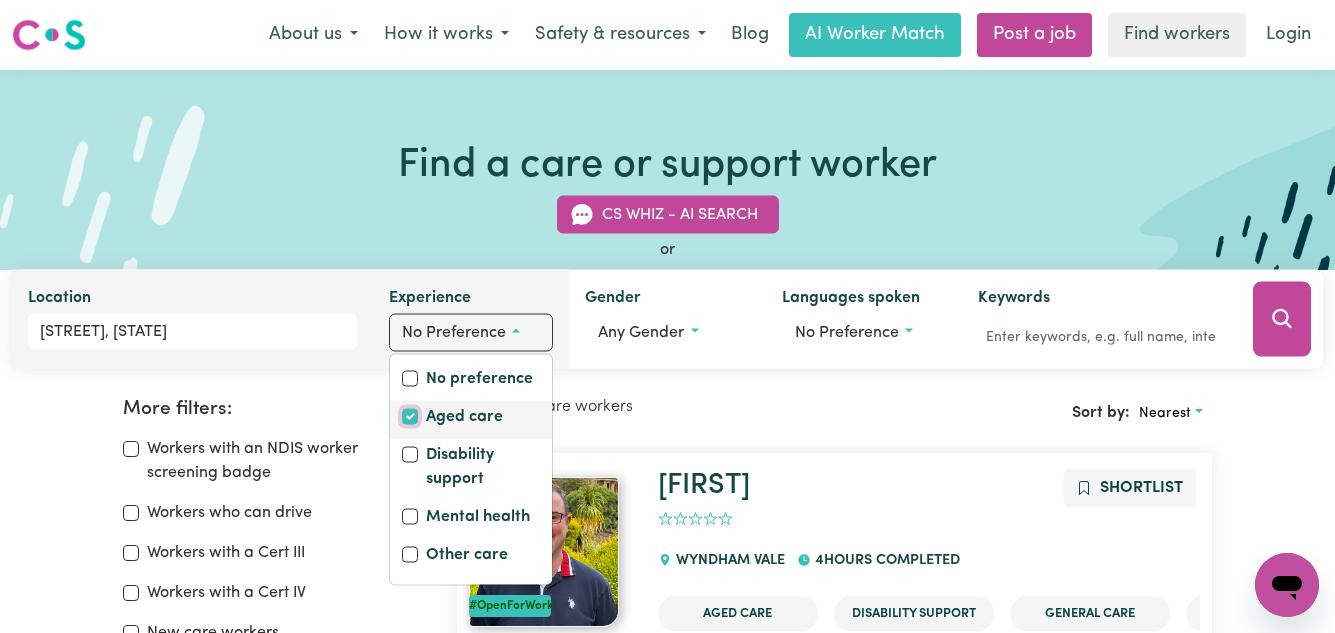 checkbox on "true" 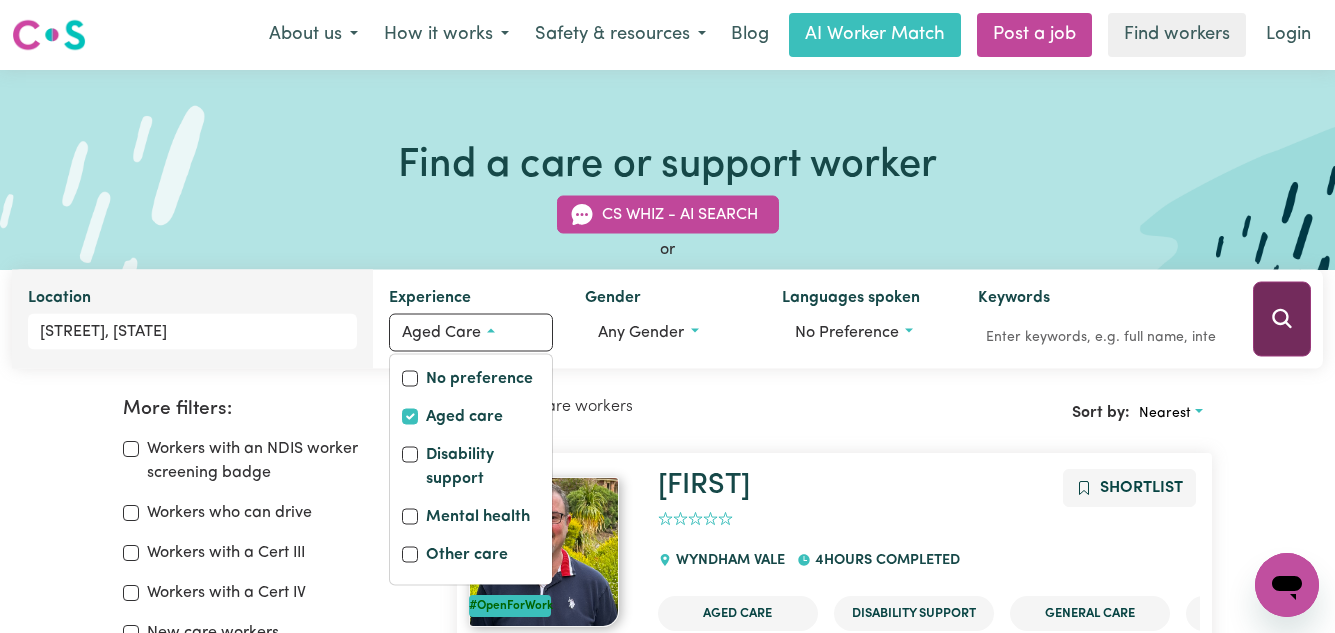 click 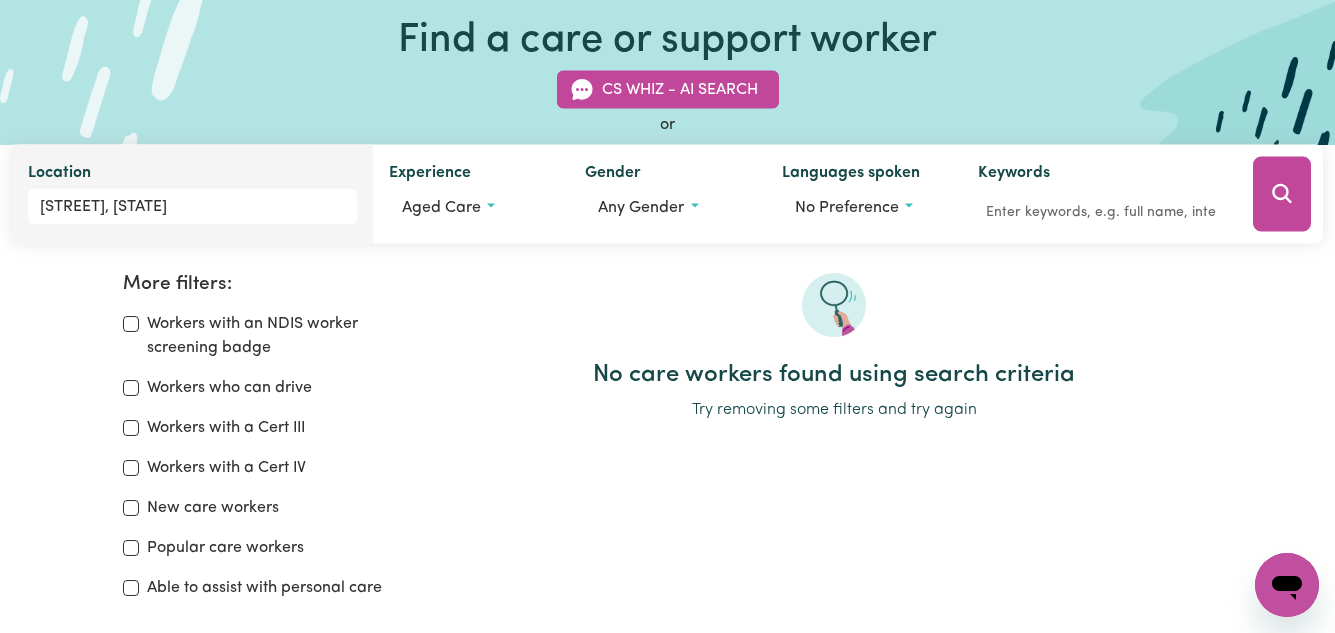 scroll, scrollTop: 124, scrollLeft: 0, axis: vertical 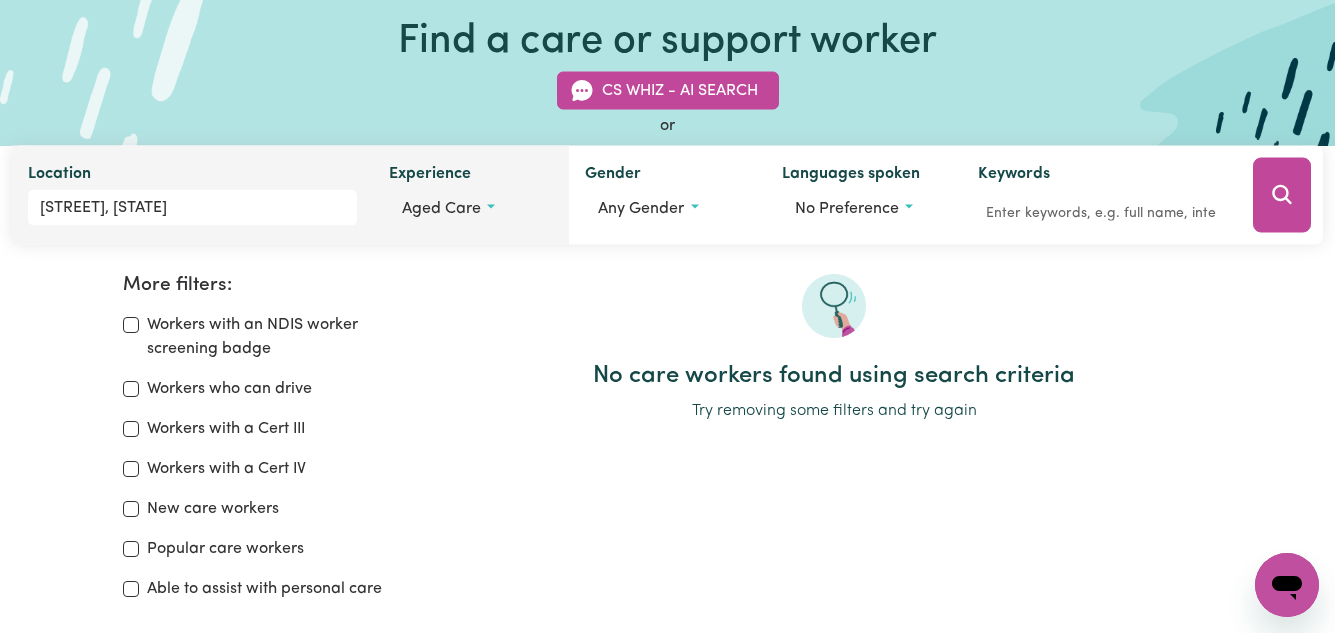 click on "Aged care" at bounding box center (471, 209) 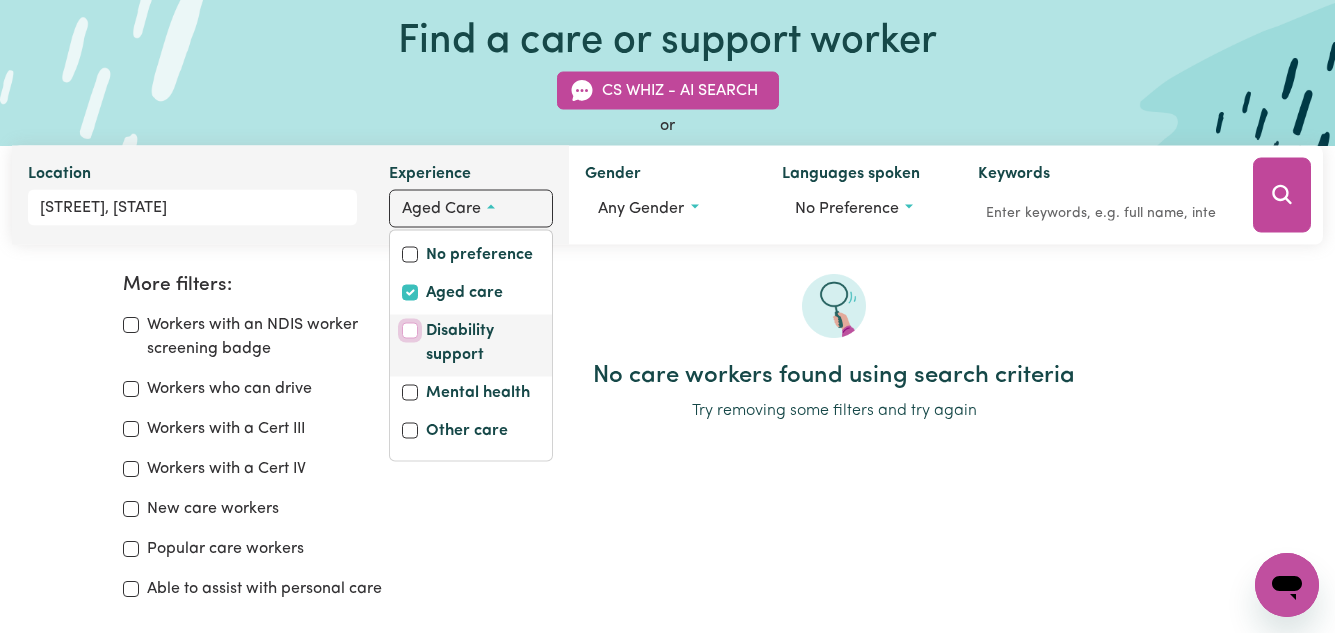 click on "Disability support" at bounding box center [410, 331] 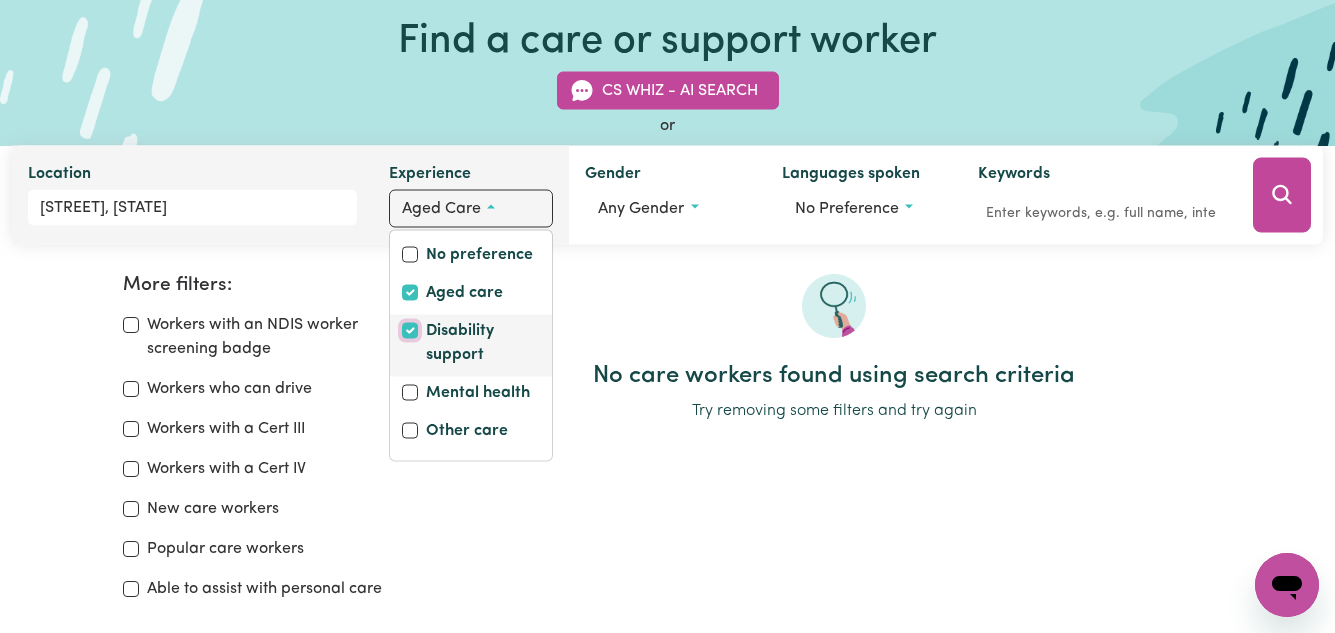 checkbox on "true" 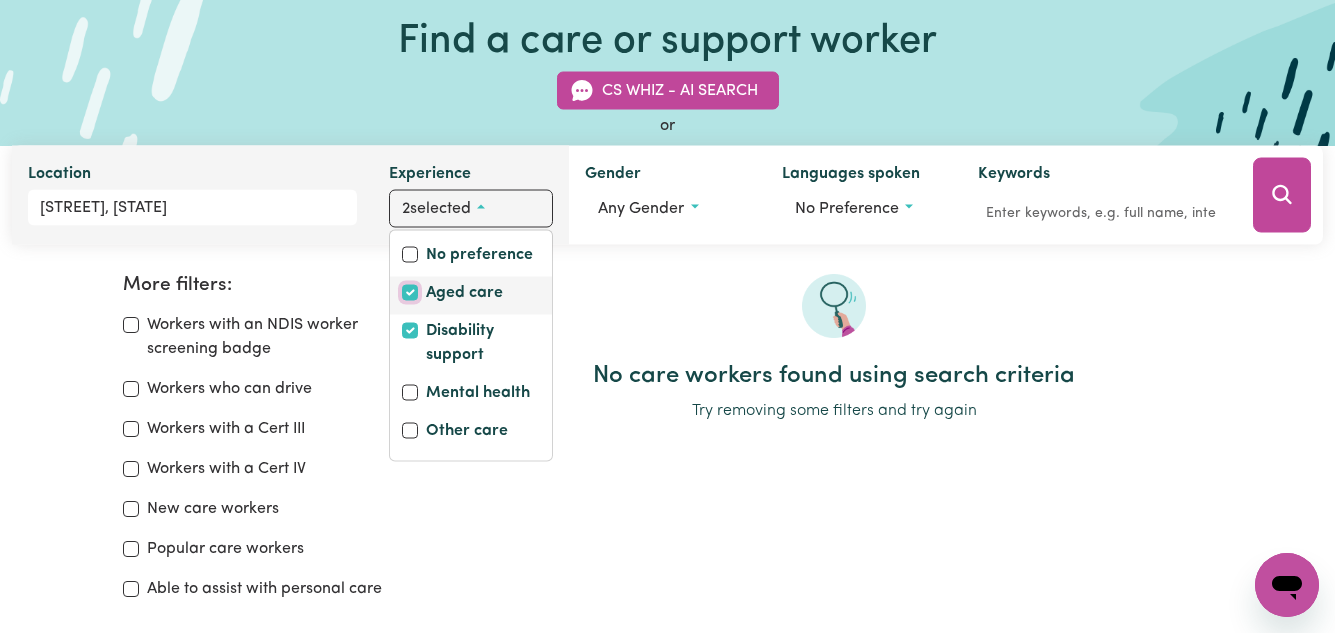 click on "Aged care" at bounding box center (410, 293) 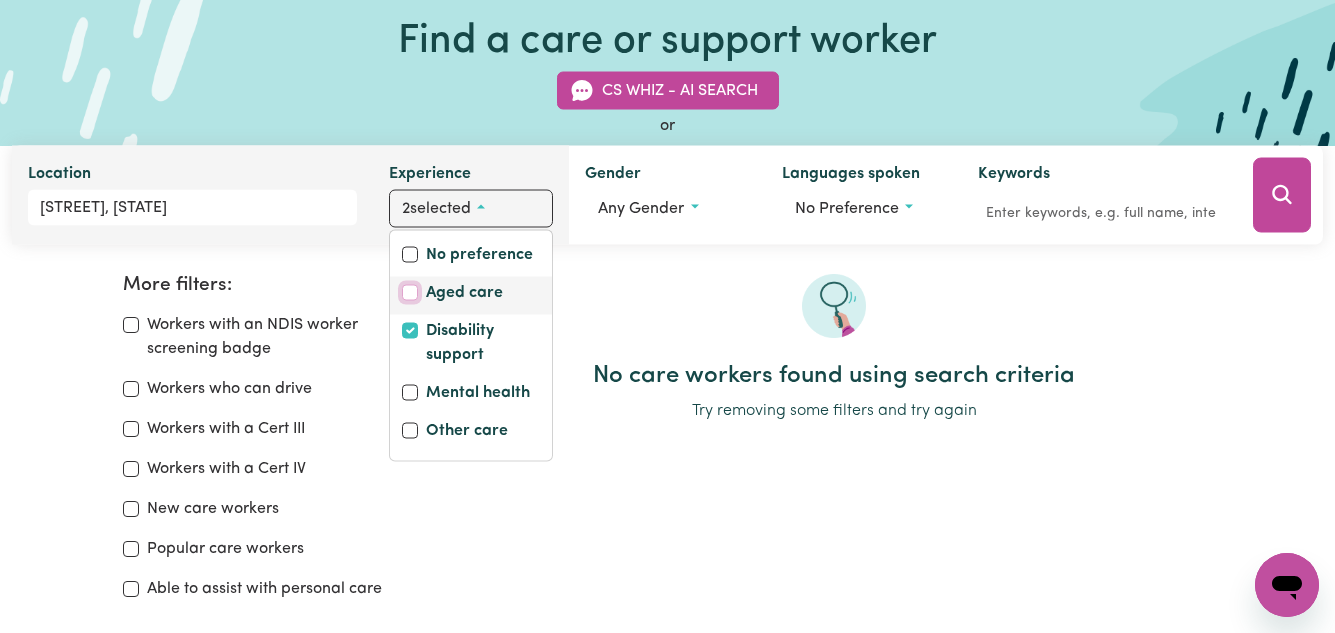 checkbox on "false" 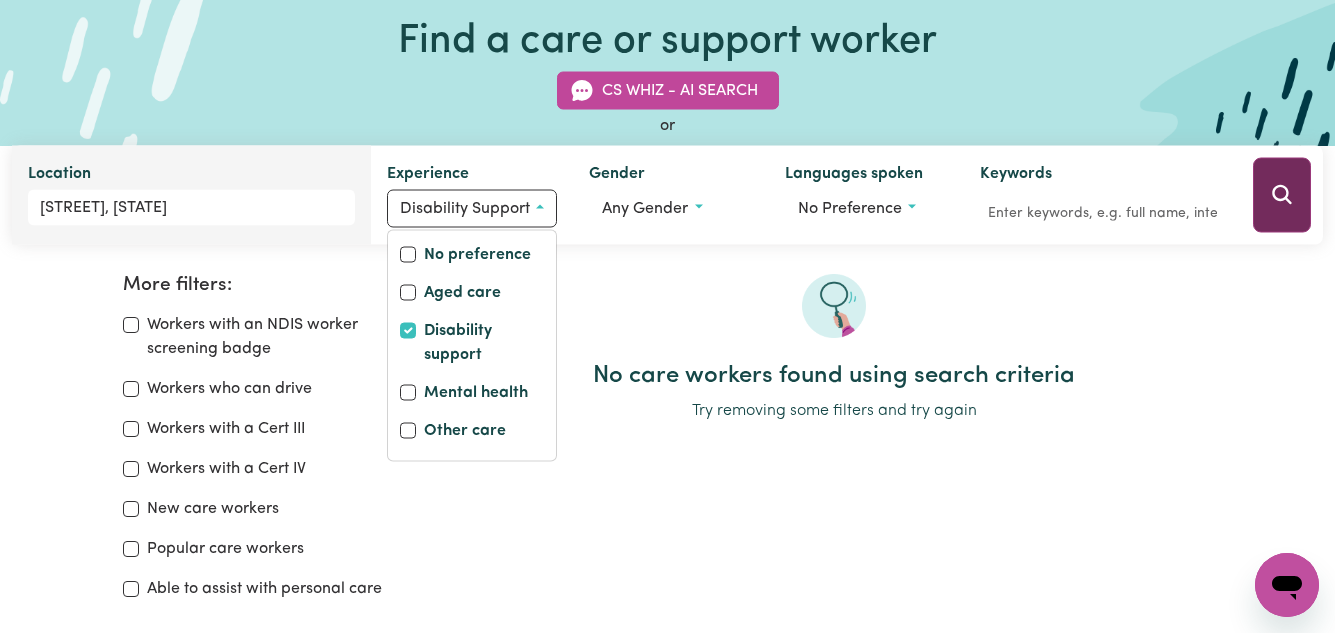 click at bounding box center (1282, 195) 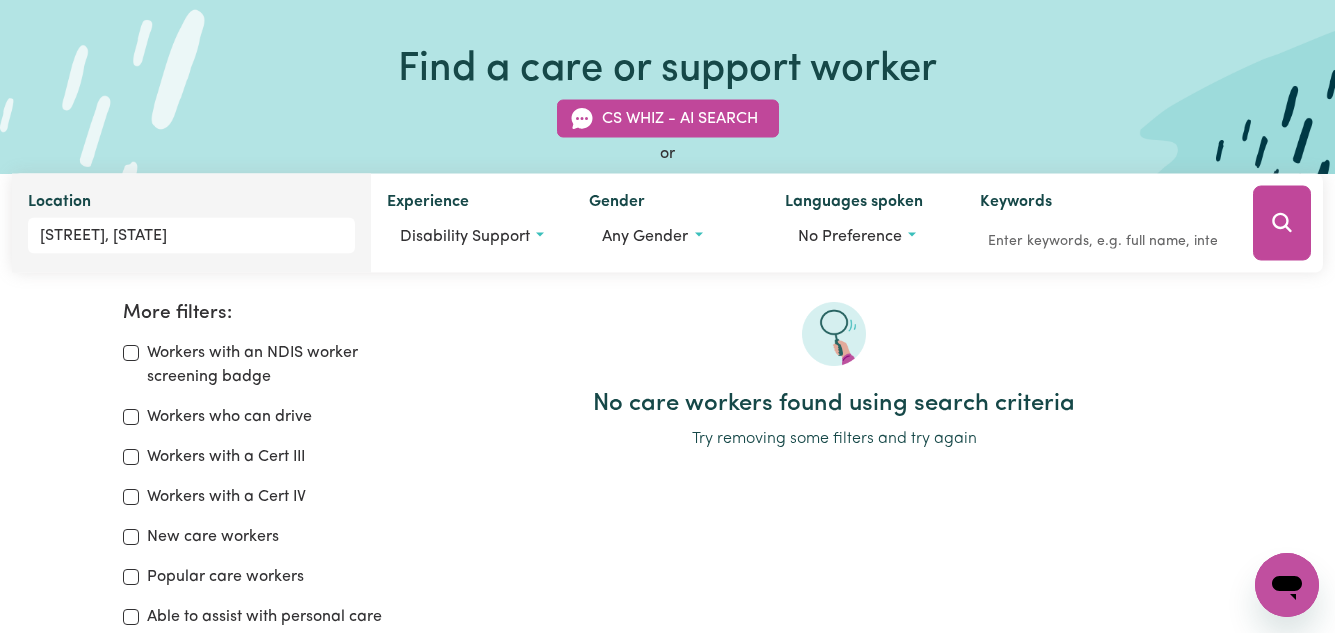 scroll, scrollTop: 95, scrollLeft: 0, axis: vertical 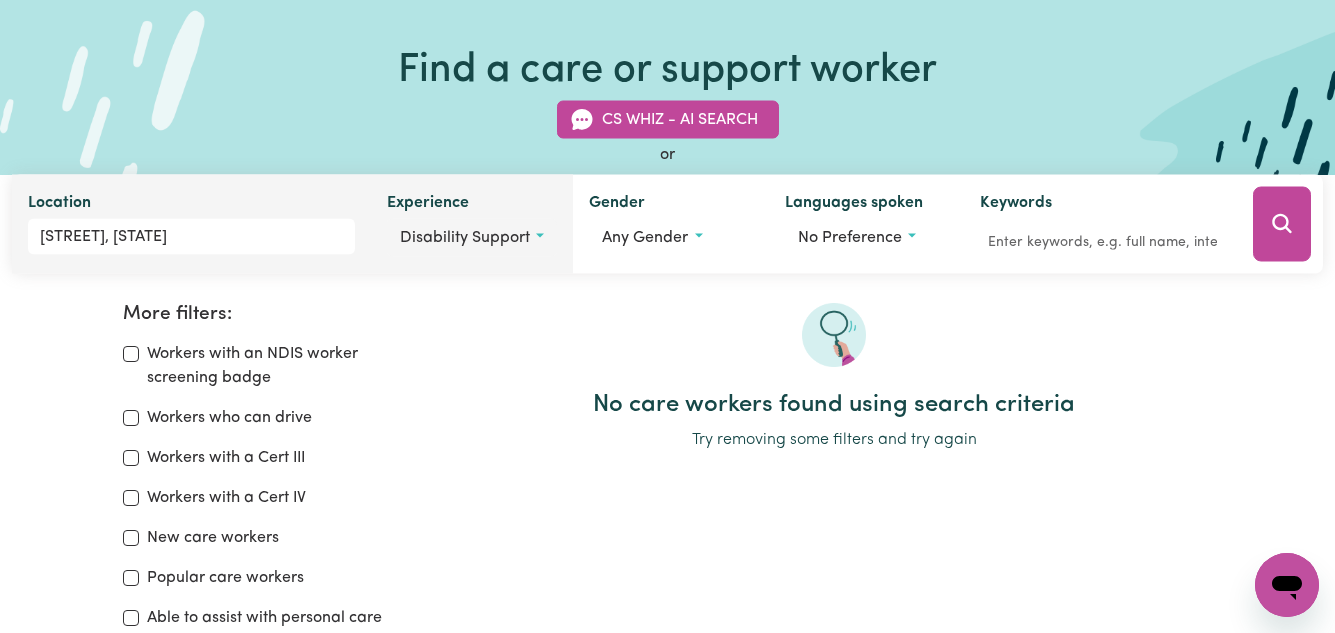click on "Disability support" at bounding box center [472, 238] 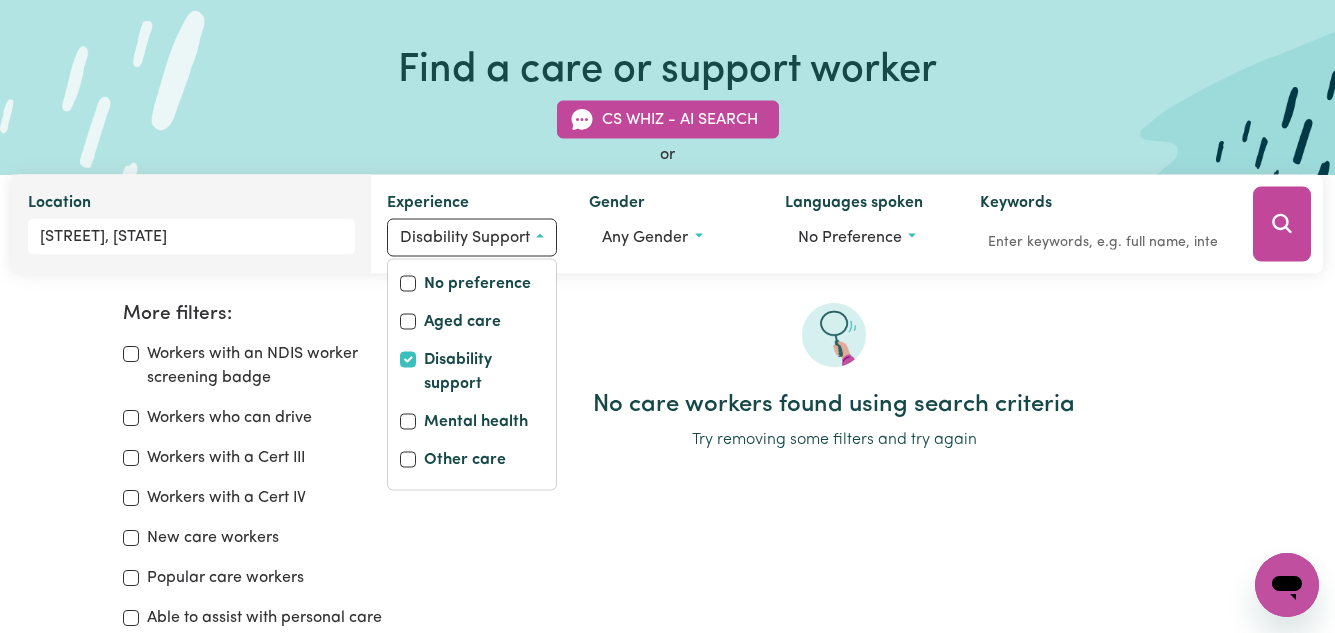 scroll, scrollTop: 0, scrollLeft: 0, axis: both 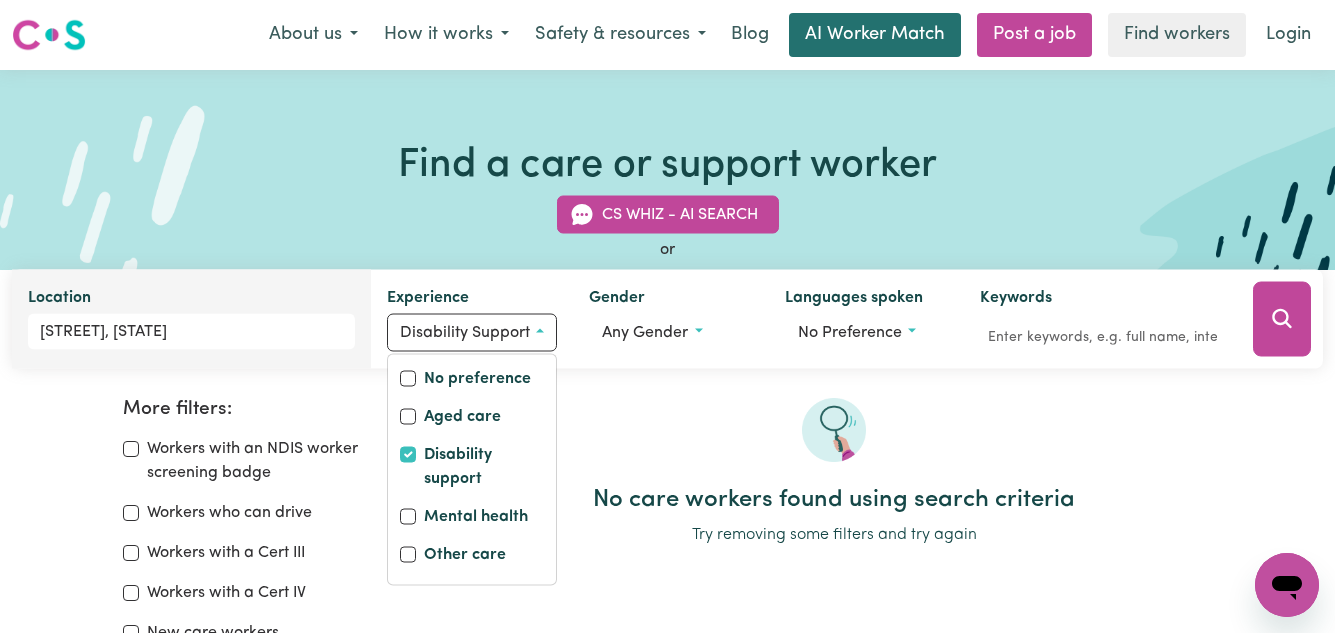 click on "AI Worker Match" at bounding box center [875, 35] 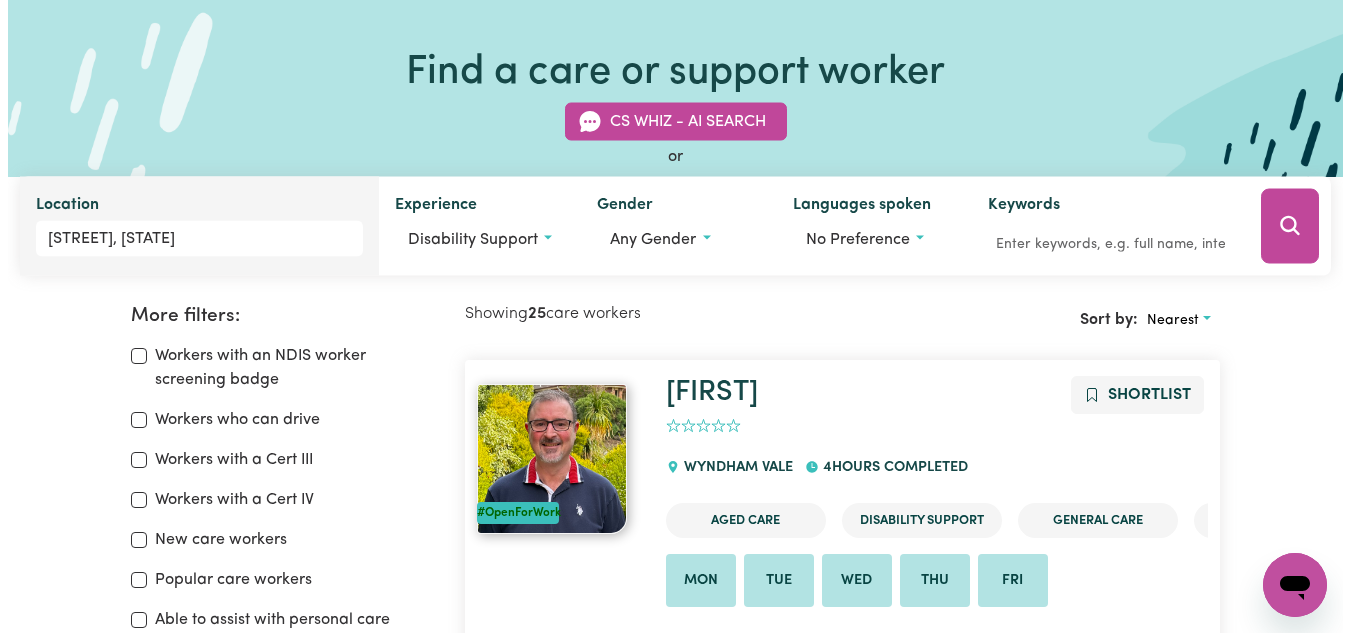 scroll, scrollTop: 92, scrollLeft: 0, axis: vertical 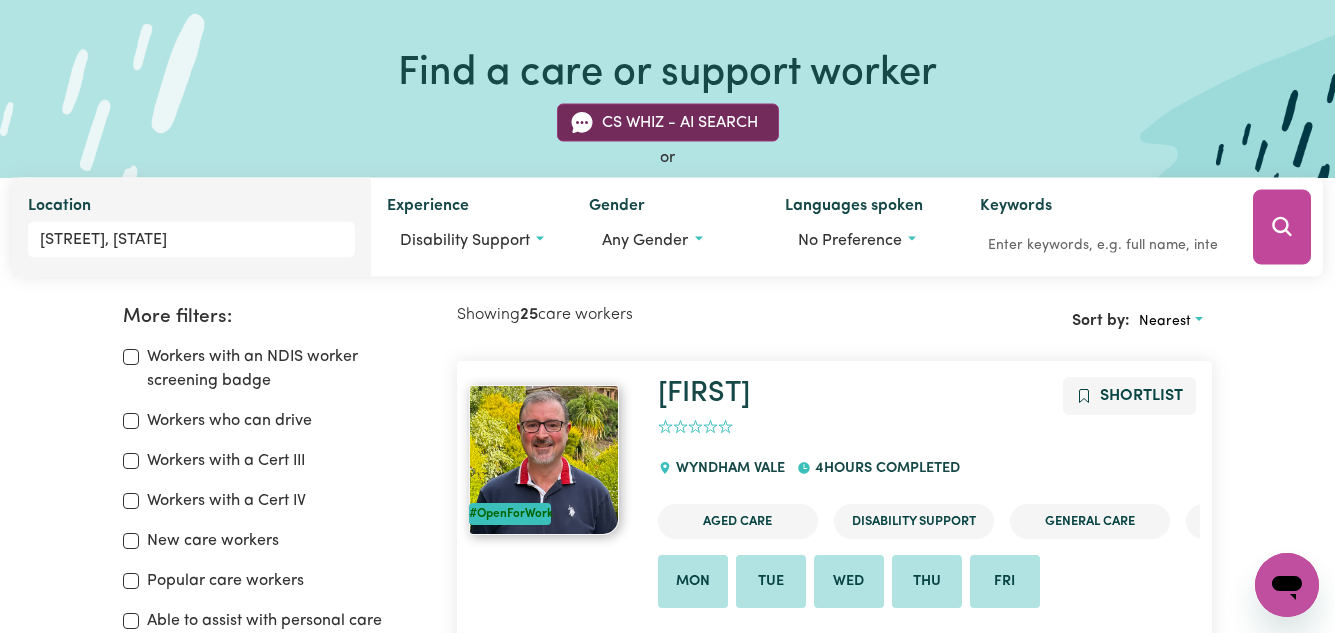 click on "CS Whiz - AI Search" at bounding box center [668, 123] 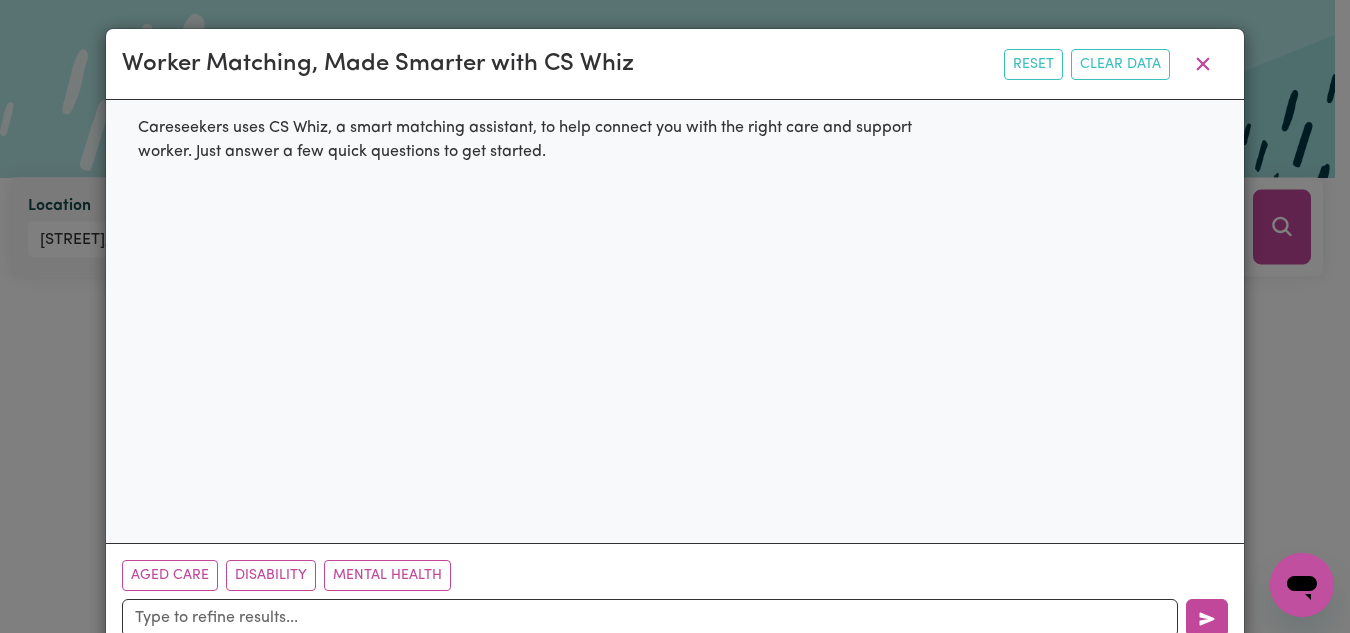 scroll, scrollTop: 51, scrollLeft: 0, axis: vertical 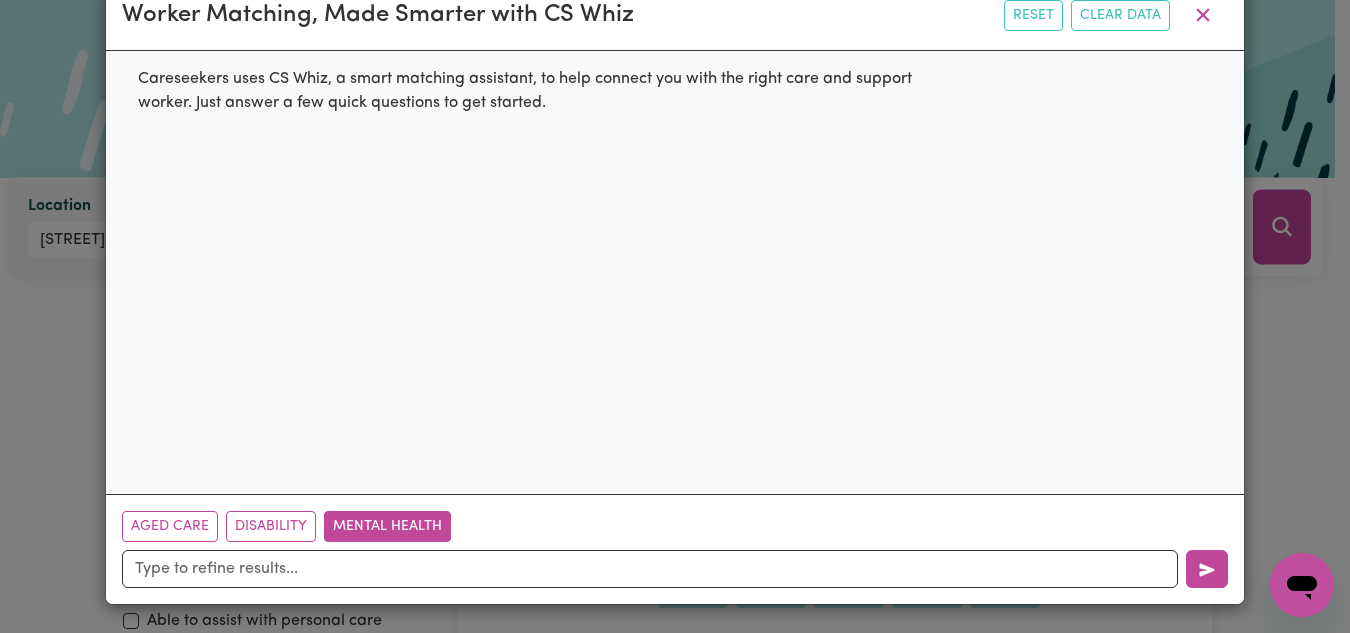 click on "Mental Health" at bounding box center [387, 526] 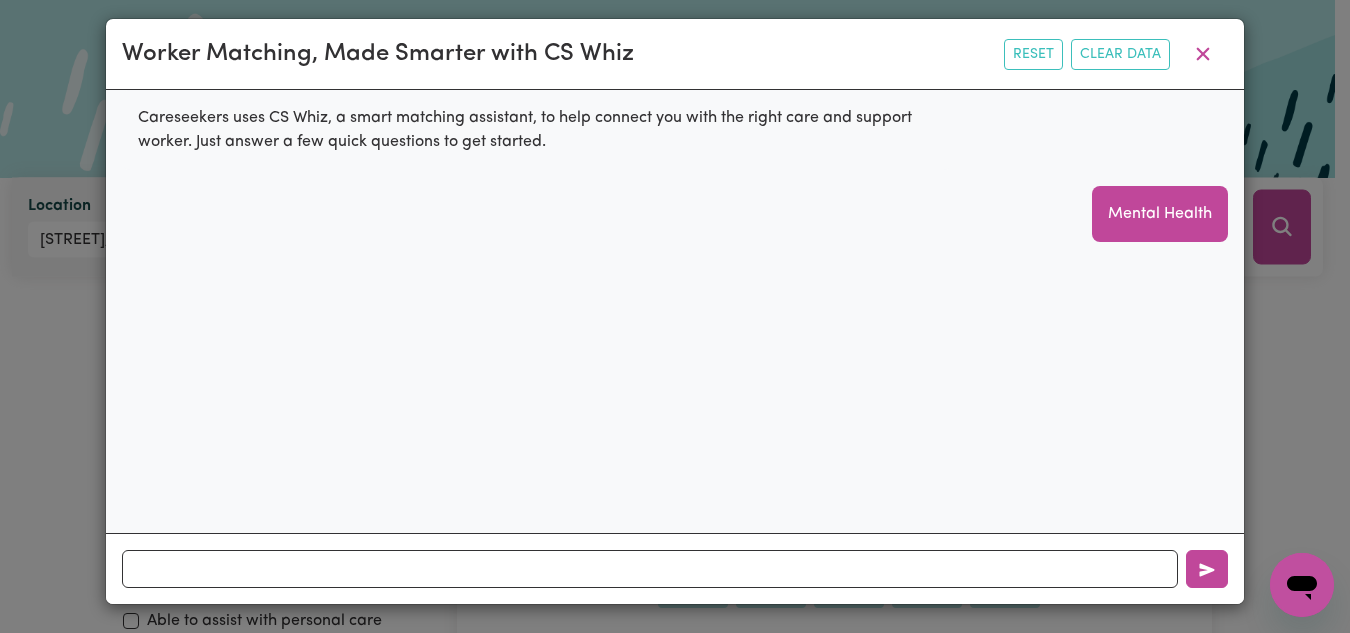 scroll, scrollTop: 10, scrollLeft: 0, axis: vertical 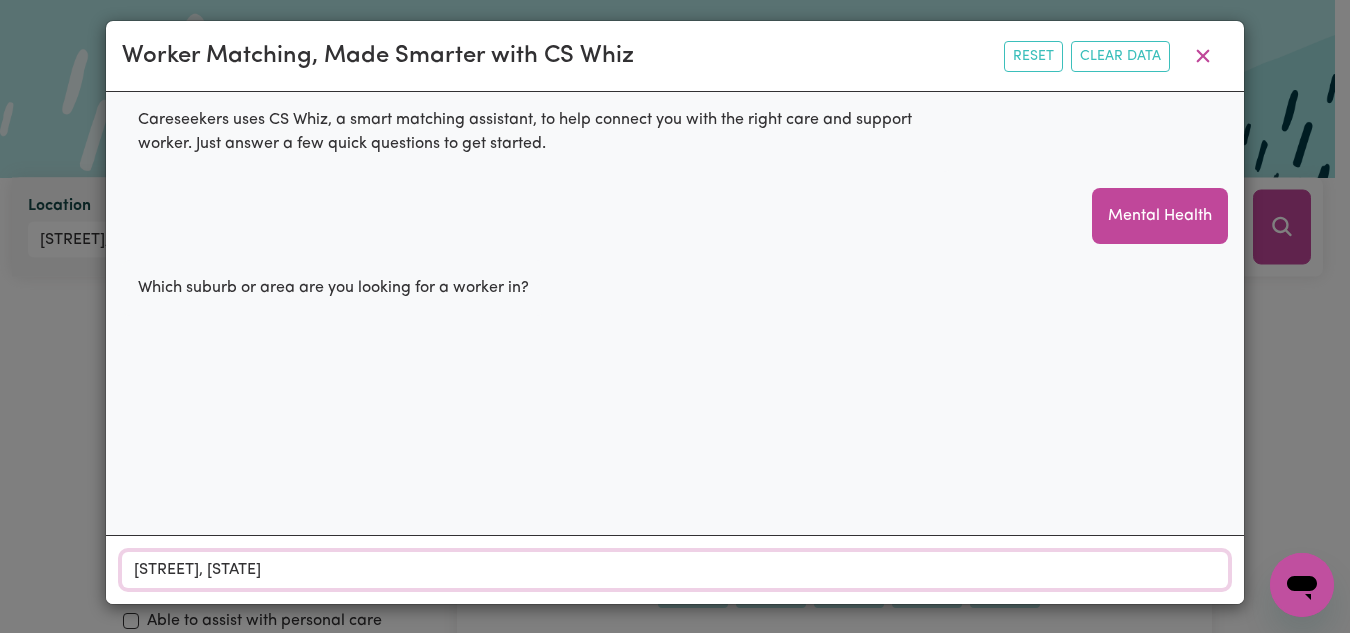 click on "[STREET], [STATE]" at bounding box center (675, 570) 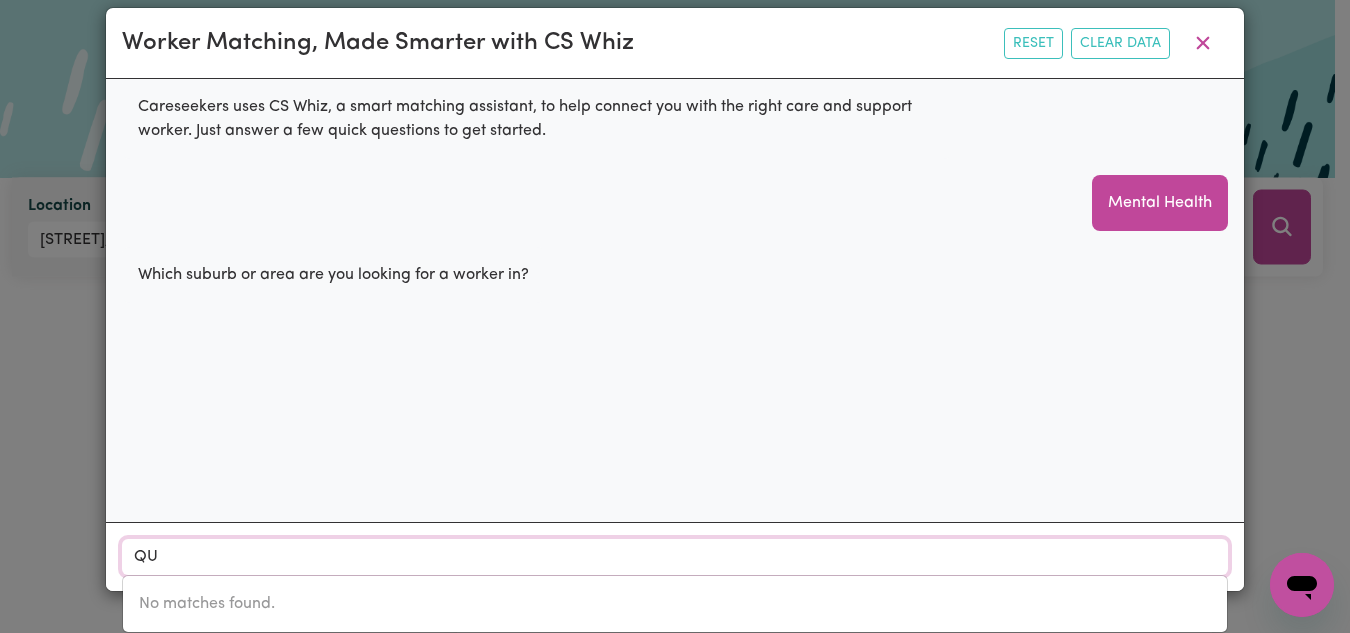 type on "Q" 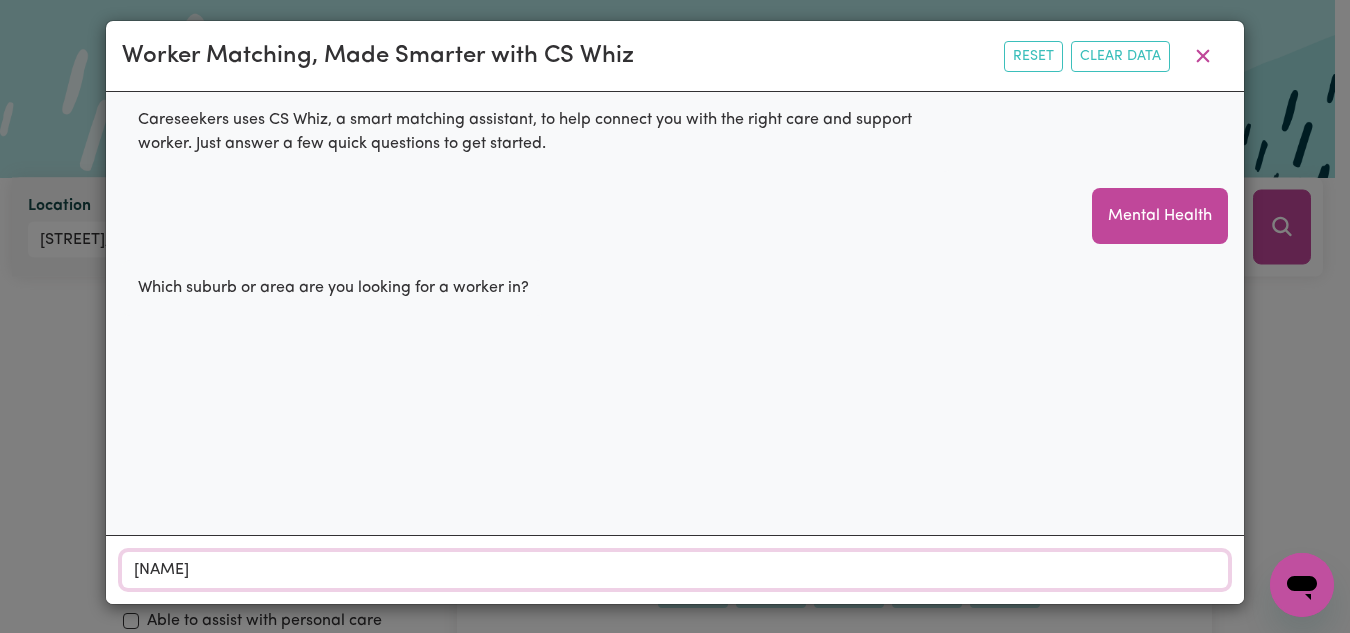 scroll, scrollTop: 23, scrollLeft: 0, axis: vertical 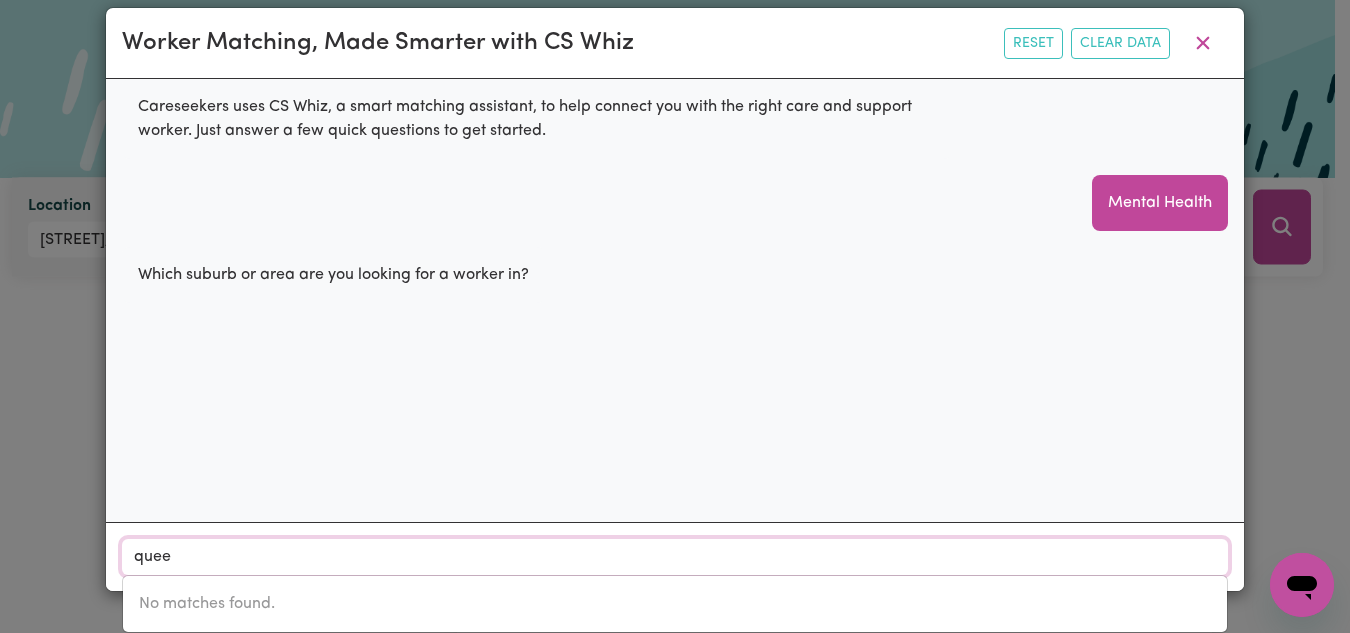 type on "[NAME]" 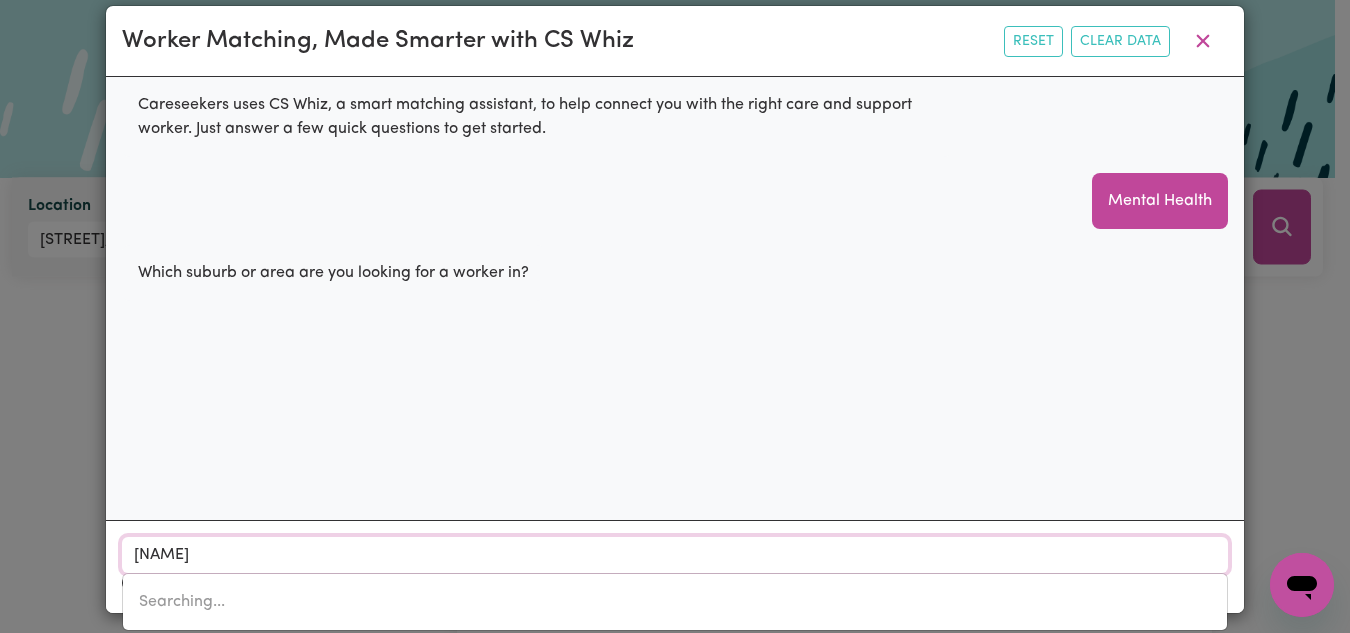 type on "[SUBURB], [STATE], [POSTCODE]" 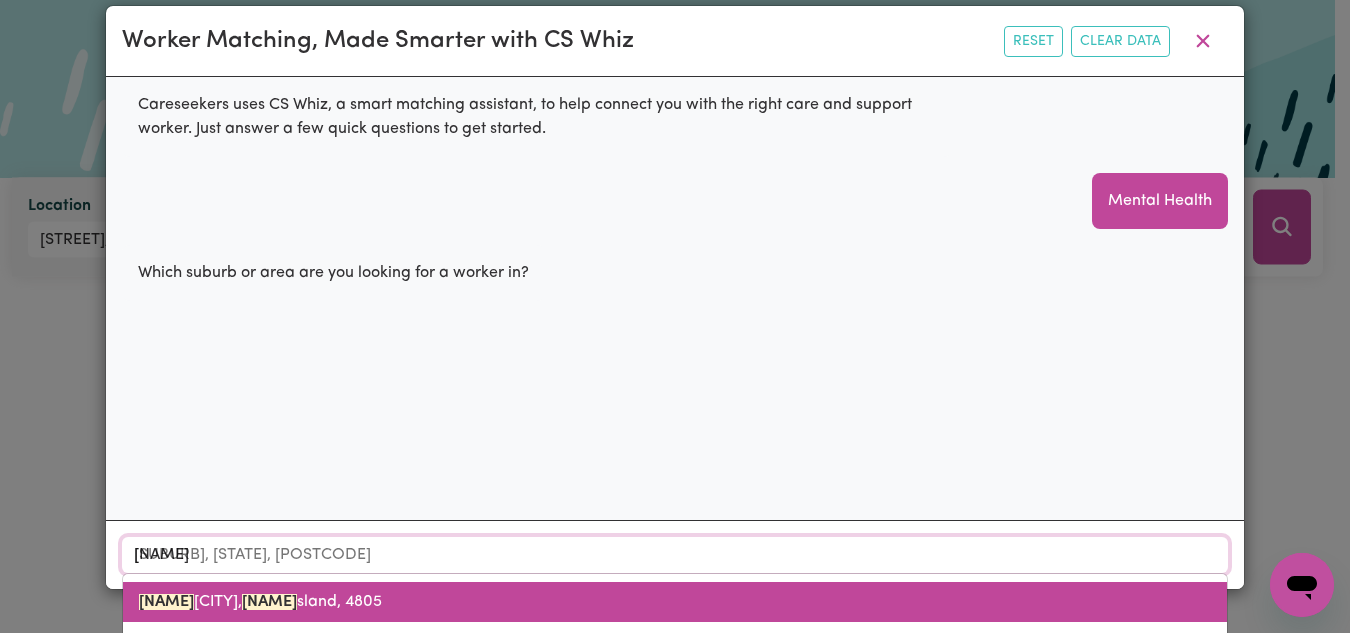 click on "[STREET], [CITY], [STATE], [POSTAL_CODE]" at bounding box center (675, 602) 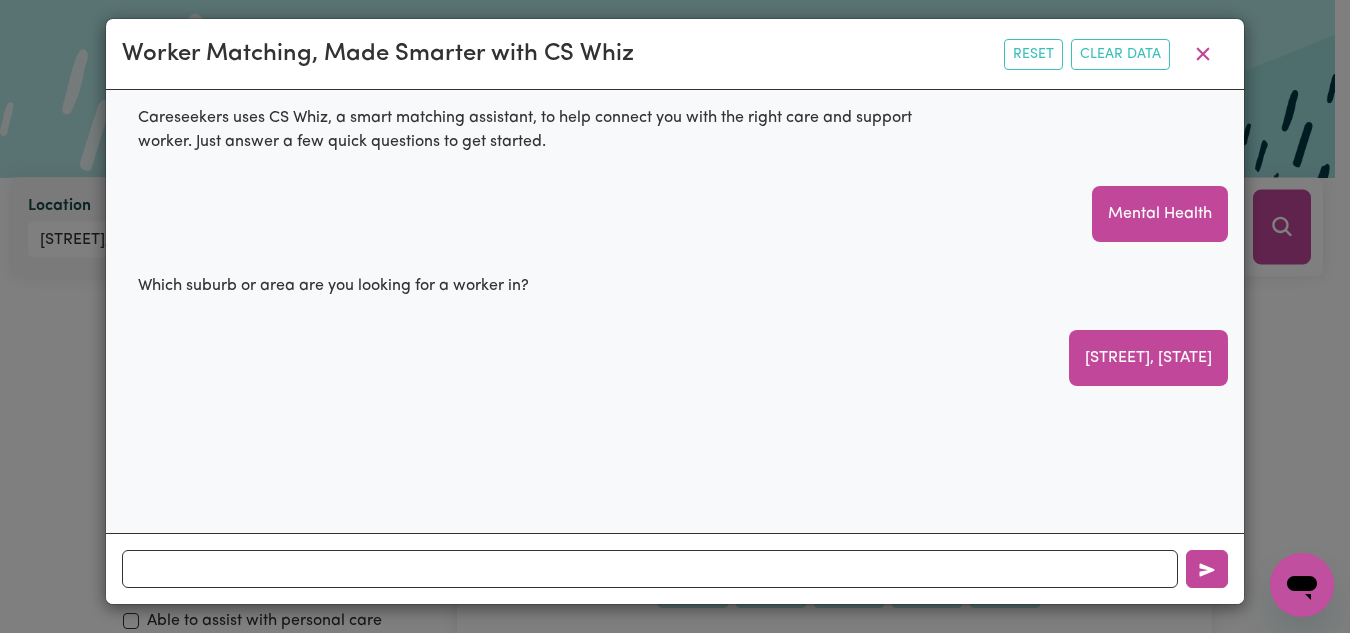 scroll, scrollTop: 12, scrollLeft: 0, axis: vertical 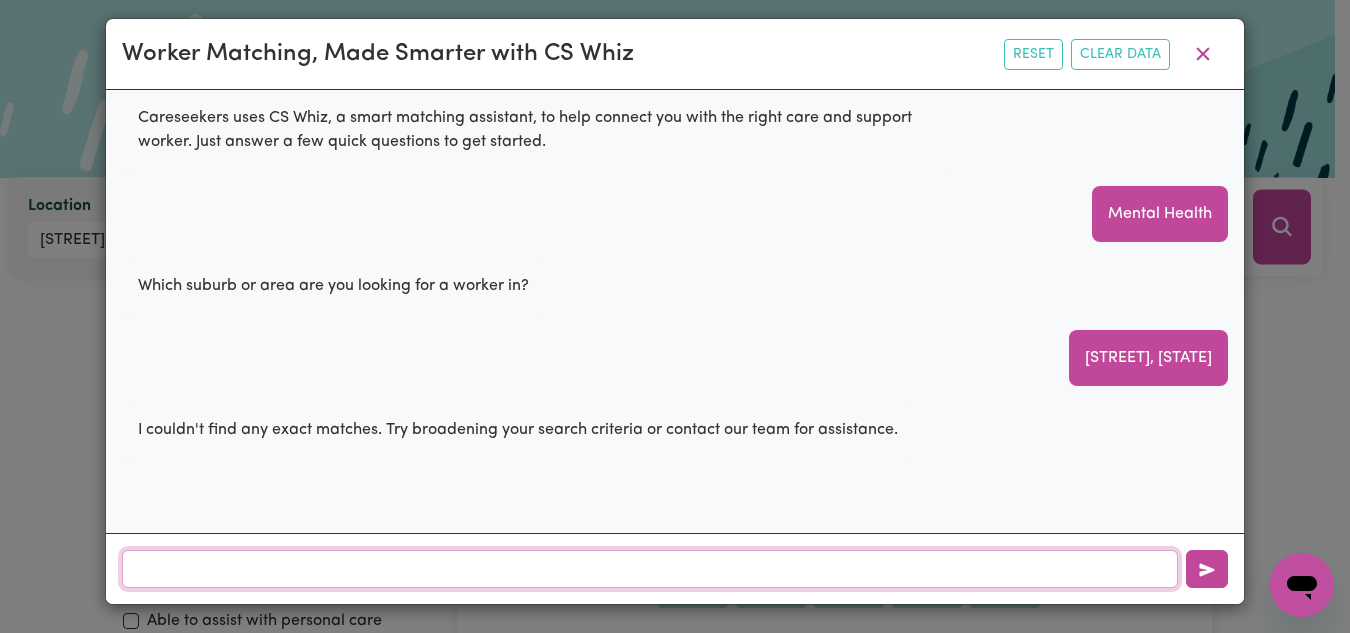 click at bounding box center [650, 569] 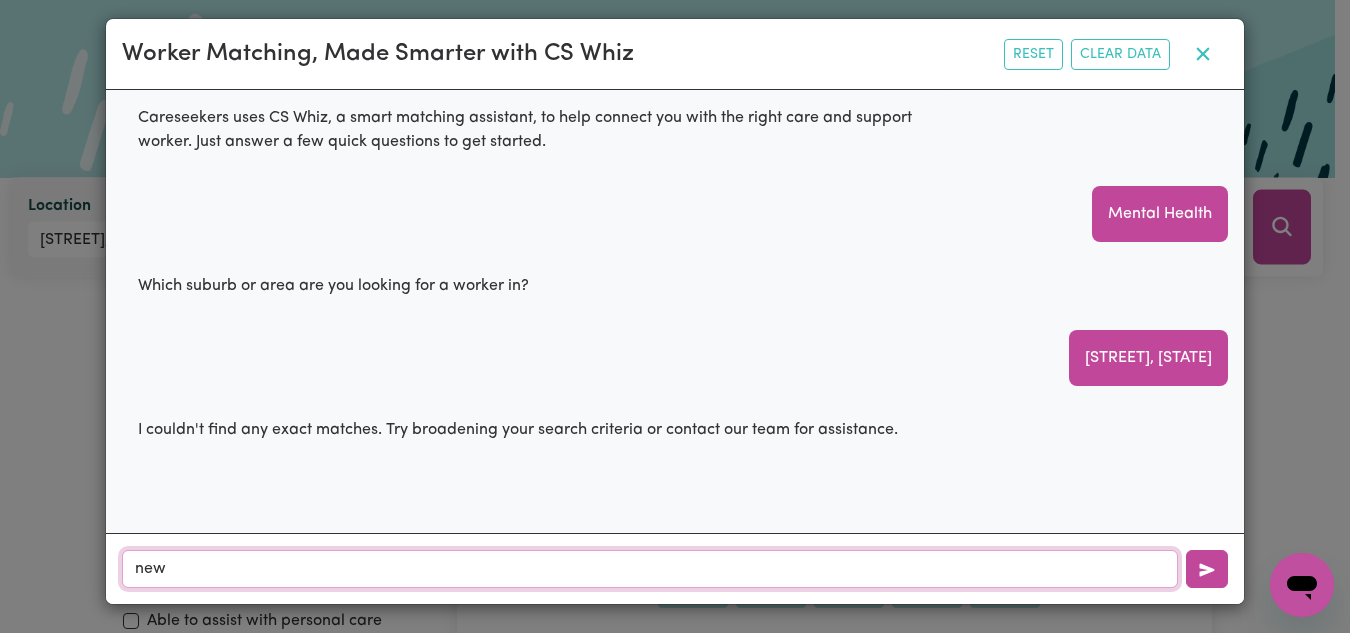 type on "new" 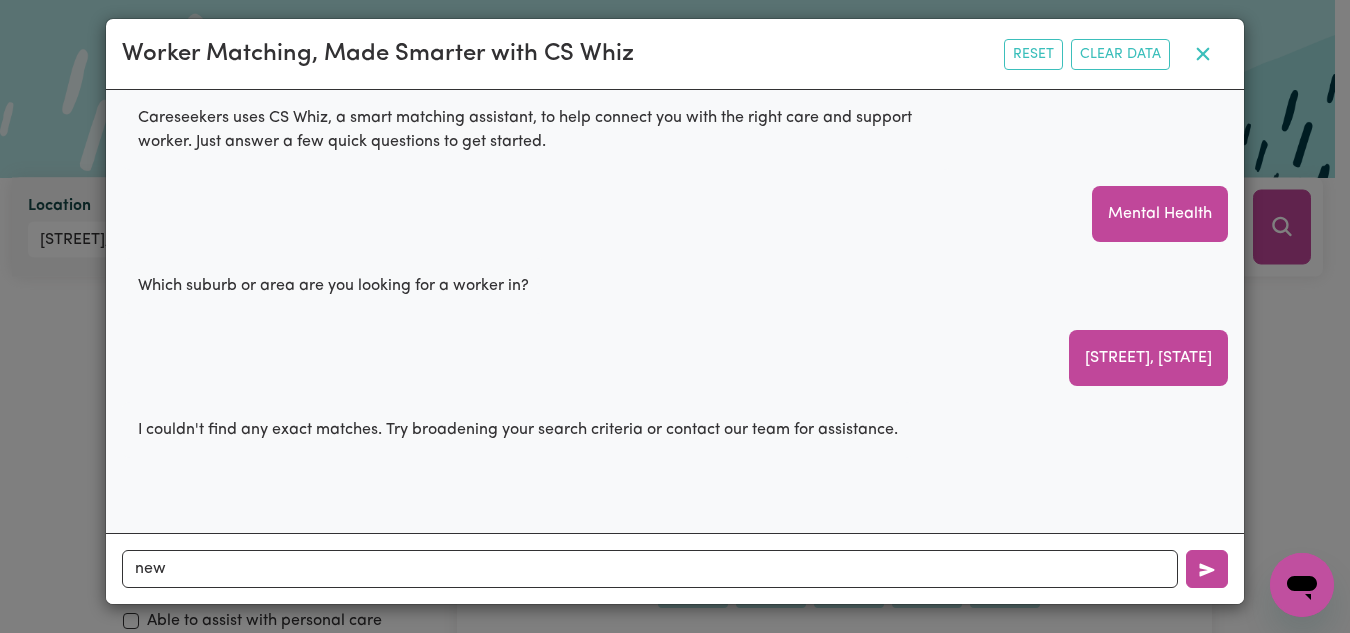 click 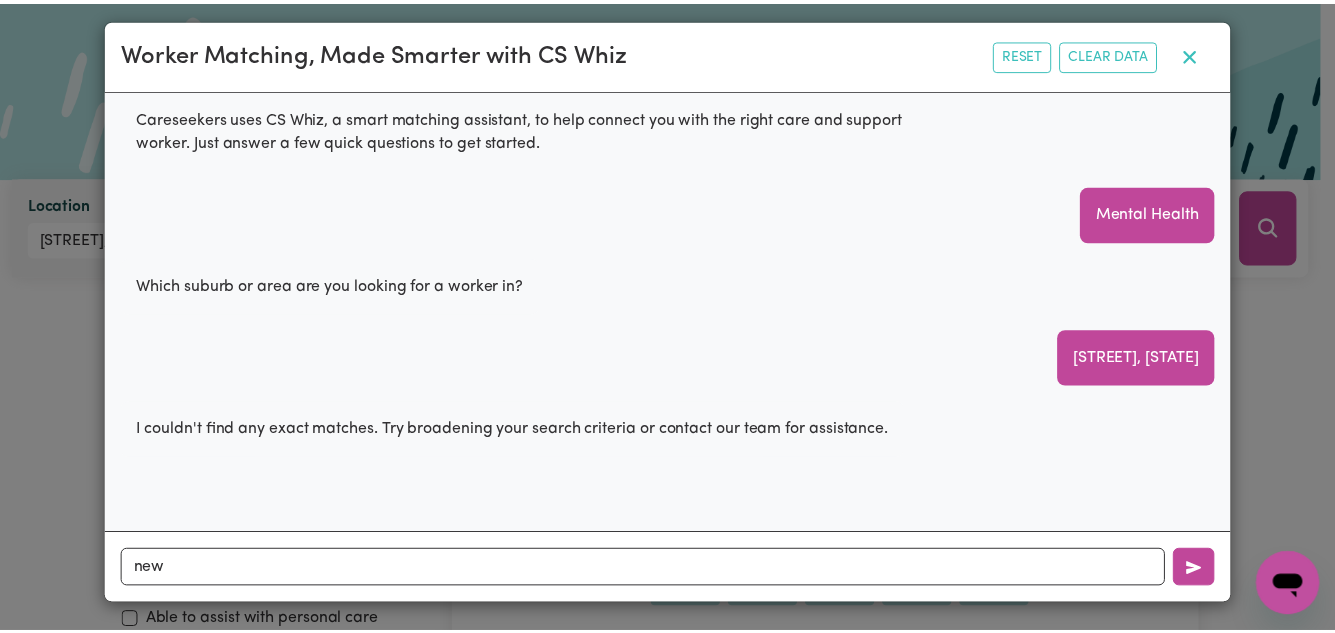 scroll, scrollTop: 51, scrollLeft: 0, axis: vertical 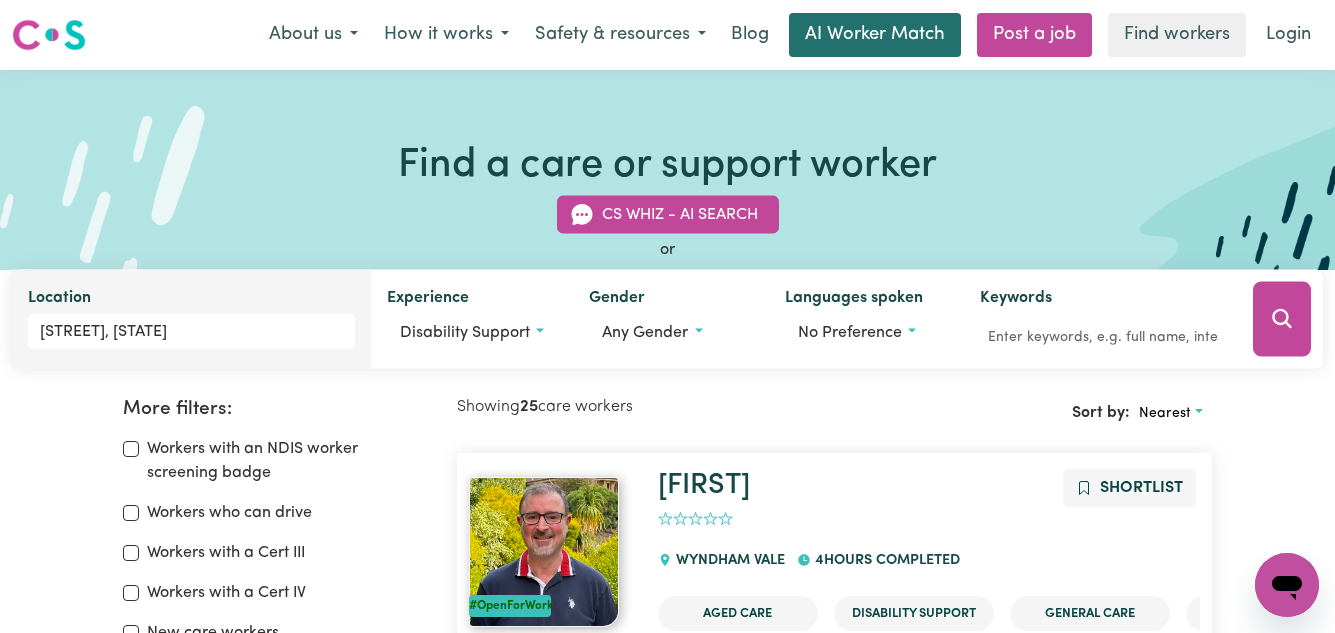click on "AI Worker Match" at bounding box center (875, 35) 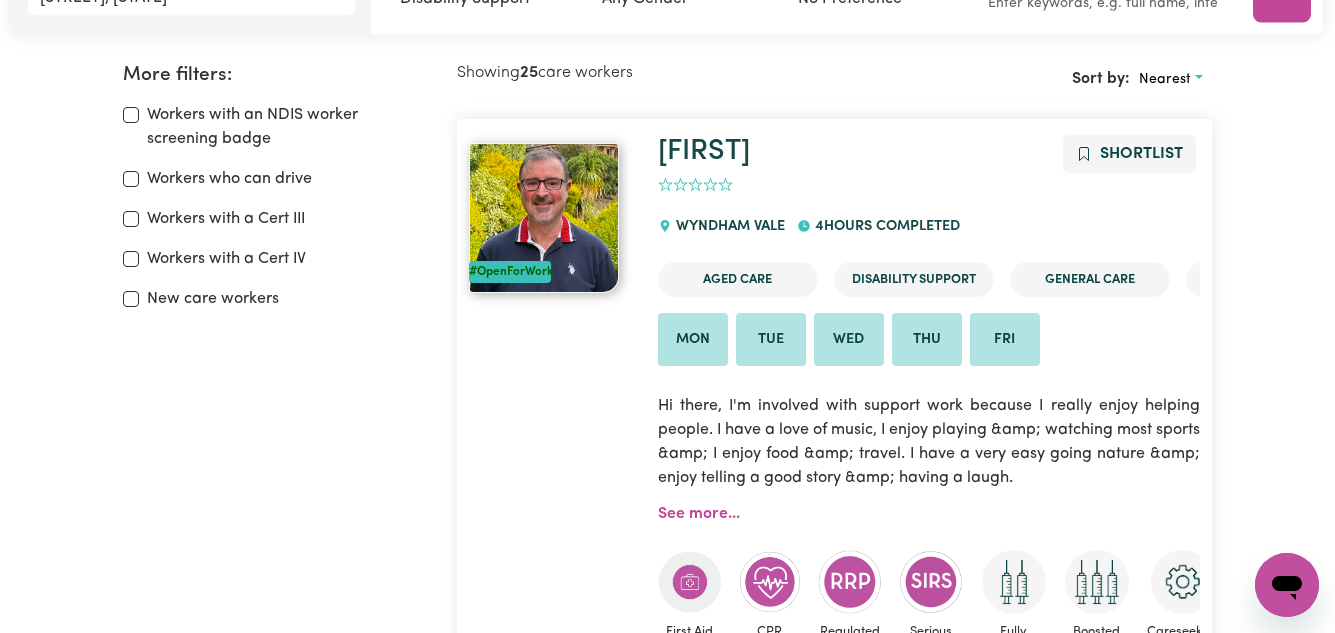 scroll, scrollTop: 0, scrollLeft: 0, axis: both 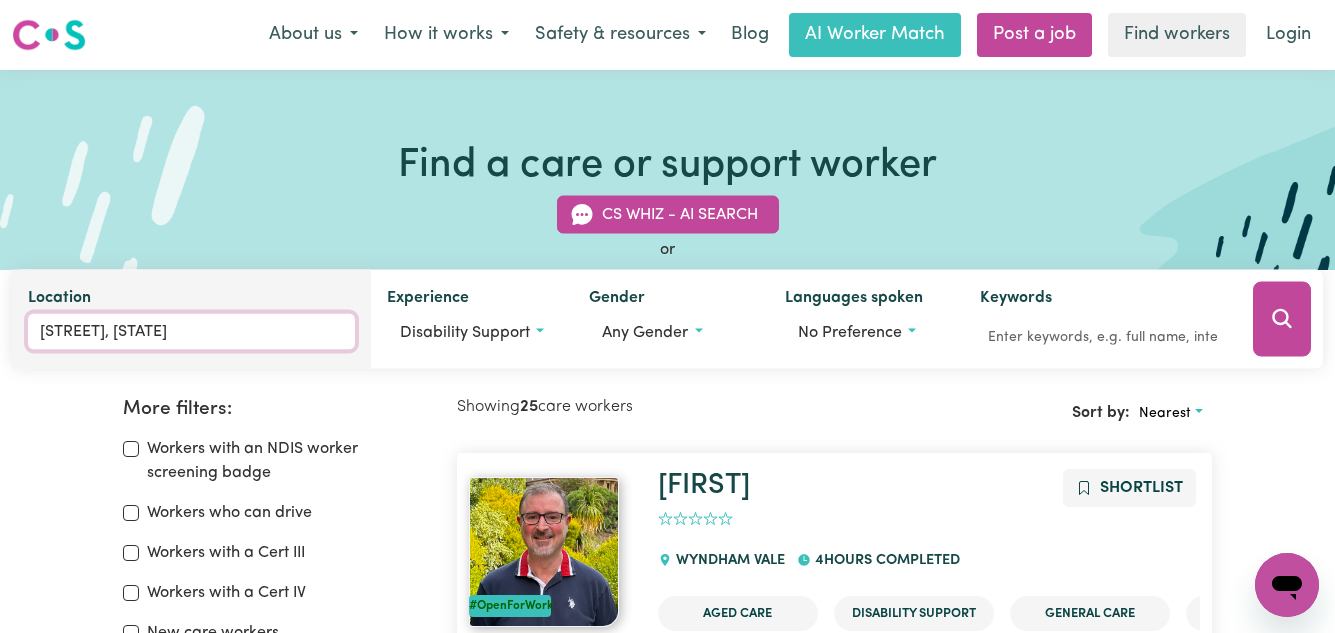 type on "[STREET], [STATE], [POSTAL_CODE]" 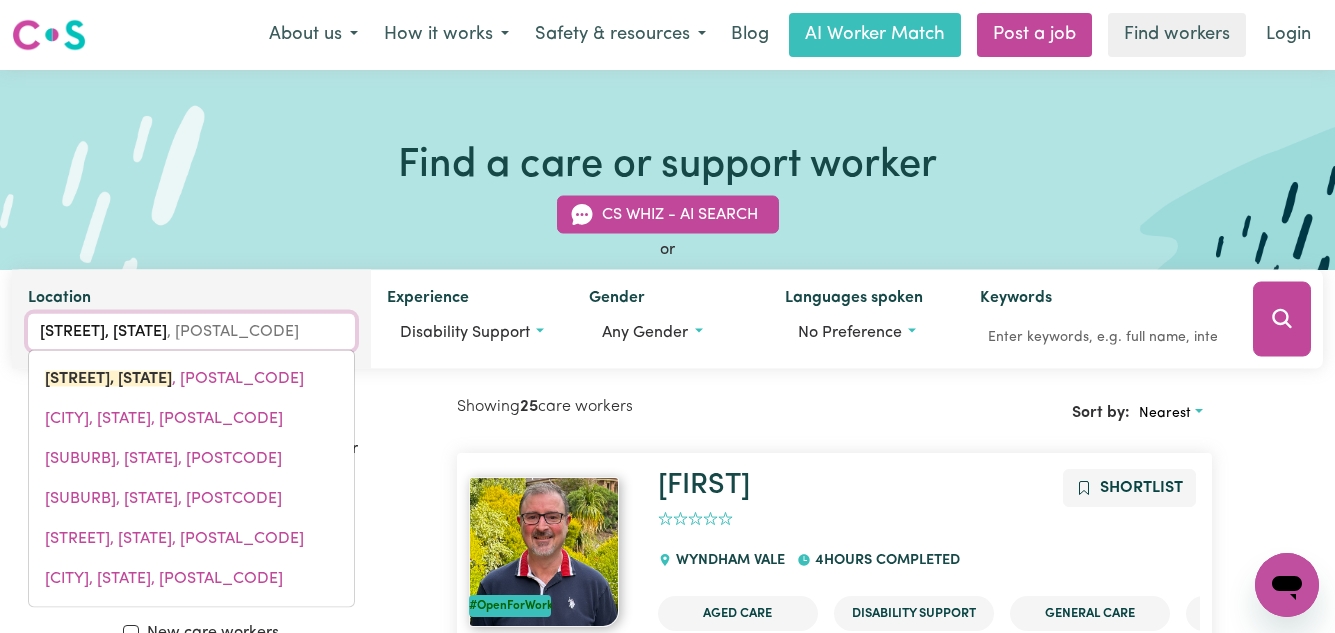 click on "[STREET], [STATE]" at bounding box center [191, 332] 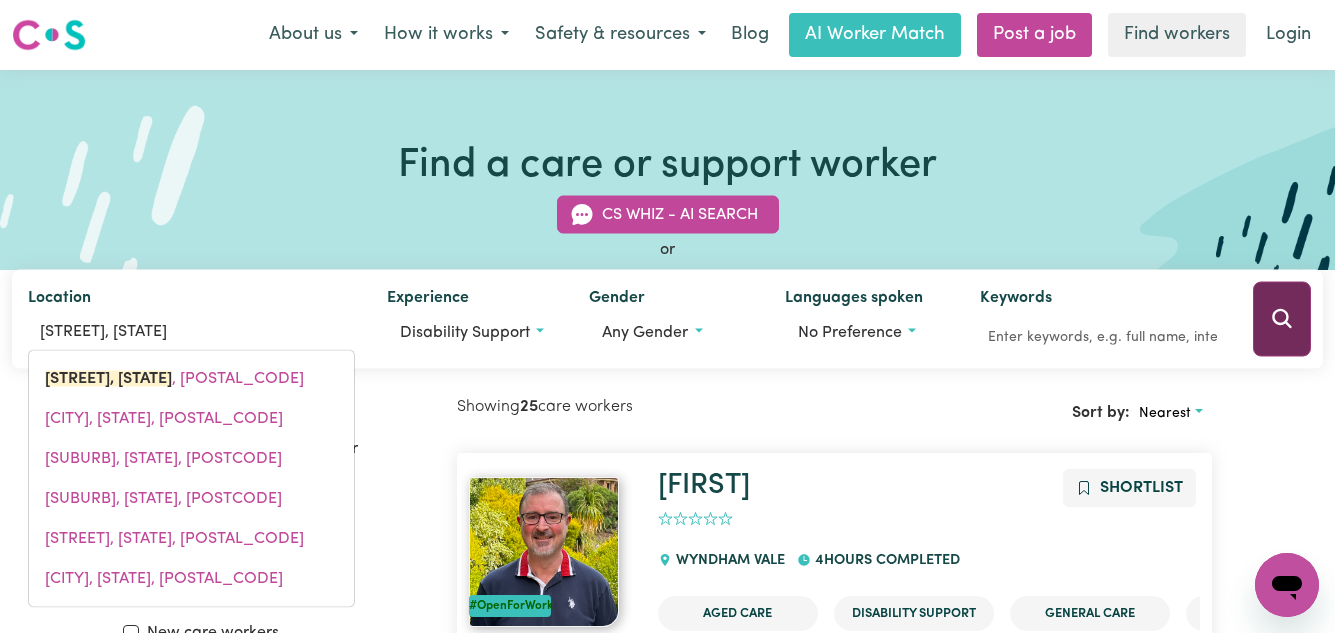 click 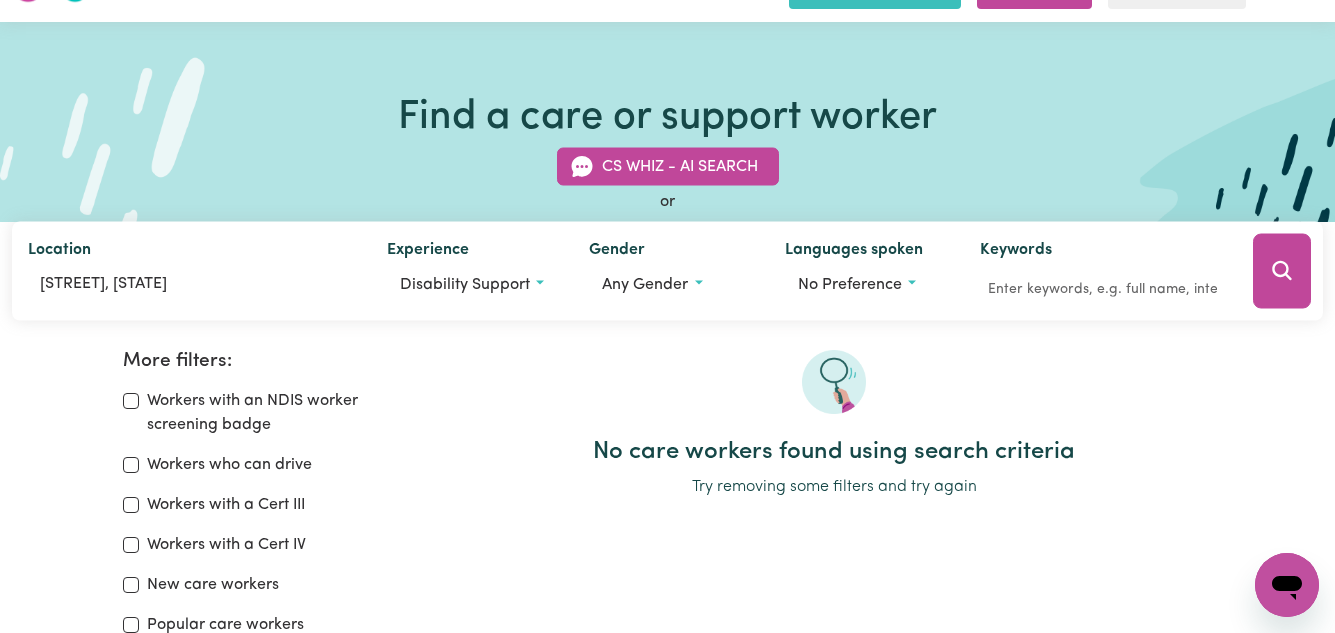 scroll, scrollTop: 46, scrollLeft: 0, axis: vertical 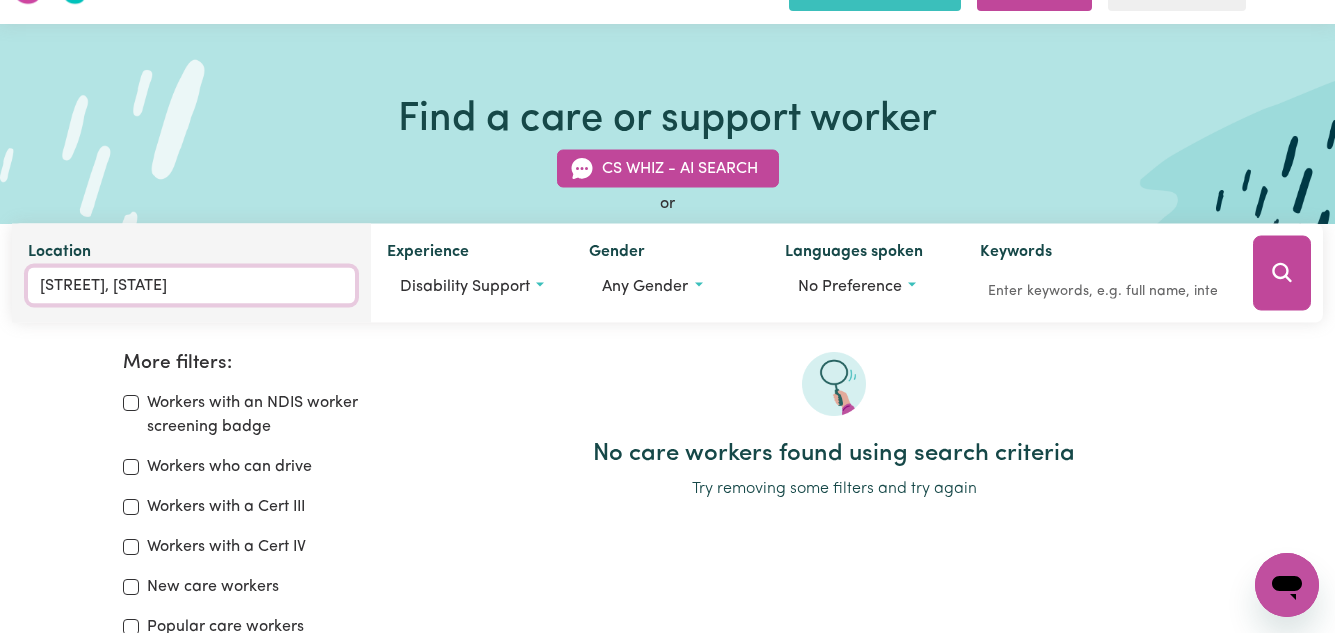 type on "[STREET], [STATE], [POSTAL_CODE]" 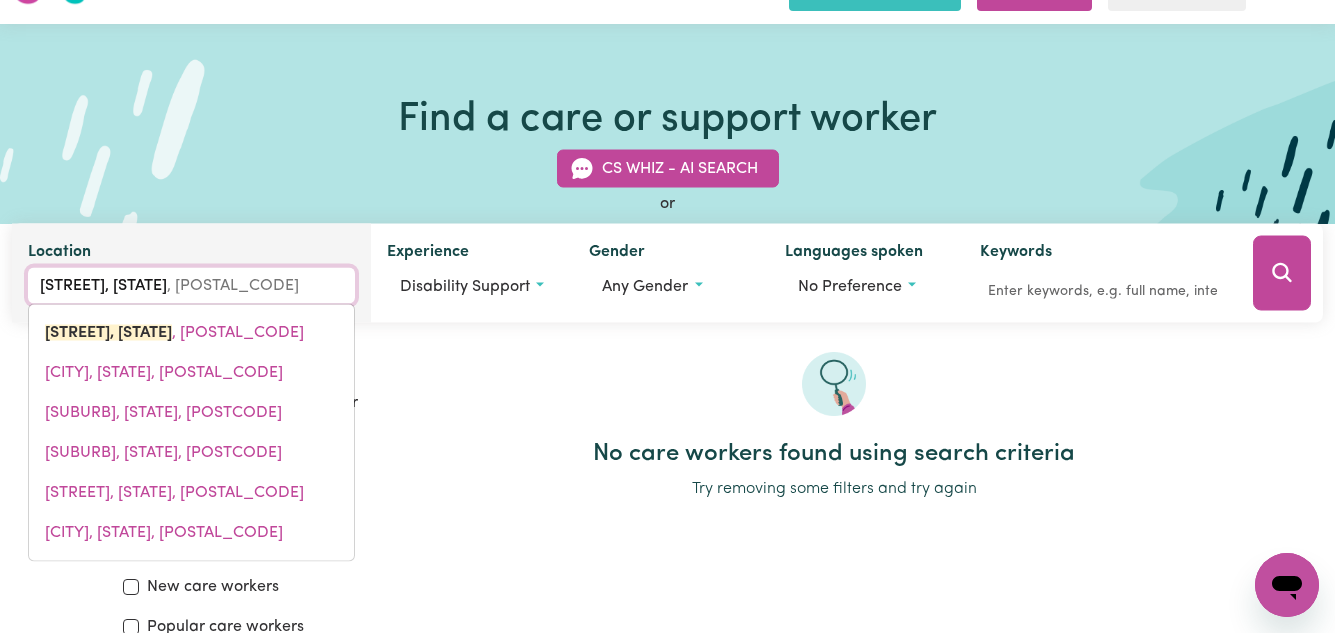click on "[STREET], [STATE]" at bounding box center [191, 286] 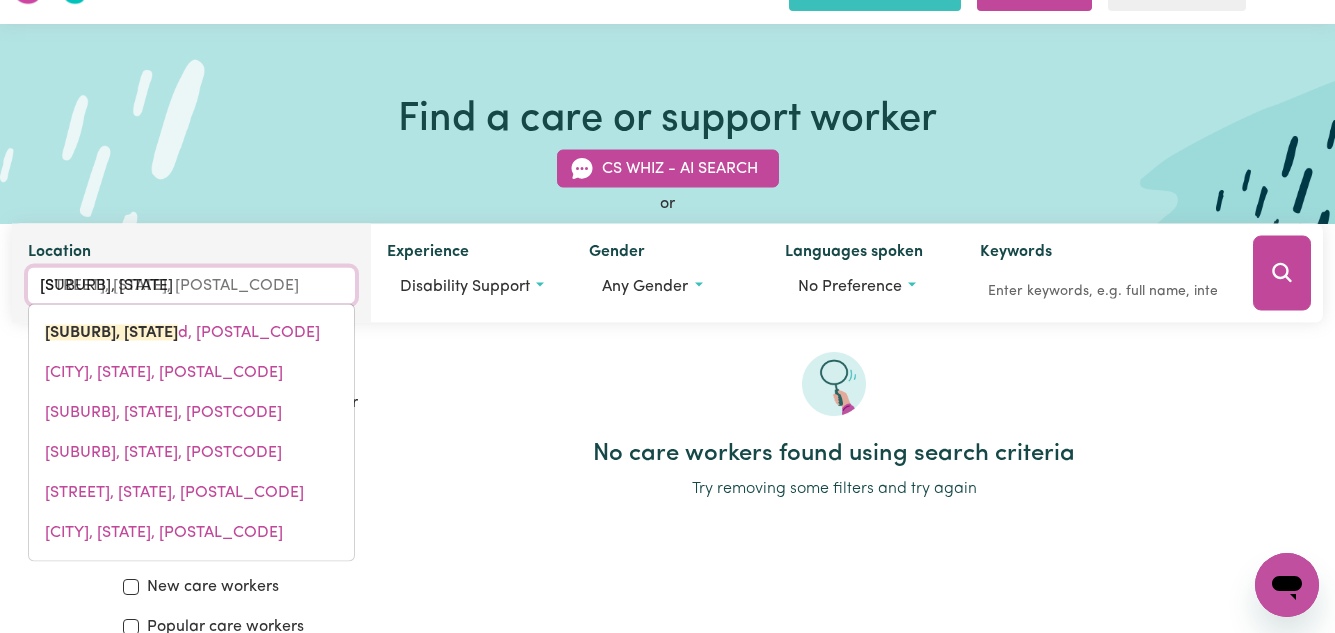 type 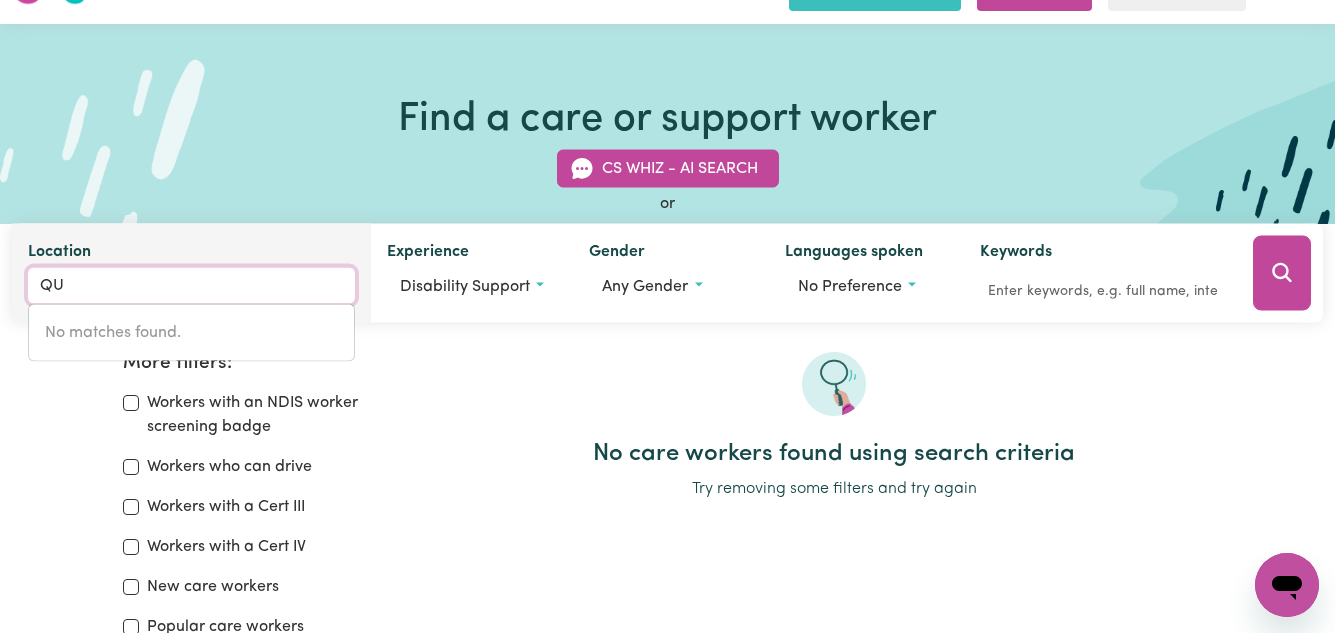 type on "Q" 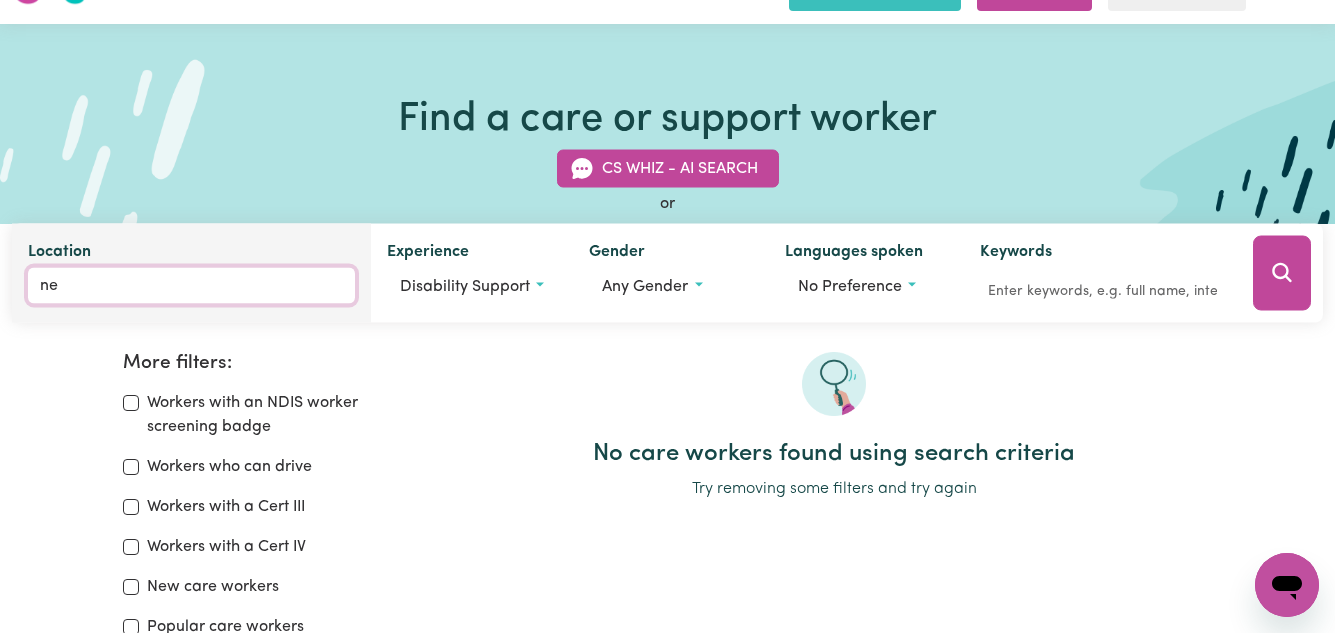 type on "new" 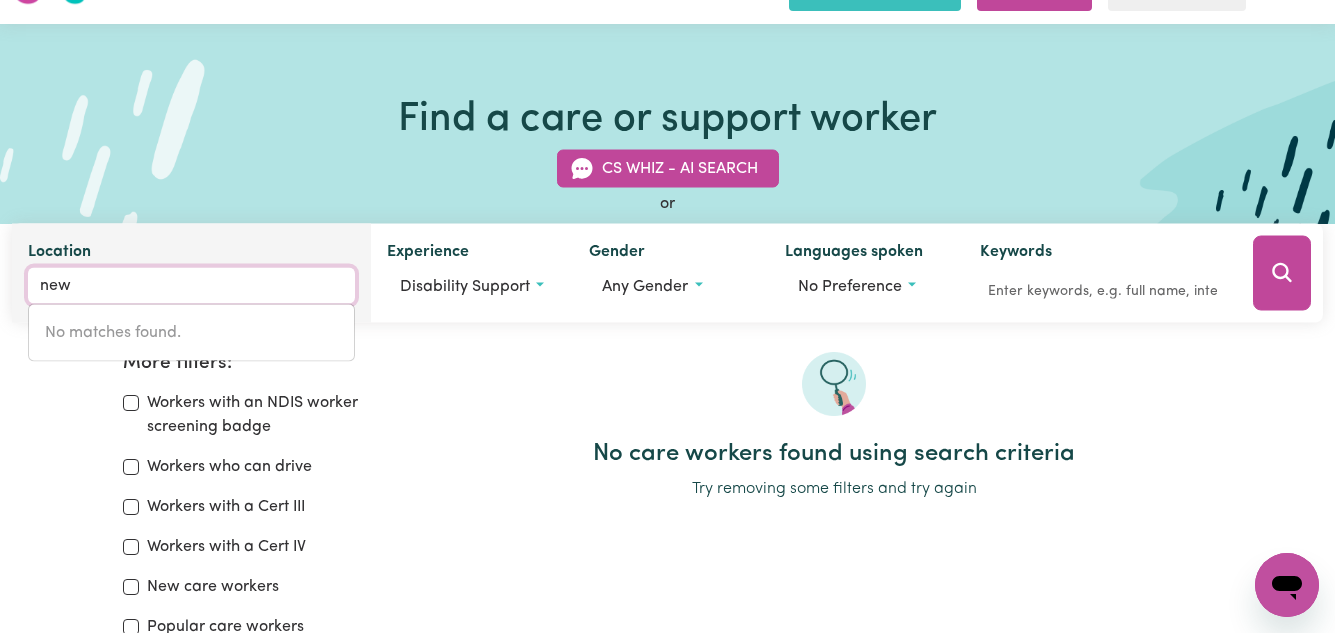 type on "[CITY], [STATE], [POSTAL_CODE]" 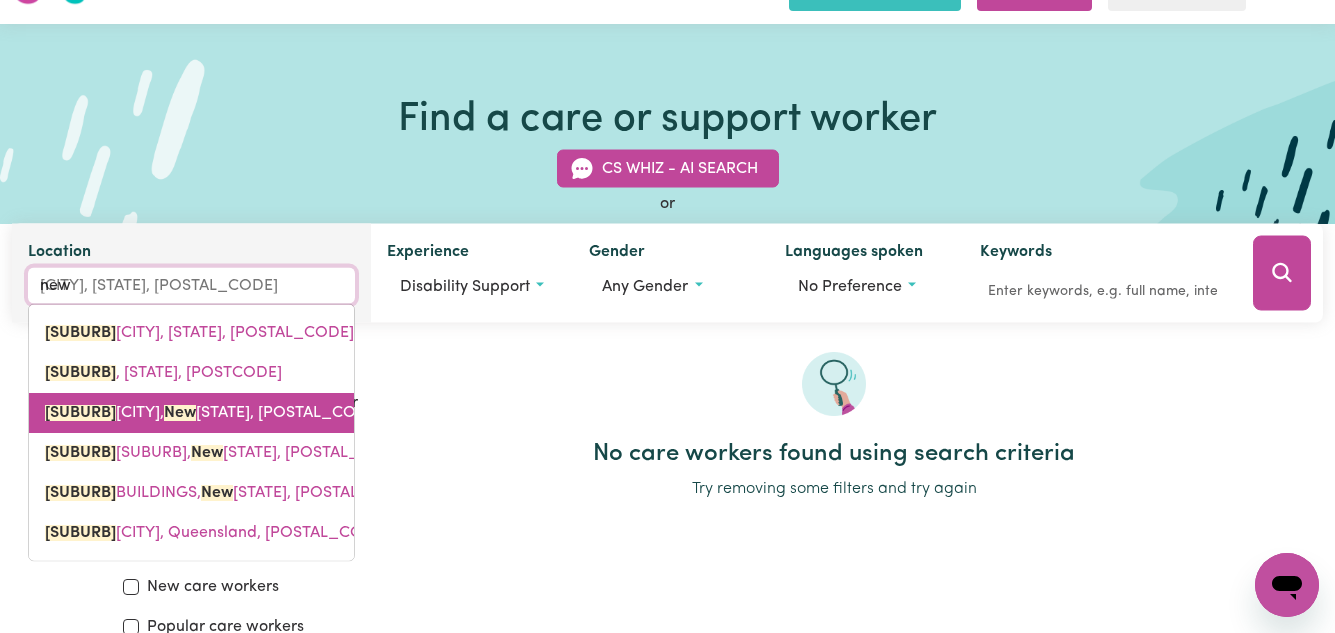 click on "[CITY], [STATE], [POSTAL_CODE]" at bounding box center [213, 413] 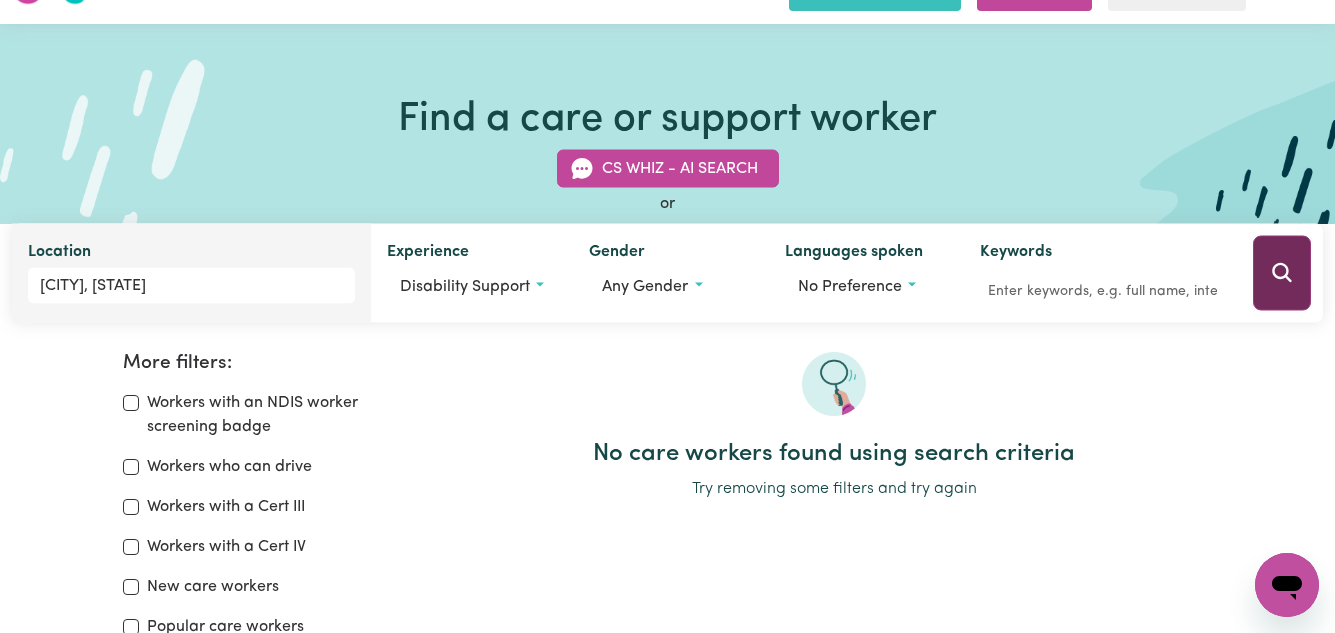 click at bounding box center [1282, 273] 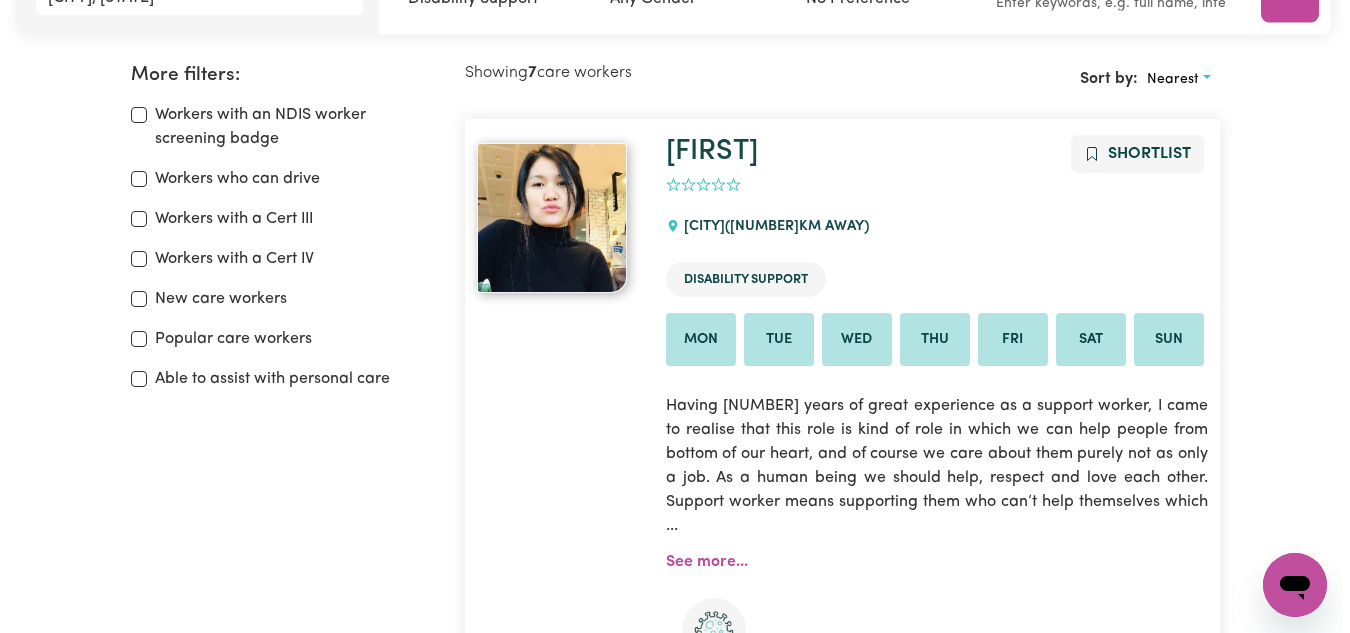 scroll, scrollTop: 0, scrollLeft: 0, axis: both 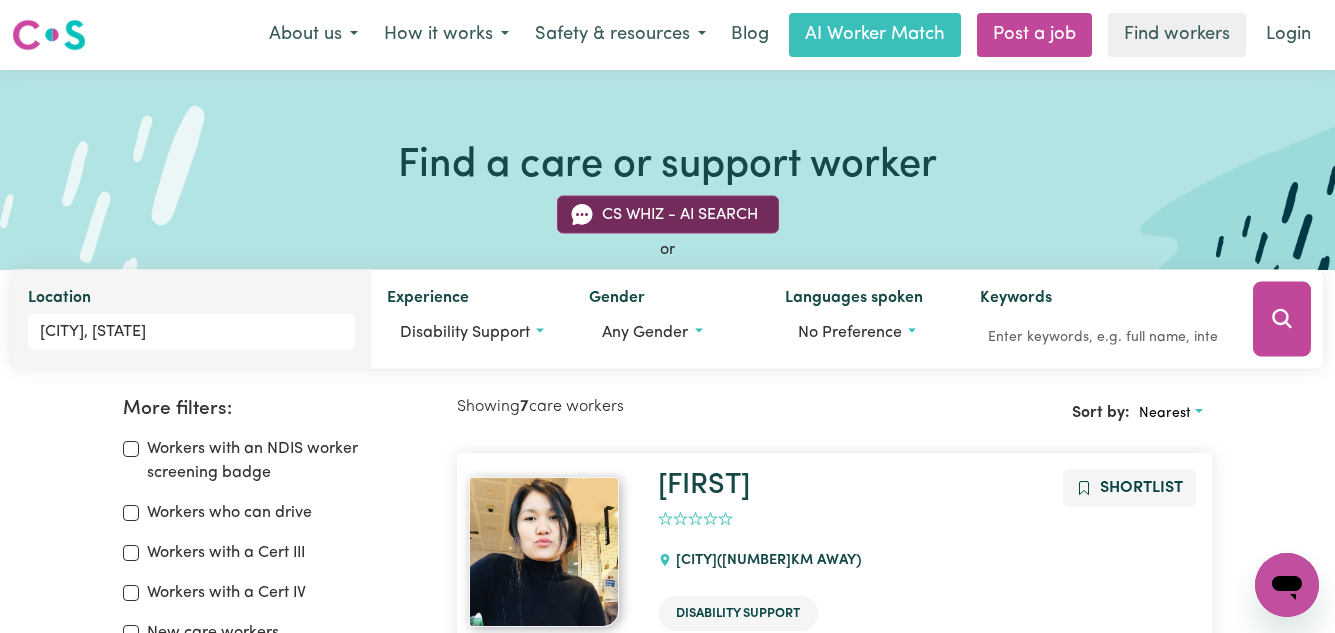 click on "CS Whiz - AI Search" at bounding box center (668, 215) 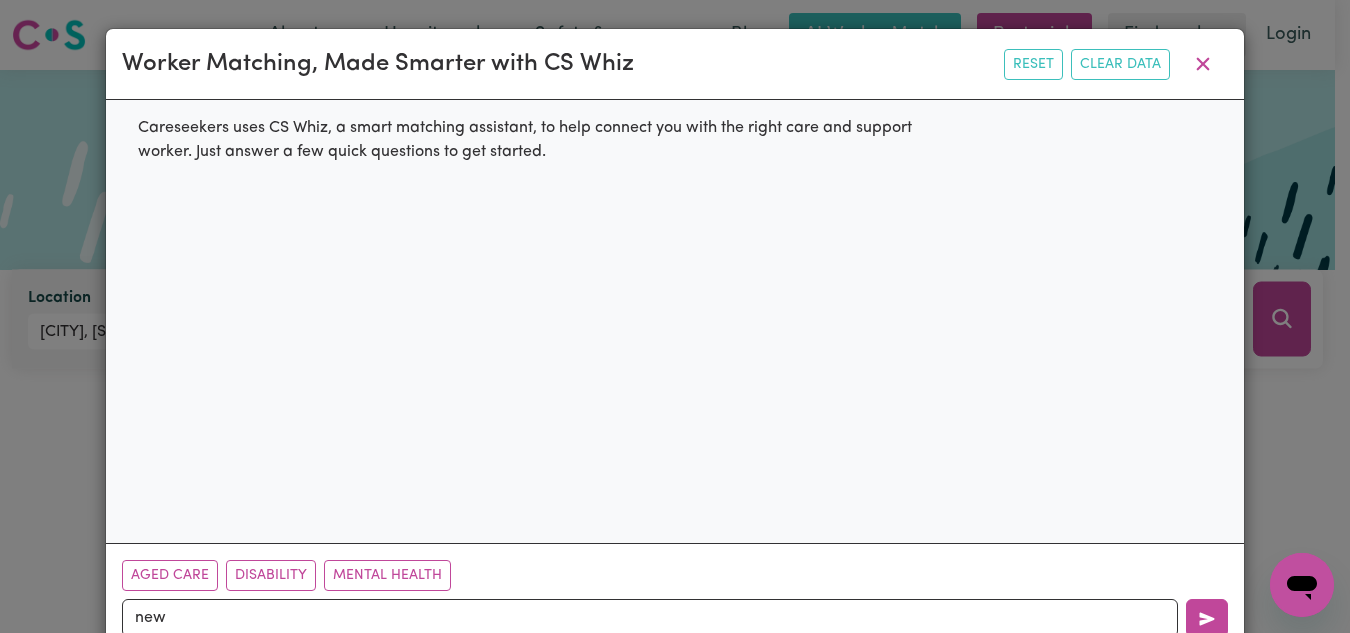 scroll, scrollTop: 51, scrollLeft: 0, axis: vertical 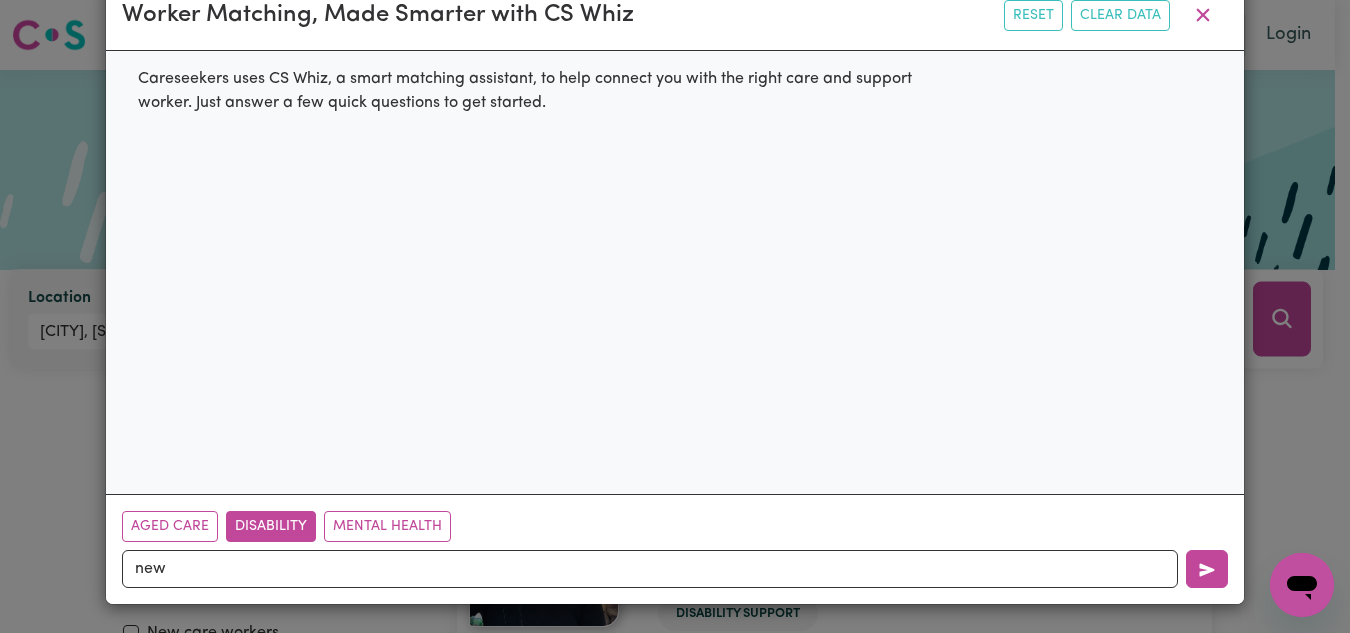 click on "Disability" at bounding box center [271, 526] 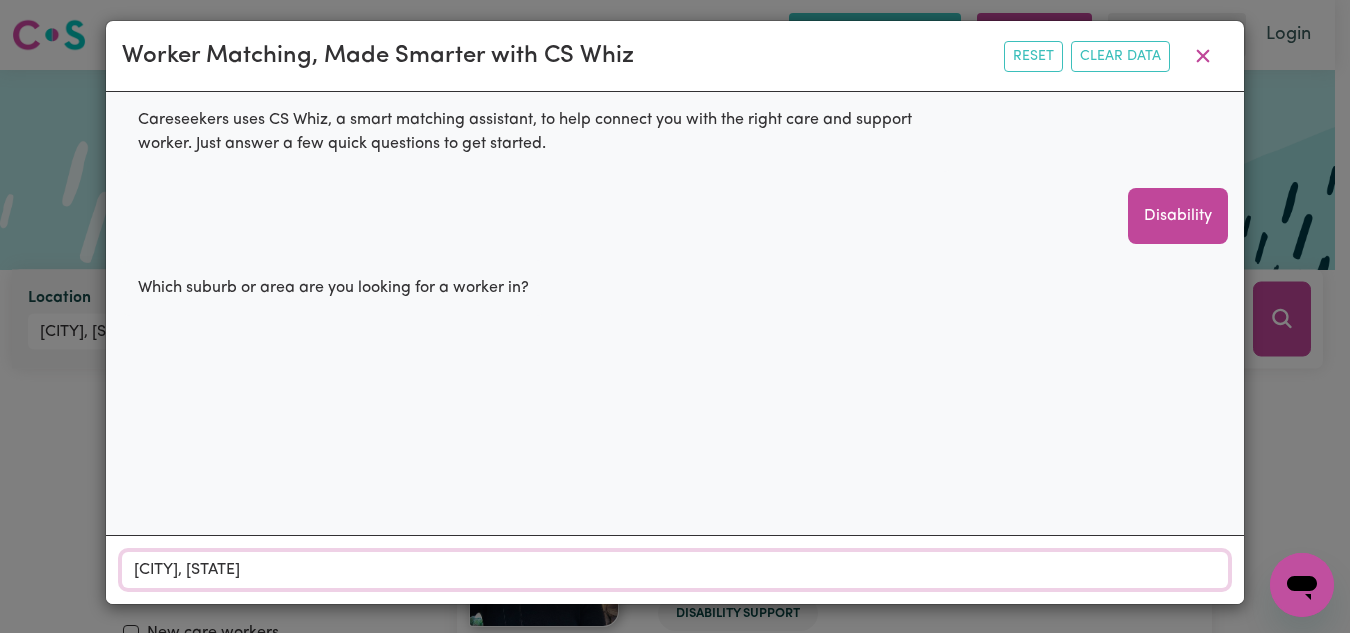 scroll, scrollTop: 23, scrollLeft: 0, axis: vertical 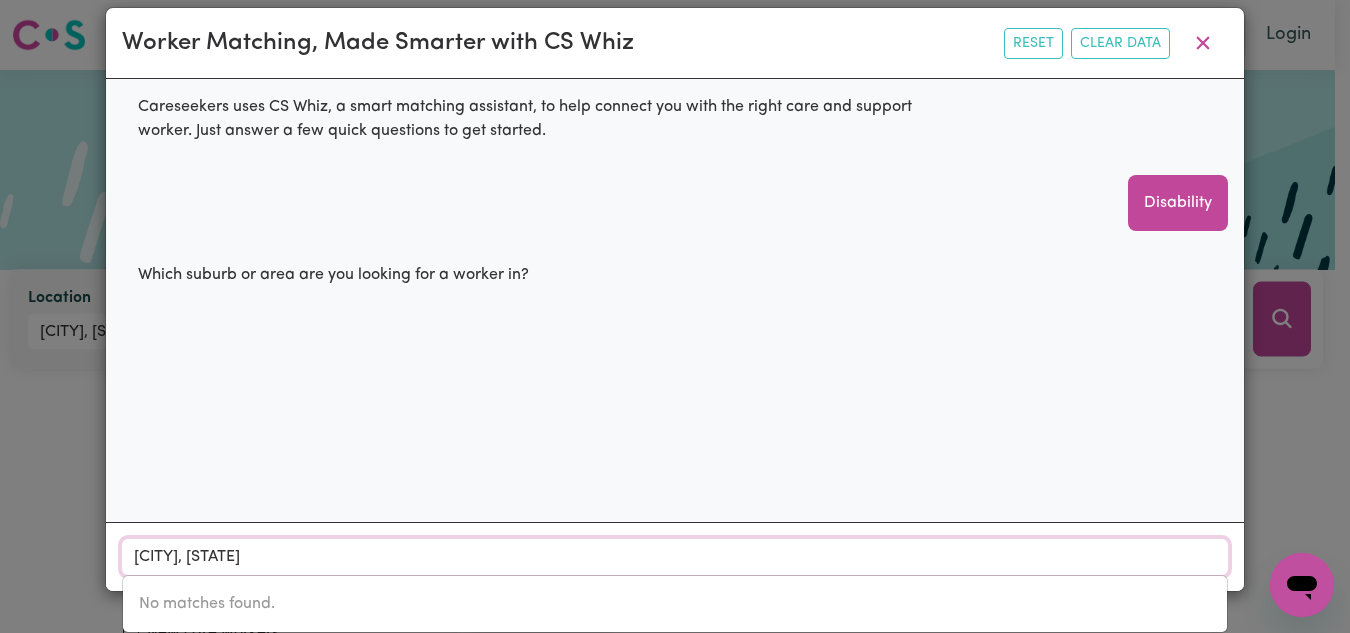 click on "[CITY], [STATE]" at bounding box center [675, 557] 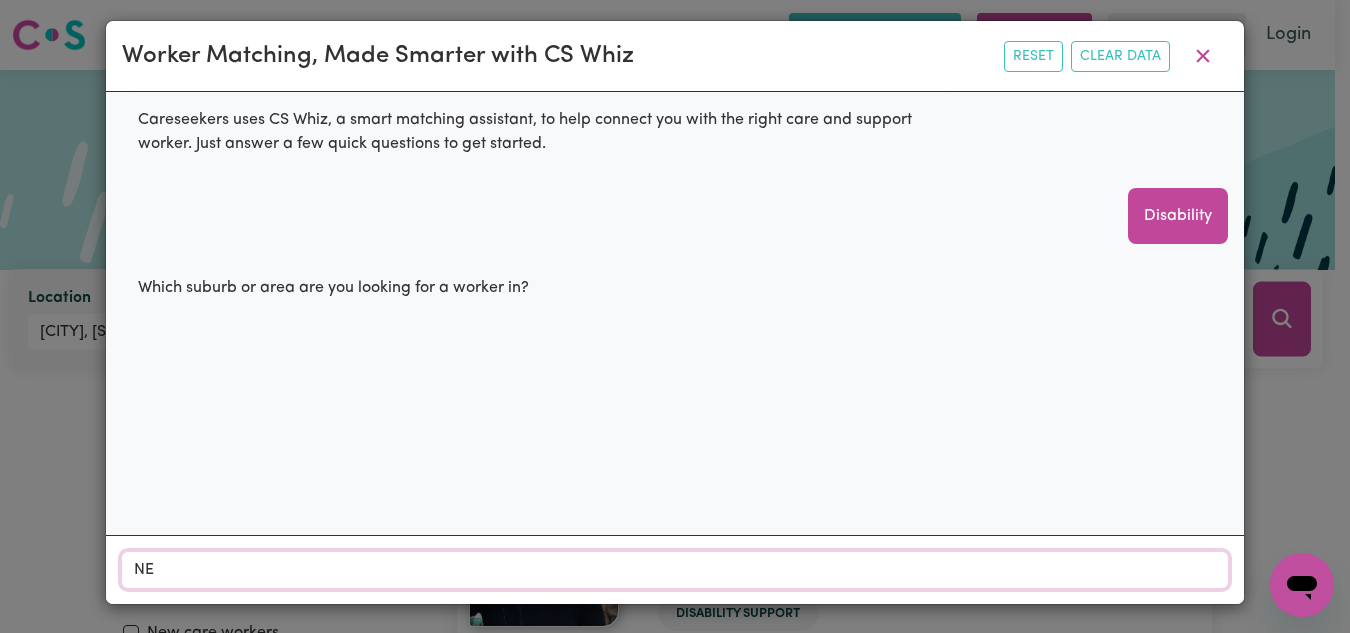 scroll, scrollTop: 10, scrollLeft: 0, axis: vertical 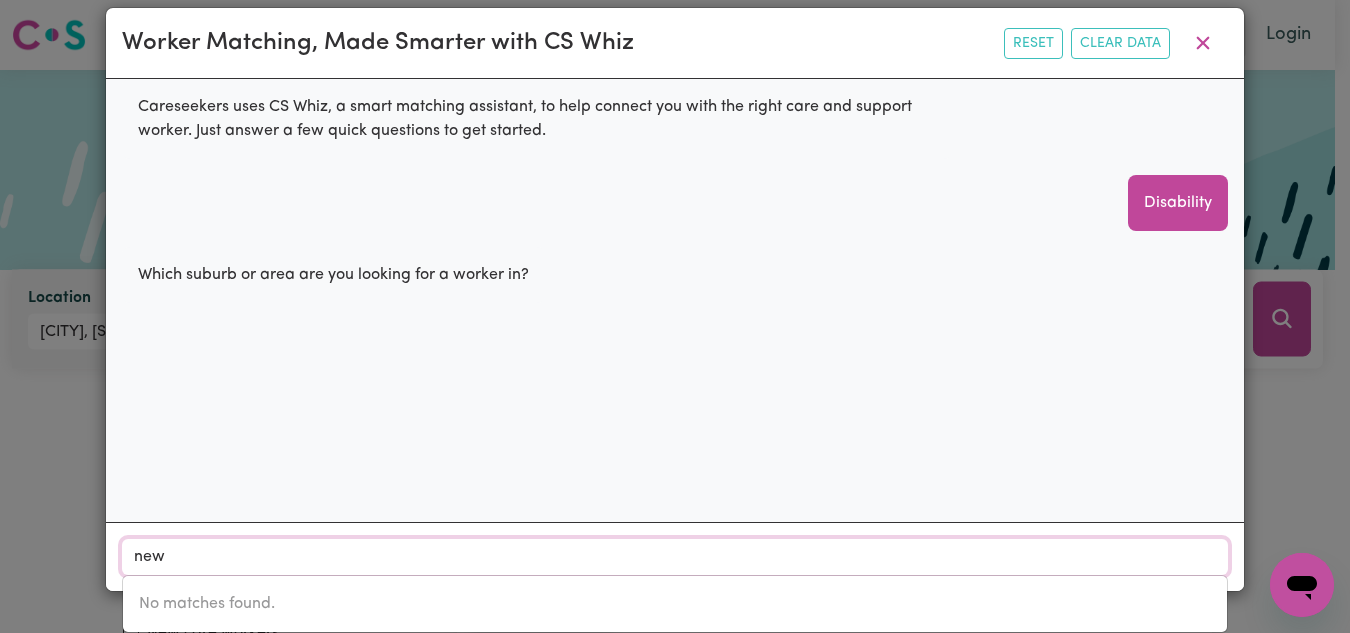 type on "new" 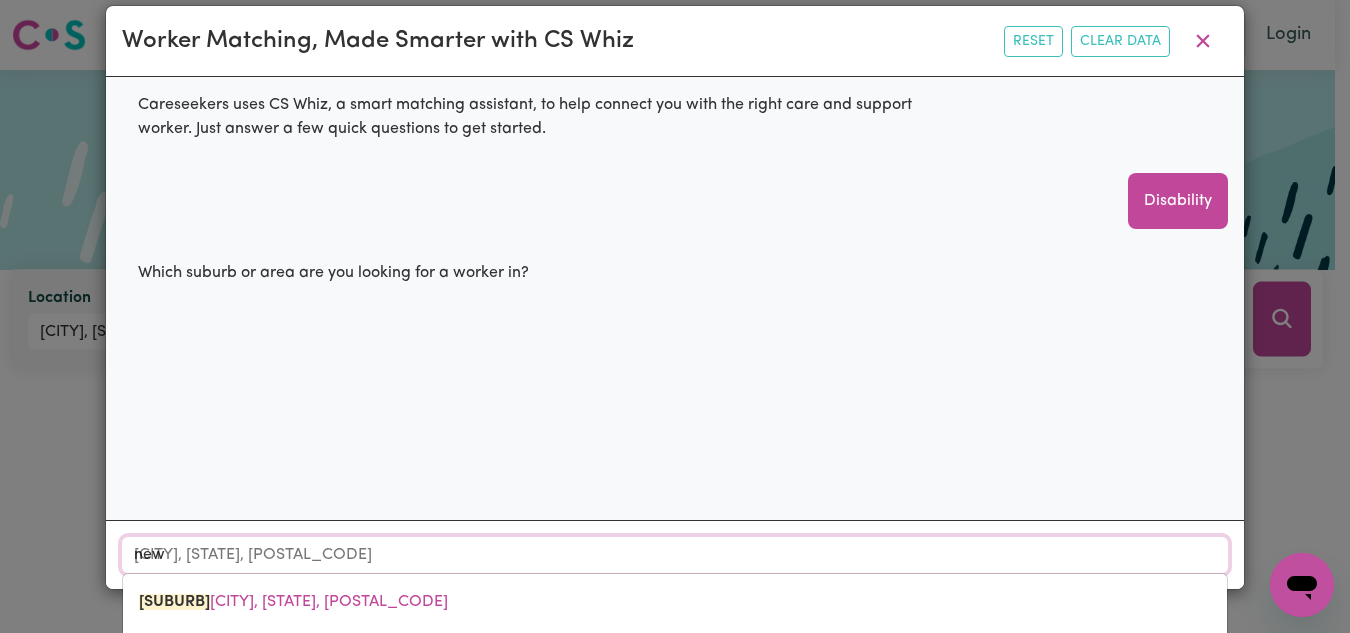type on "[SUBURB]" 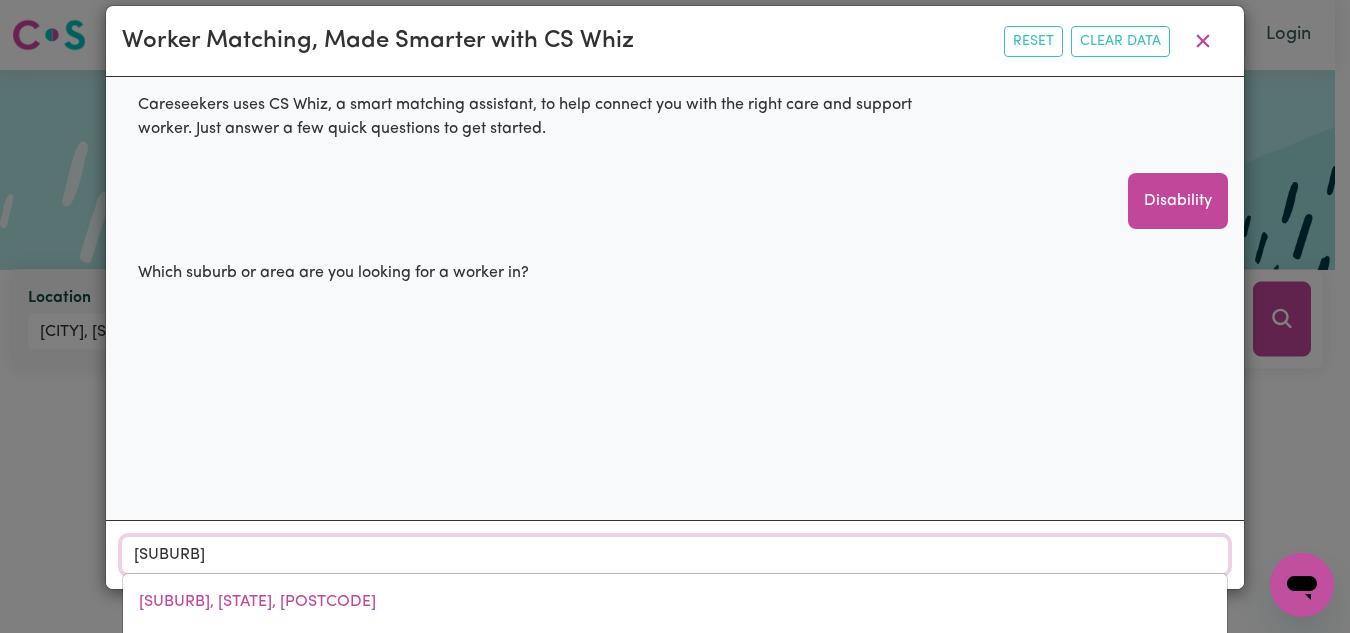 type on "[SUBURB]" 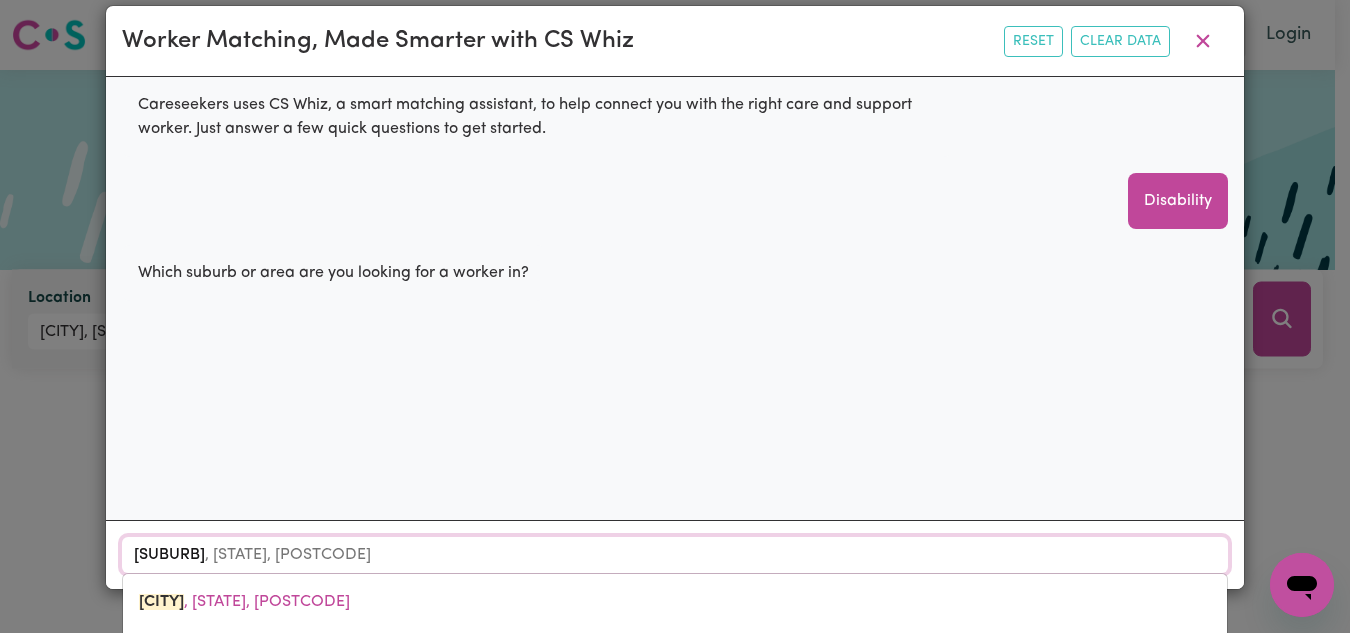 type on "[SUBURB]" 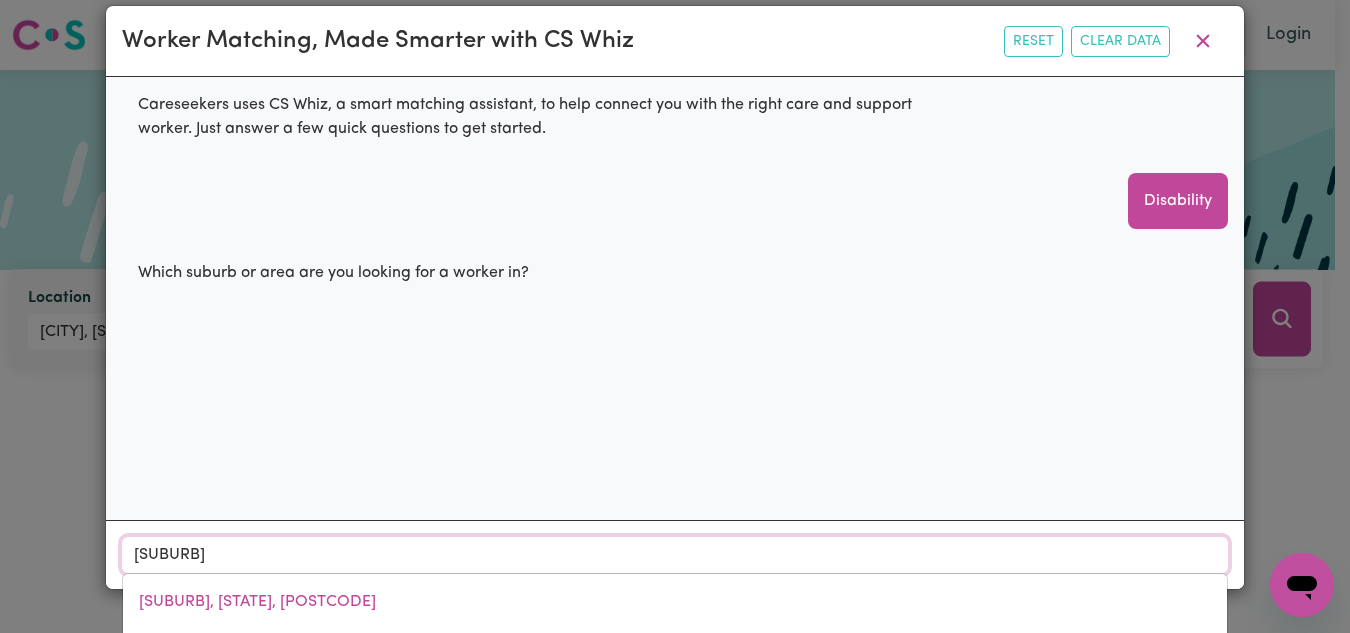 type on "[CITY], New South Wales, [POSTAL_CODE]" 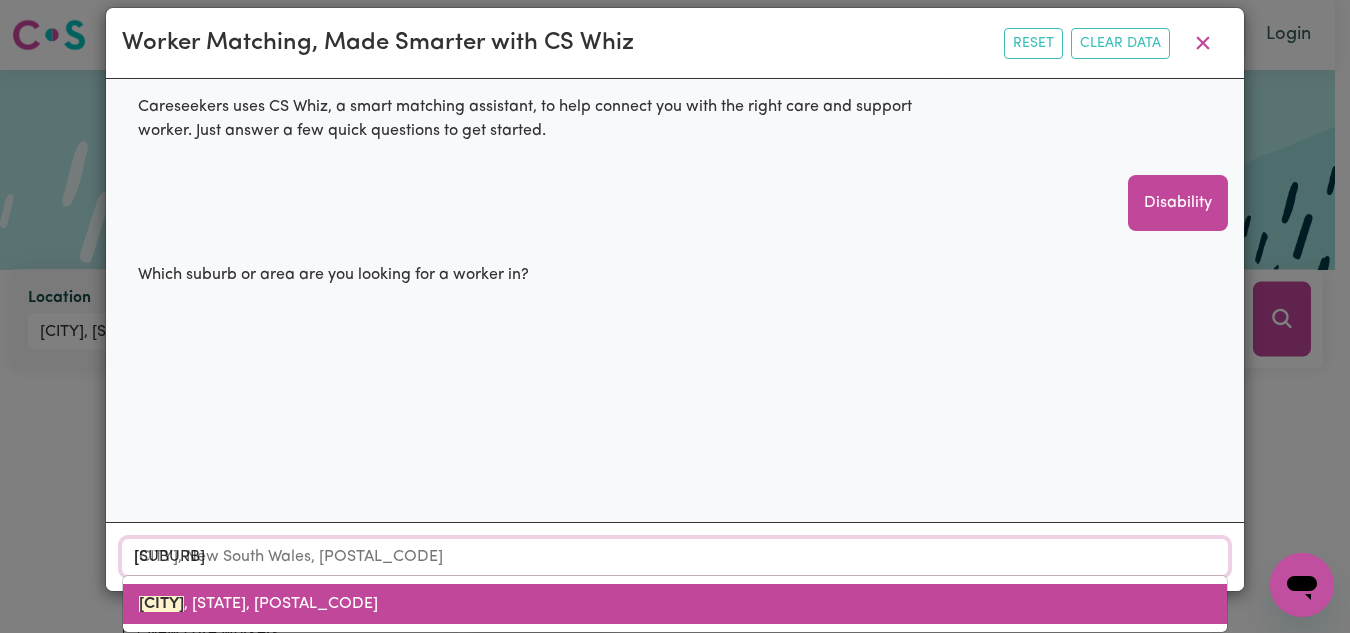 click on "[CITY], [STATE], [POSTAL_CODE]" at bounding box center [258, 604] 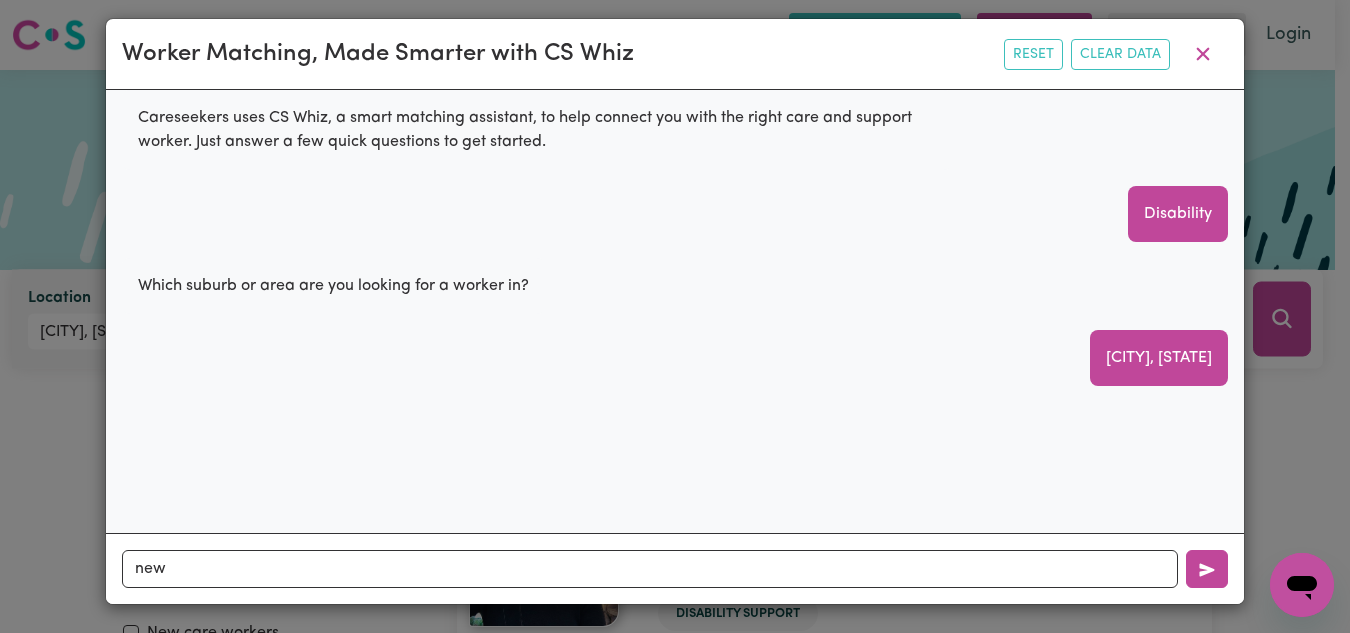 scroll, scrollTop: 12, scrollLeft: 0, axis: vertical 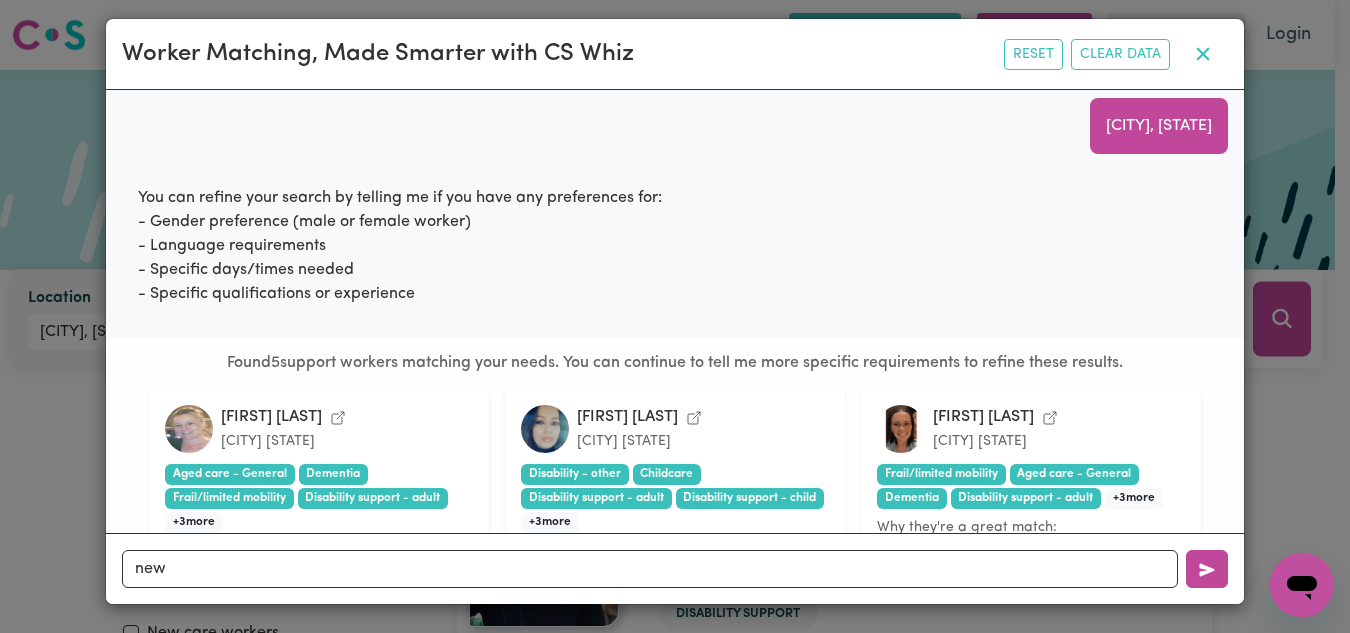 click 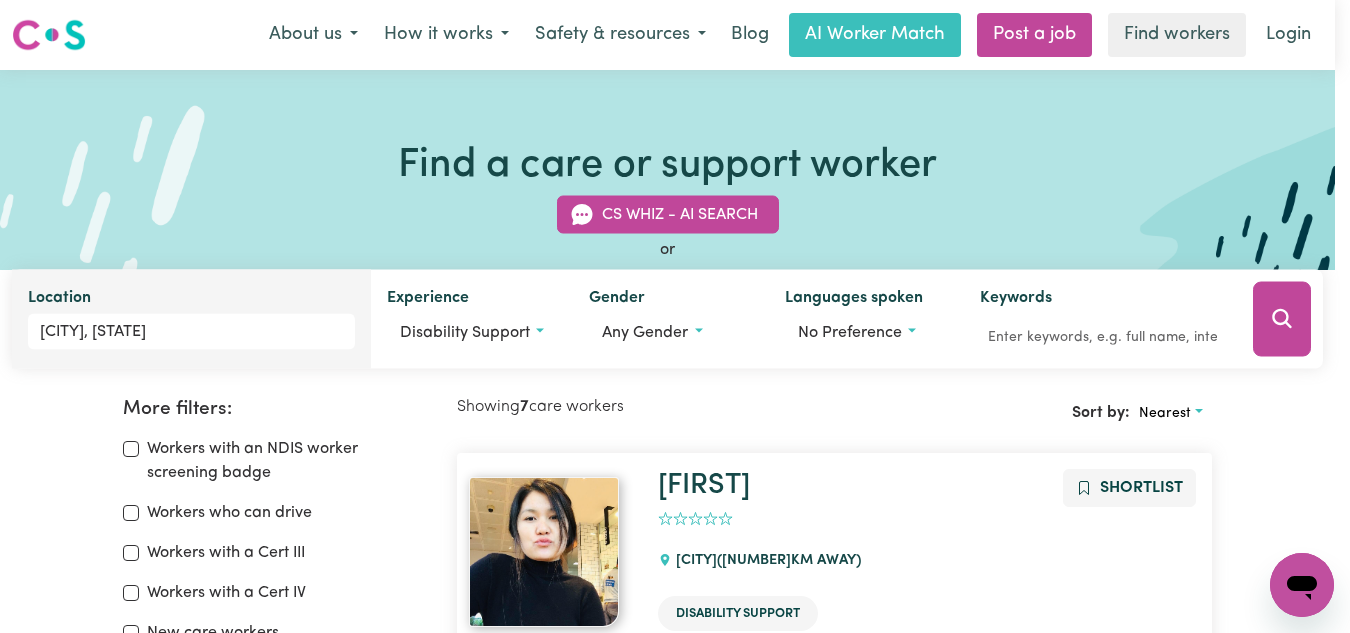 scroll, scrollTop: 0, scrollLeft: 0, axis: both 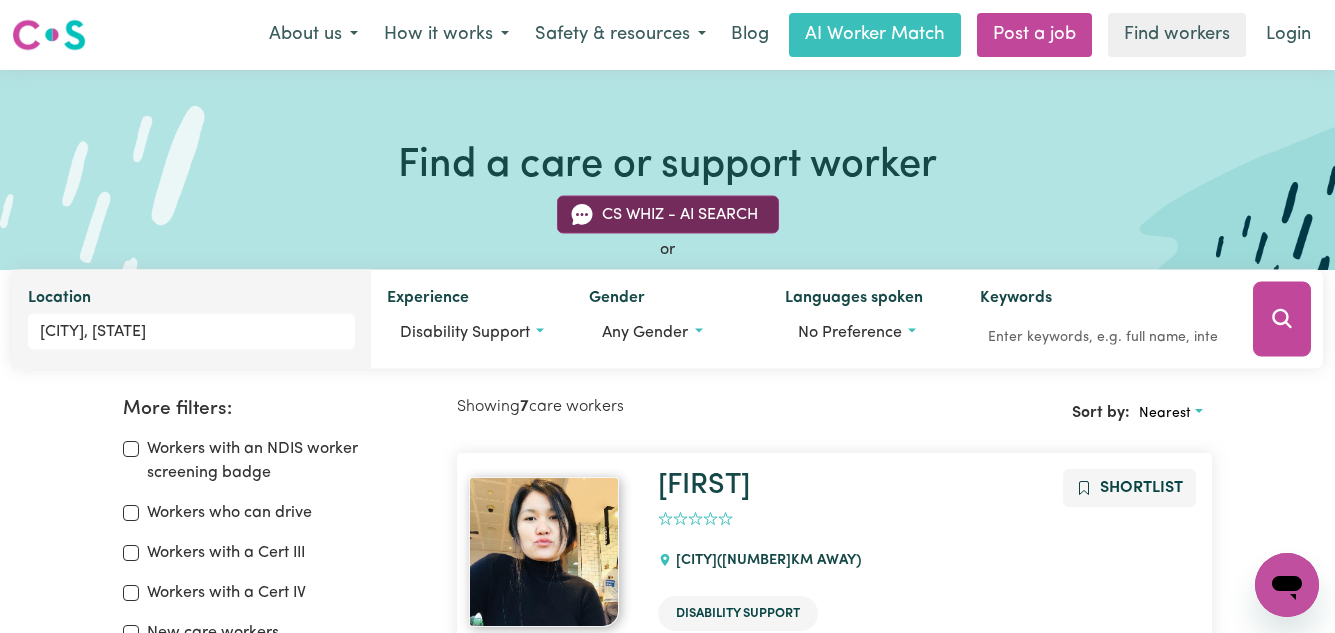click on "CS Whiz - AI Search" at bounding box center (668, 215) 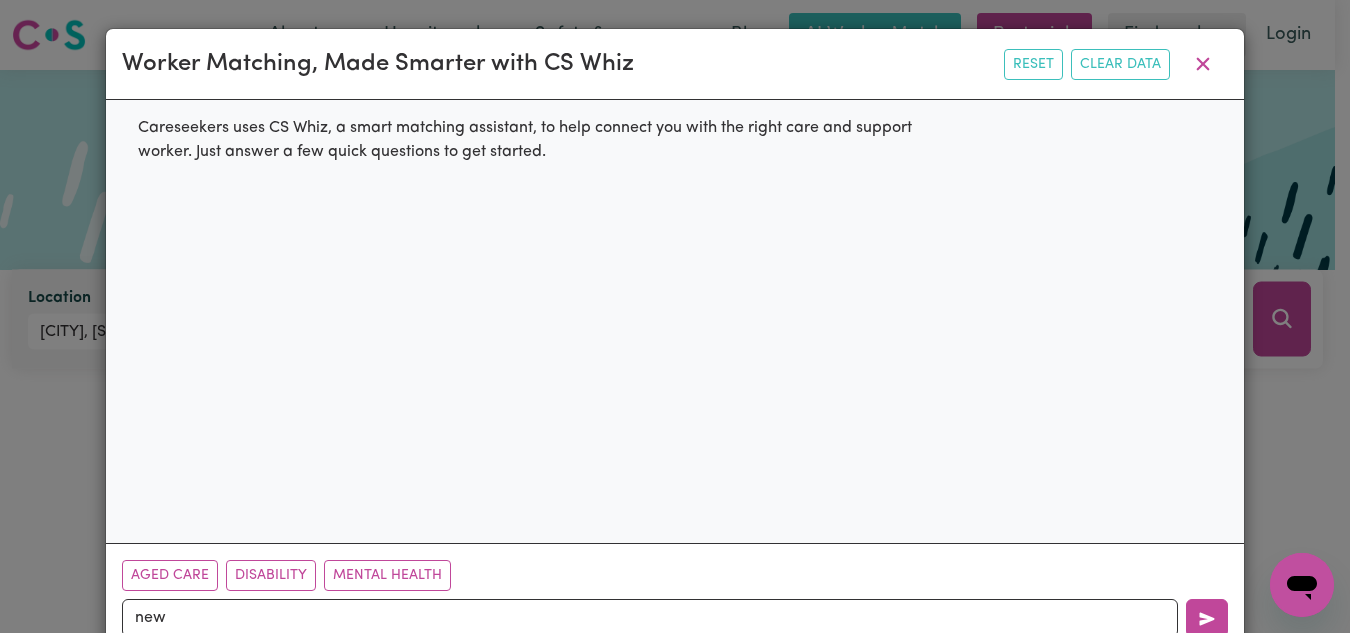scroll, scrollTop: 51, scrollLeft: 0, axis: vertical 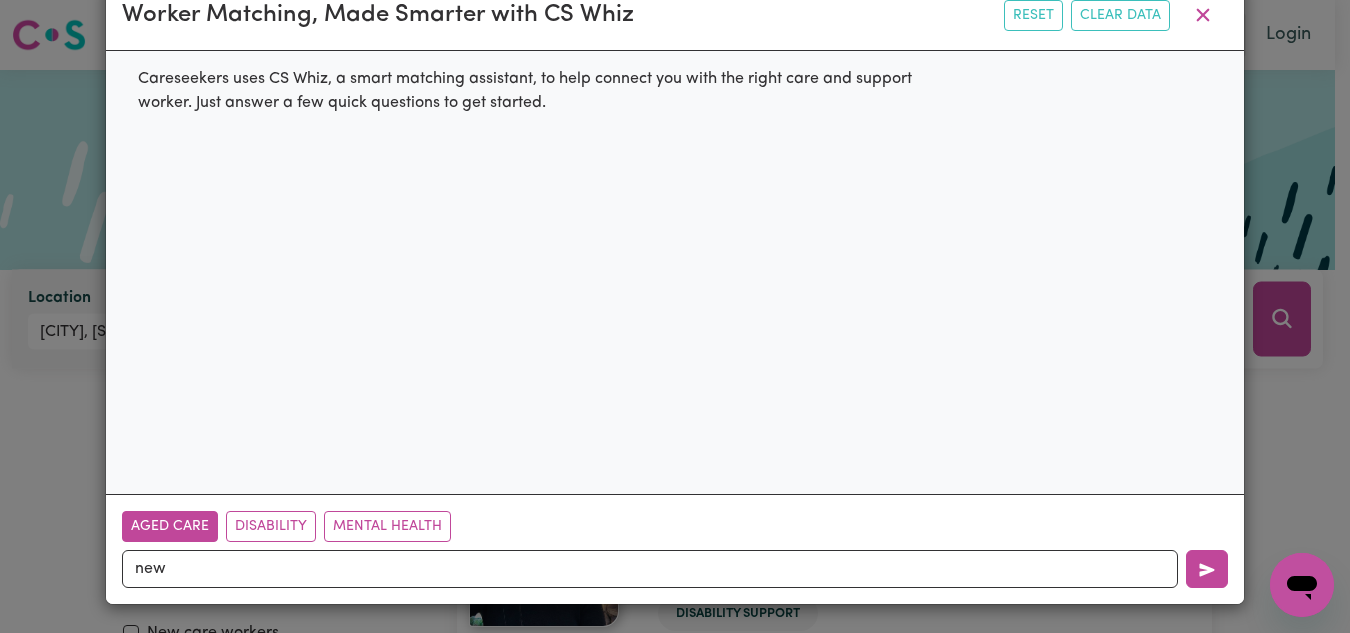 click on "Aged Care" at bounding box center (170, 526) 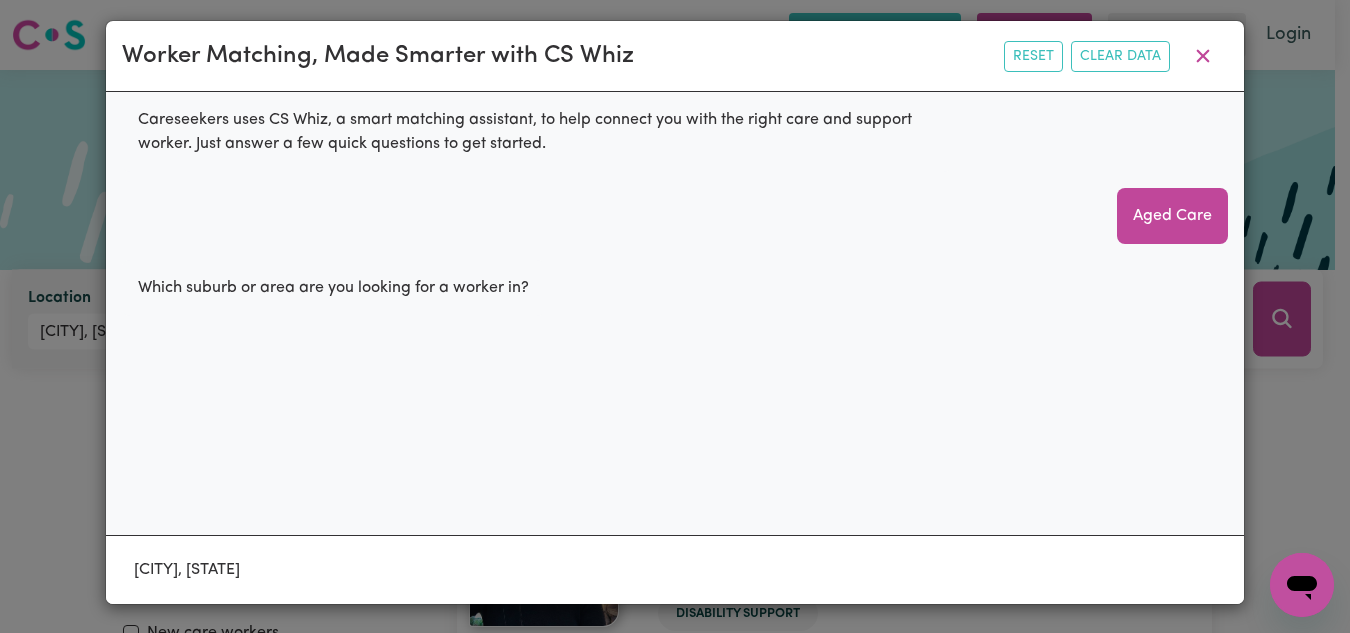 scroll, scrollTop: 23, scrollLeft: 0, axis: vertical 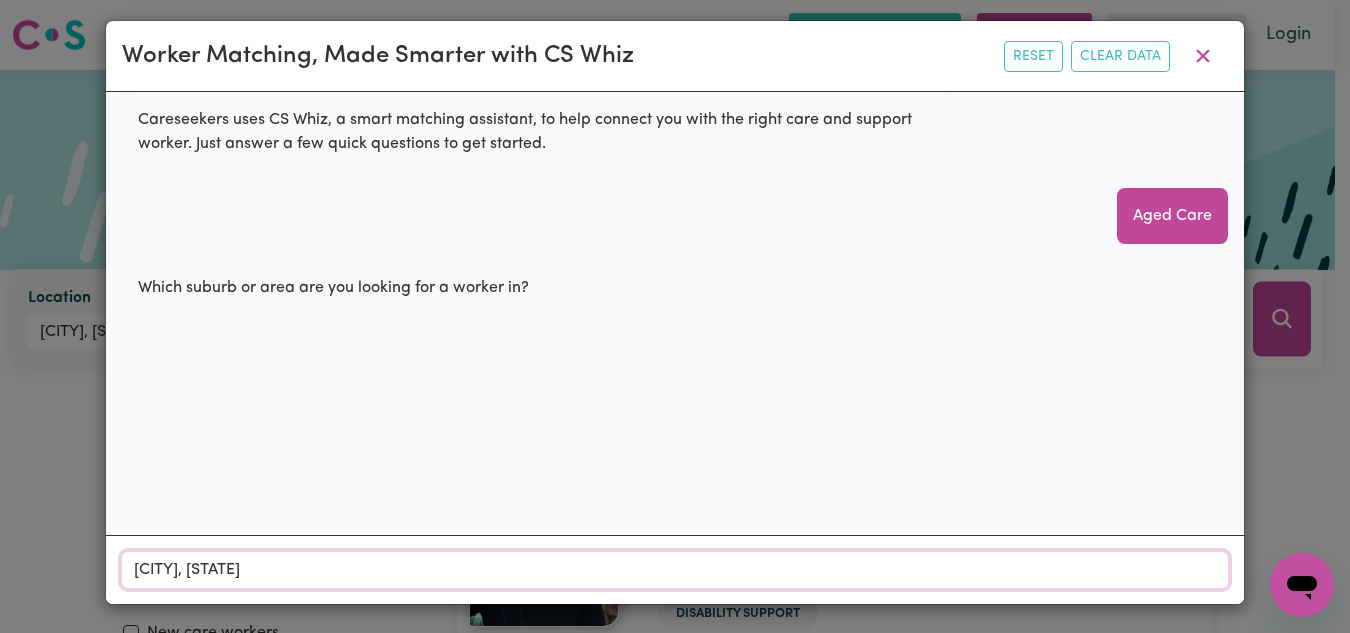 click on "[CITY], [STATE]" at bounding box center [675, 570] 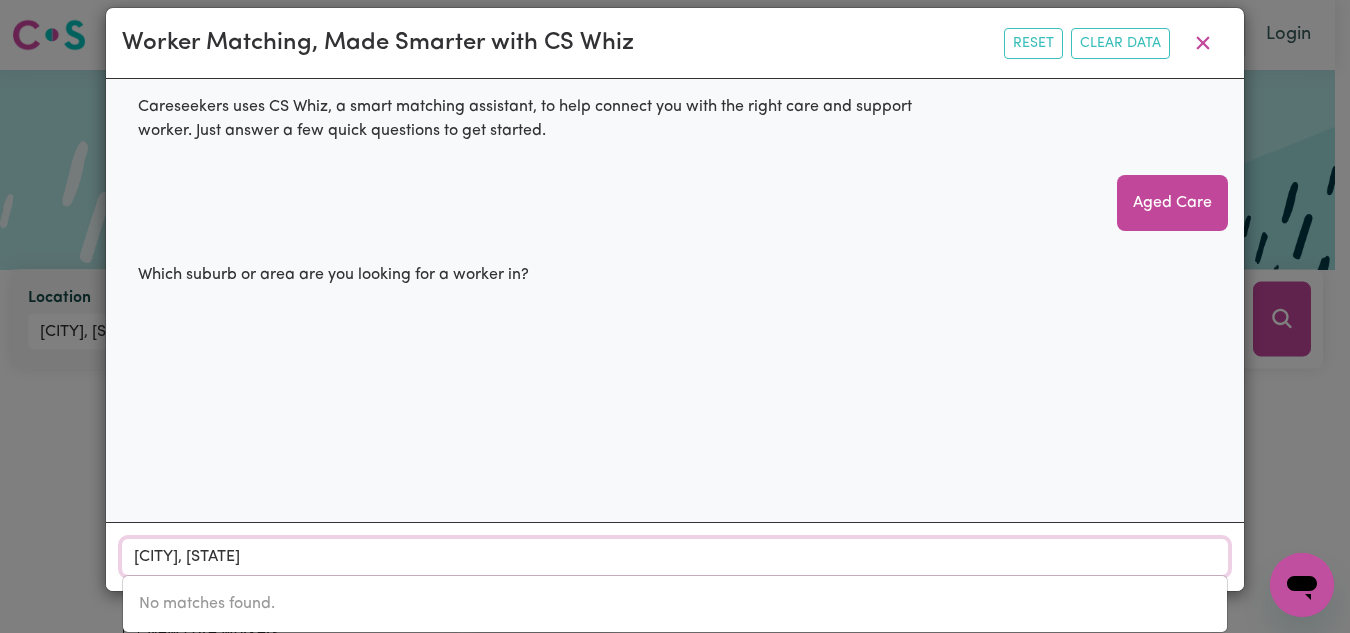 drag, startPoint x: 410, startPoint y: 552, endPoint x: 102, endPoint y: 555, distance: 308.01462 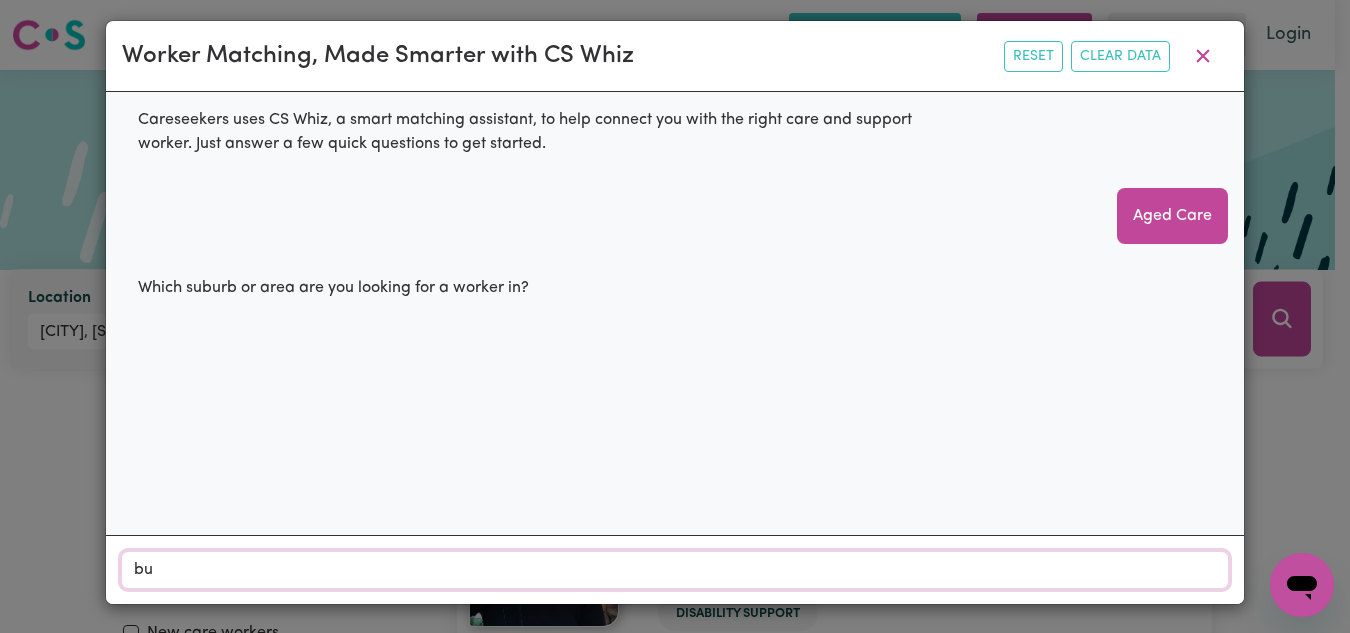 type on "bur" 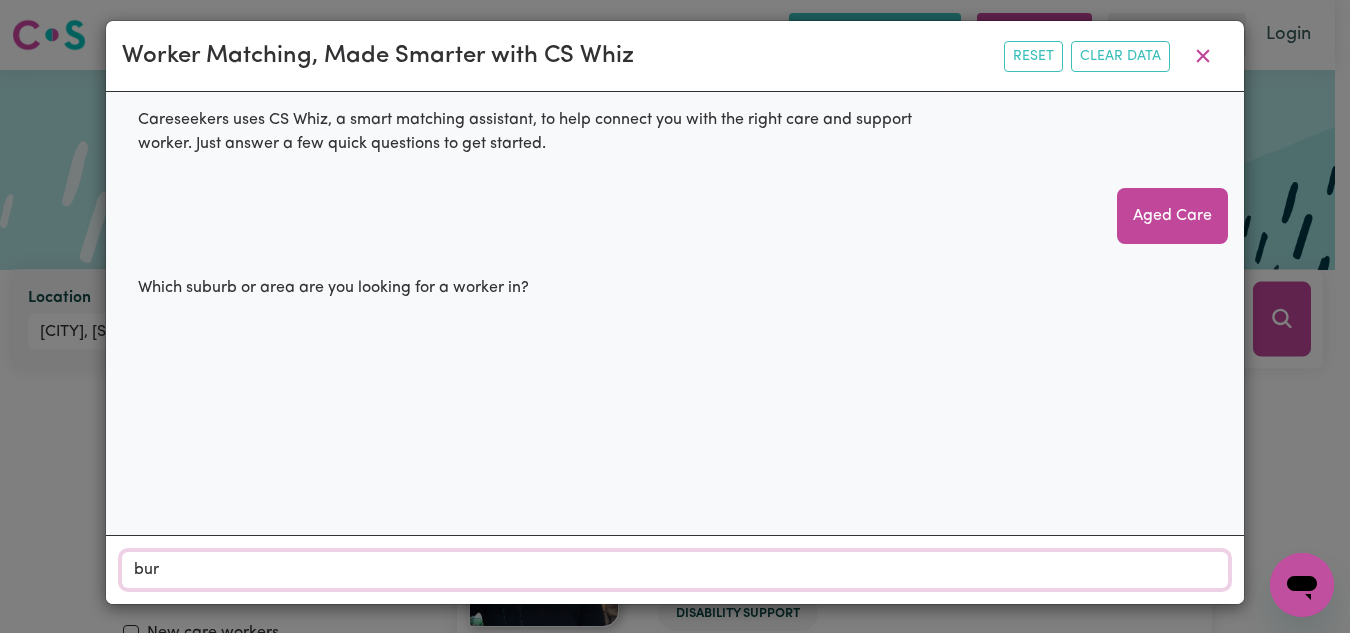 scroll, scrollTop: 23, scrollLeft: 0, axis: vertical 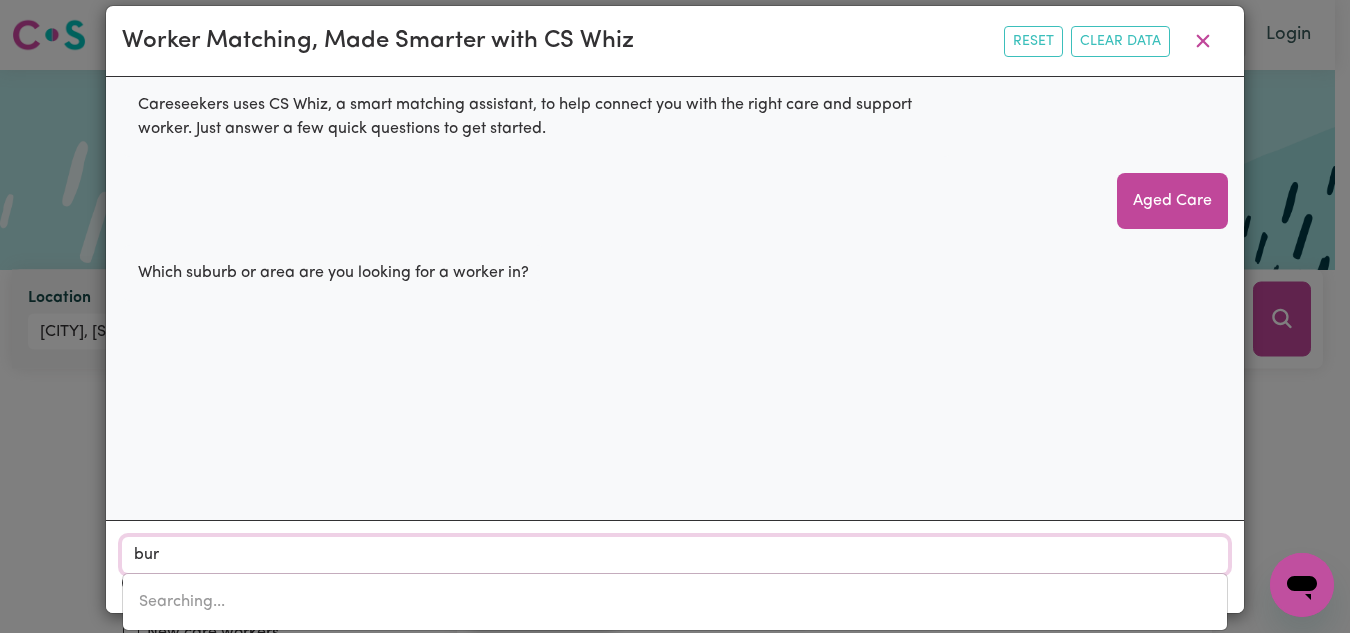 type on ", [STATE], [POSTAL_CODE]" 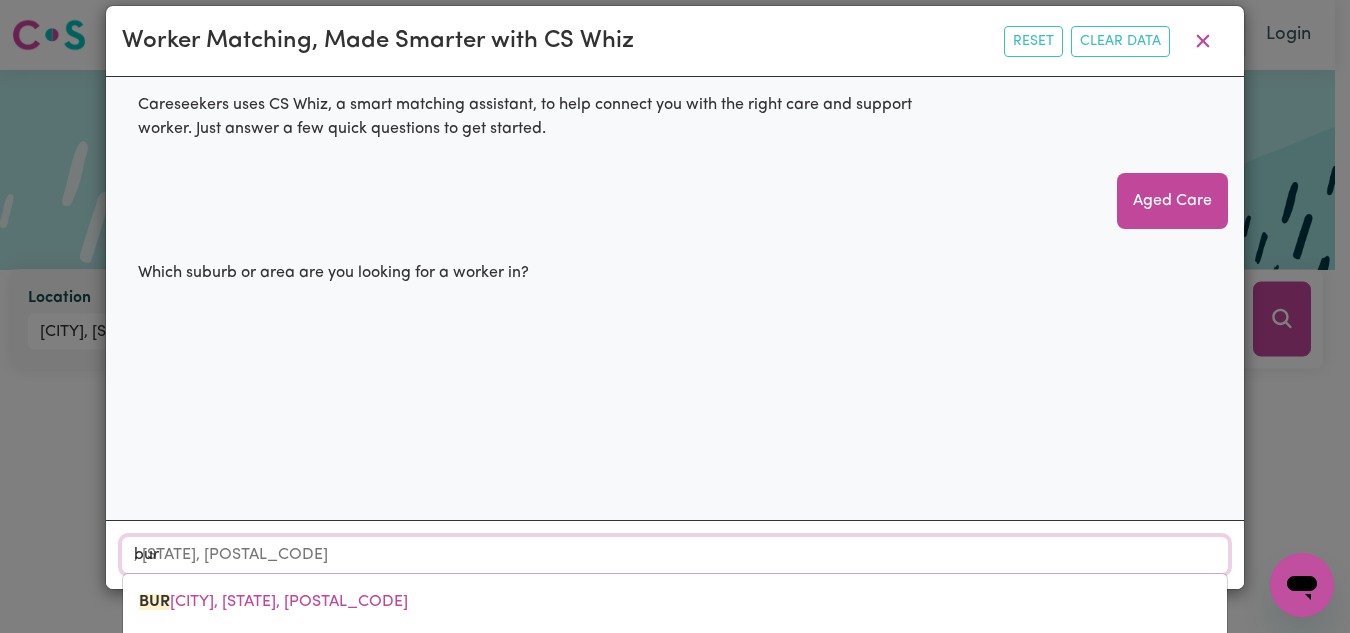 type on "[SUBURB]" 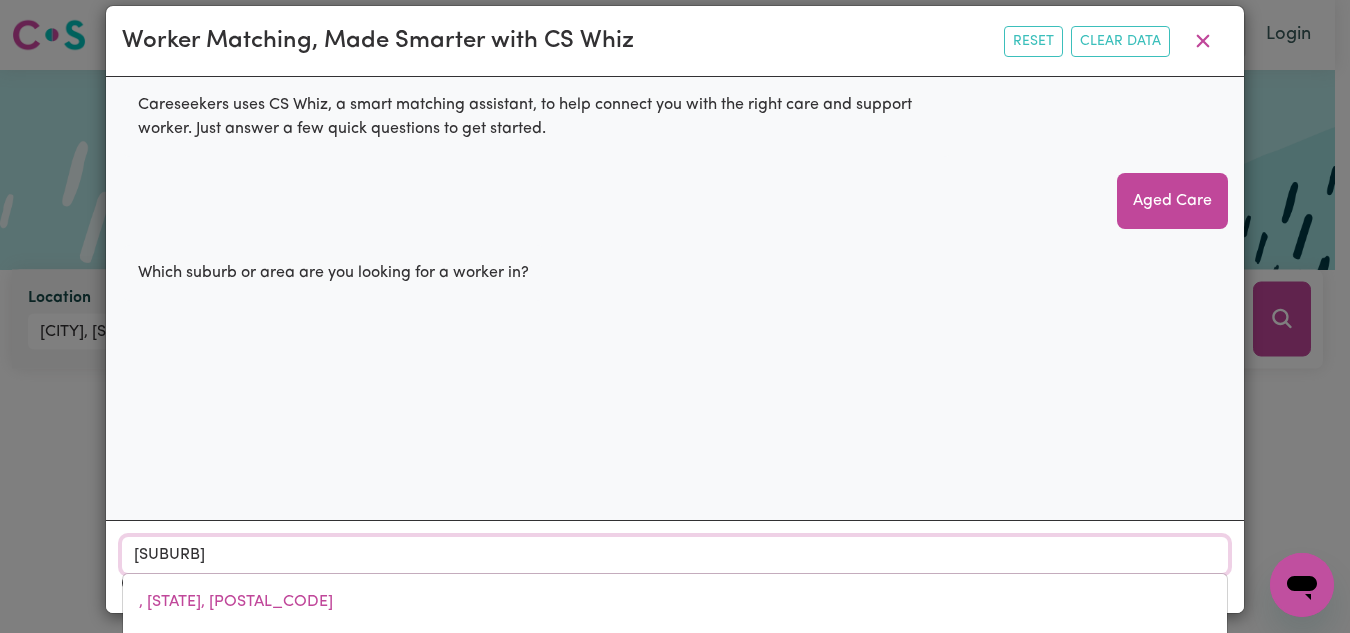 type on "[CITY]" 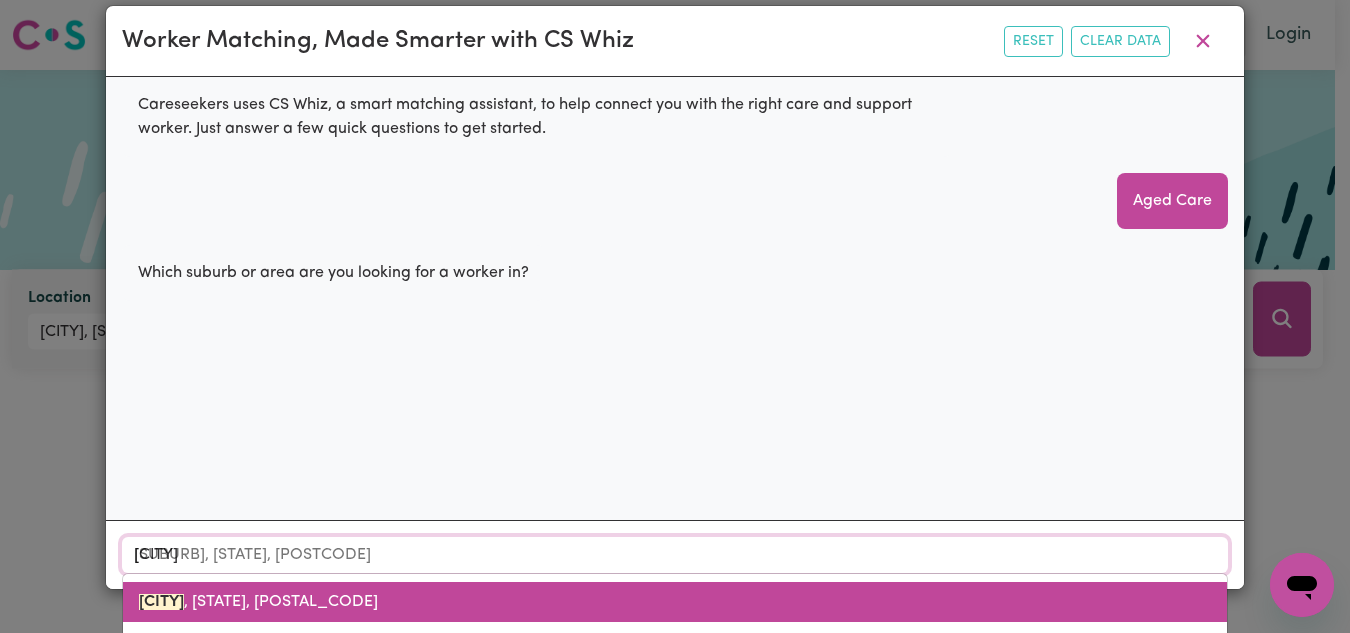click on "[CITY] [STATE], [POSTAL_CODE]" at bounding box center [258, 602] 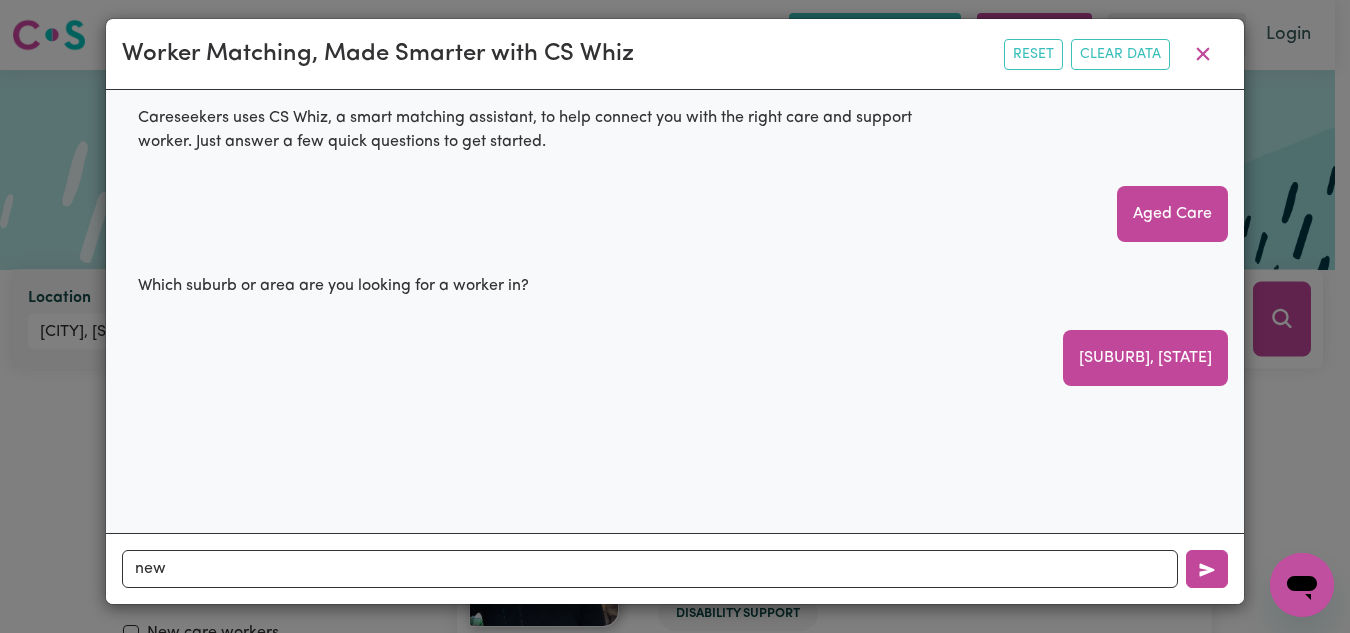 scroll, scrollTop: 12, scrollLeft: 0, axis: vertical 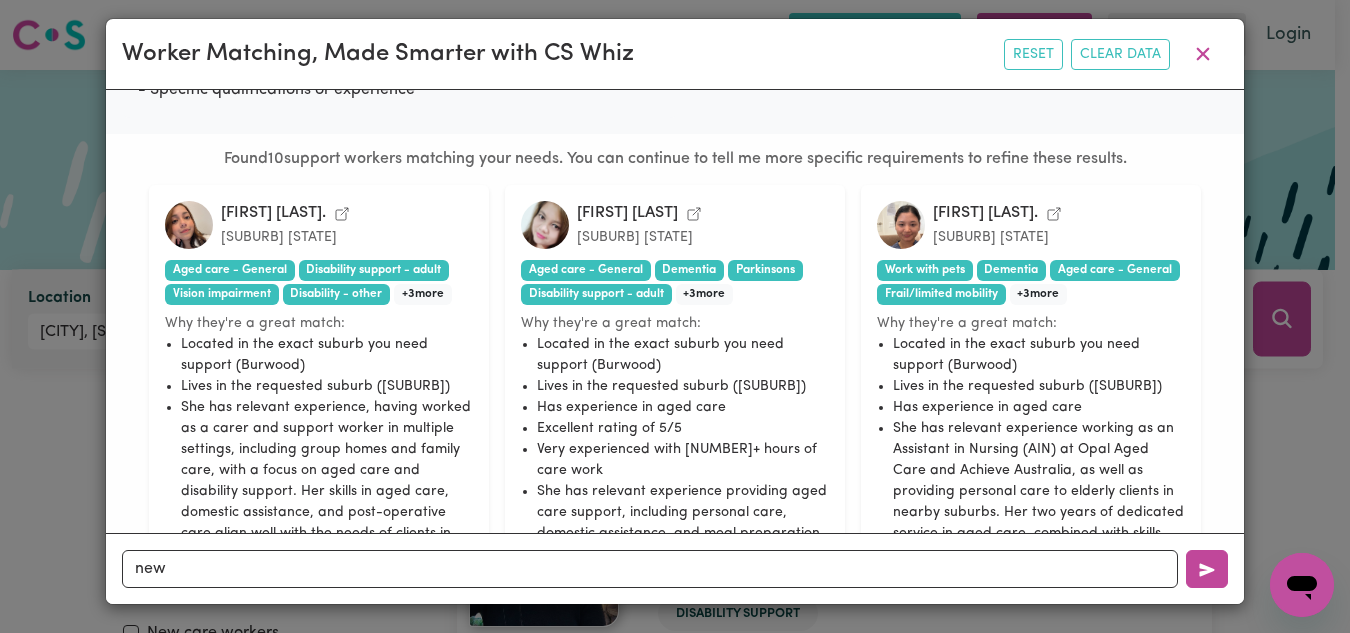 click 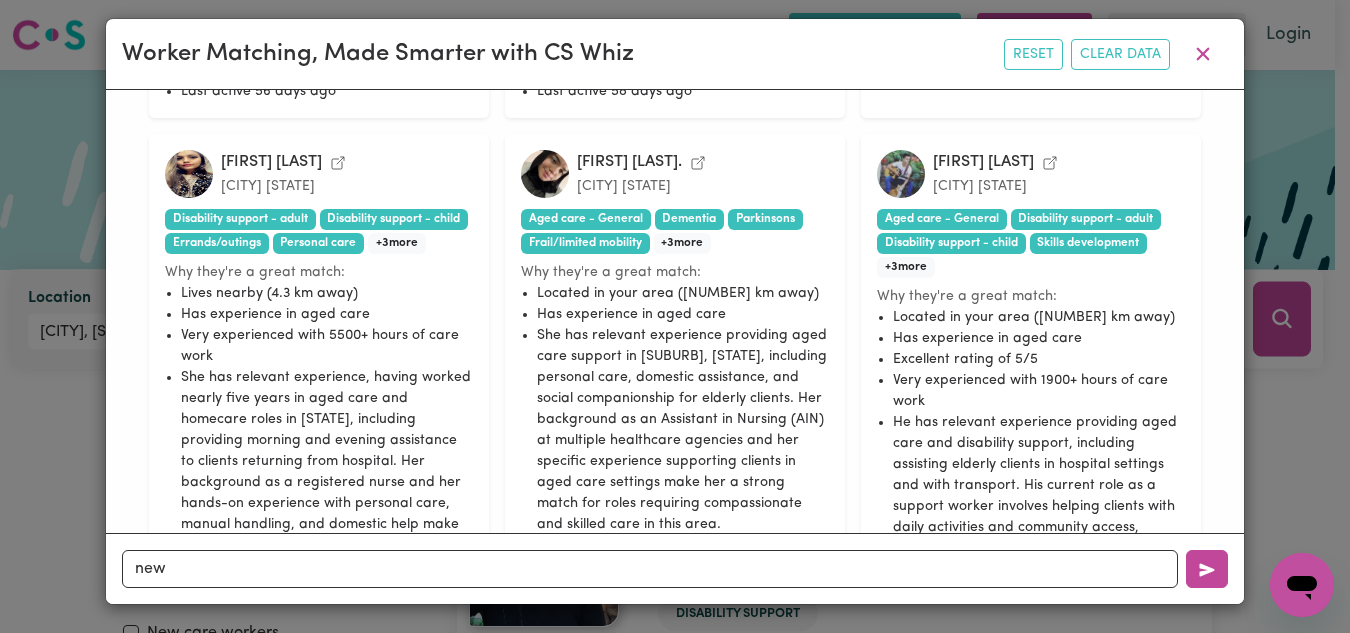 scroll, scrollTop: 1610, scrollLeft: 0, axis: vertical 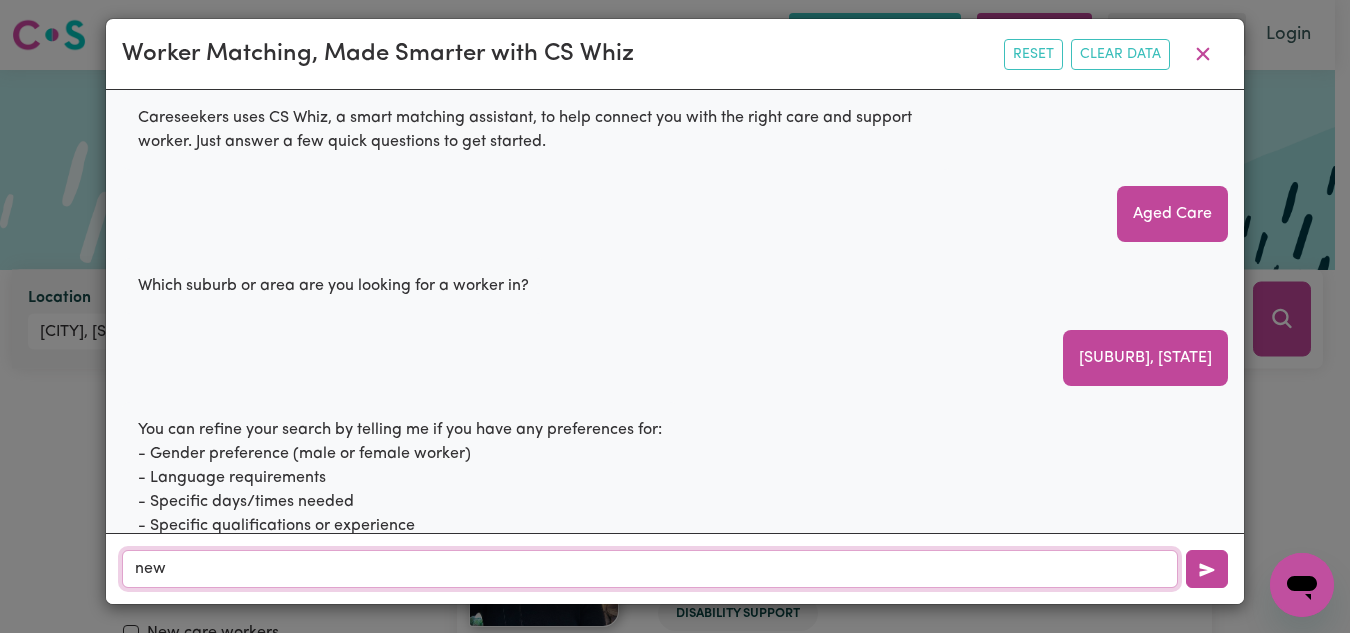 click on "new" at bounding box center [650, 569] 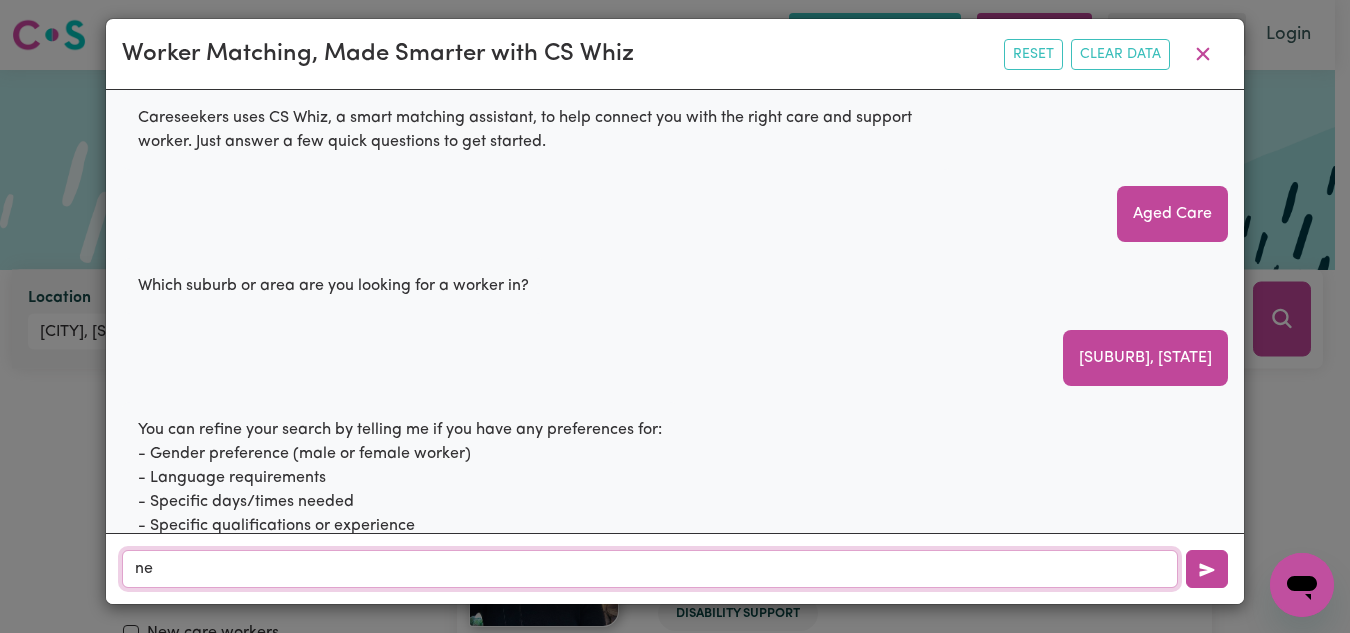 type on "n" 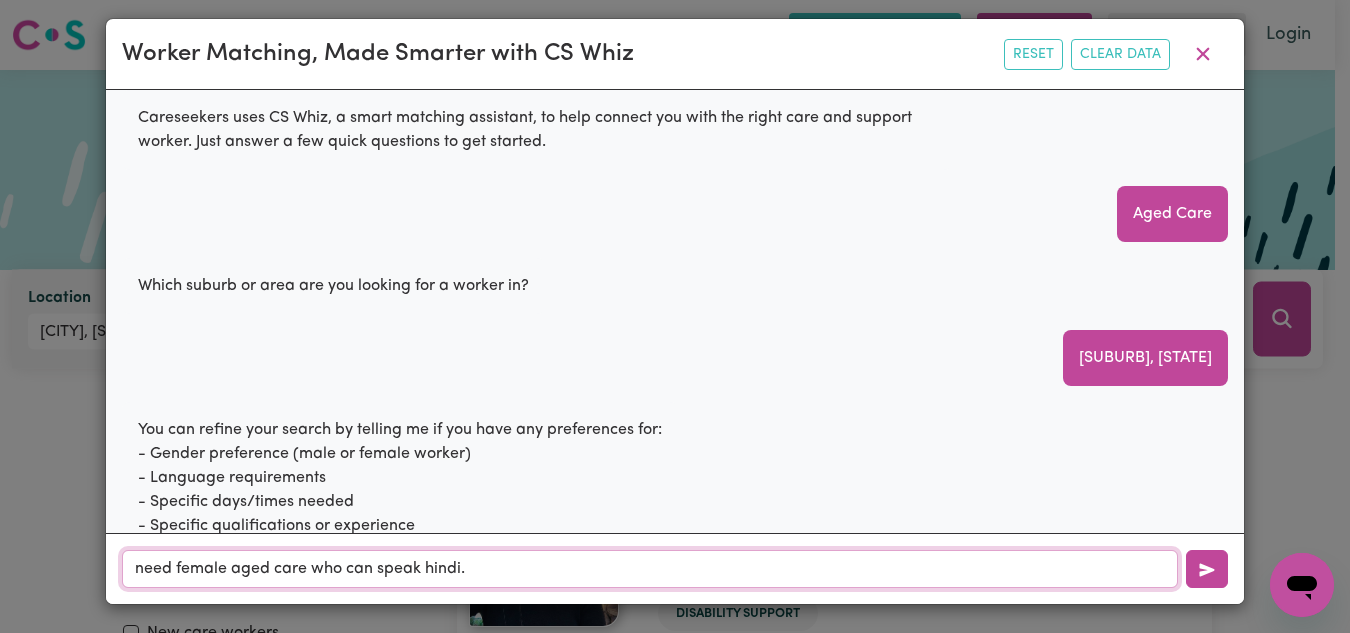 click on "need female aged care who can speak hindi." at bounding box center [650, 569] 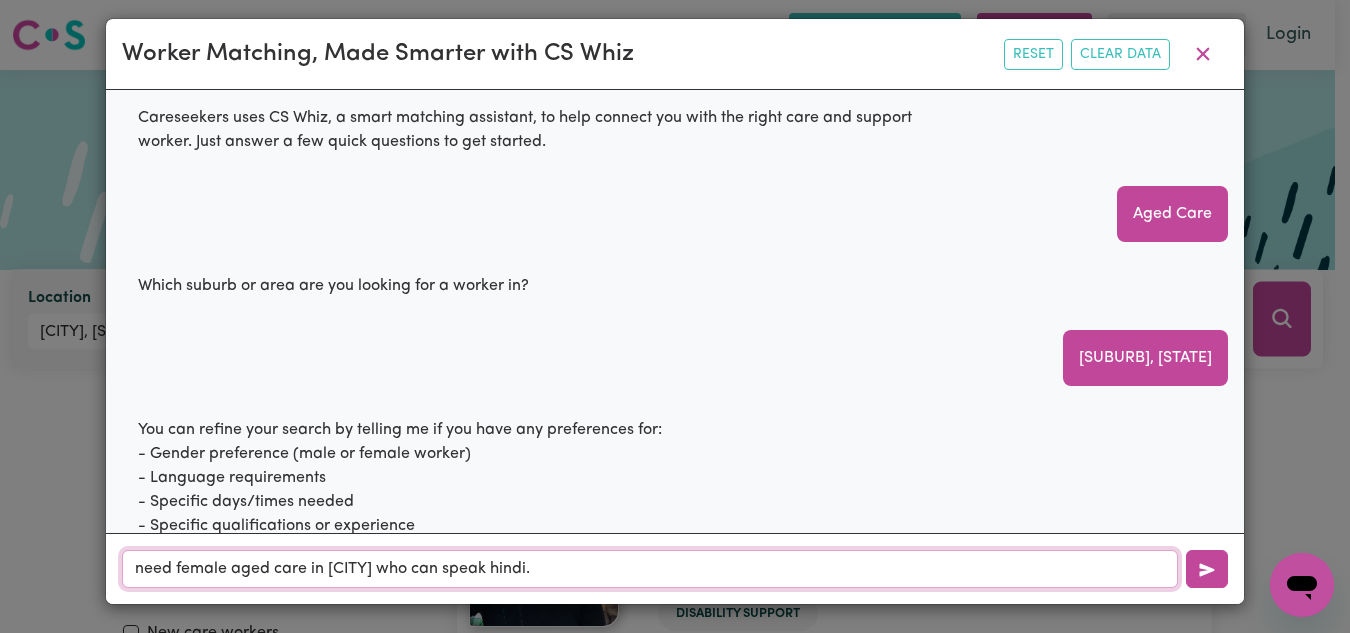 click on "need female aged care in [CITY] who can speak hindi." at bounding box center (650, 569) 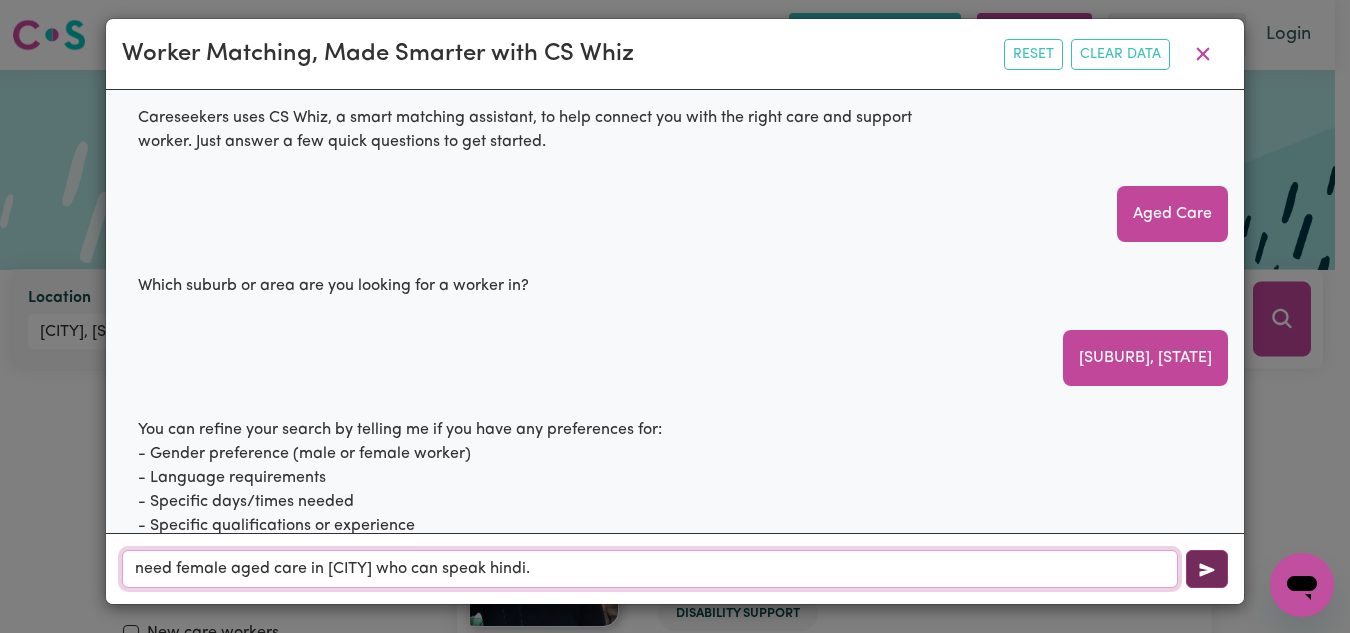 type on "need female aged care in [CITY] who can speak hindi." 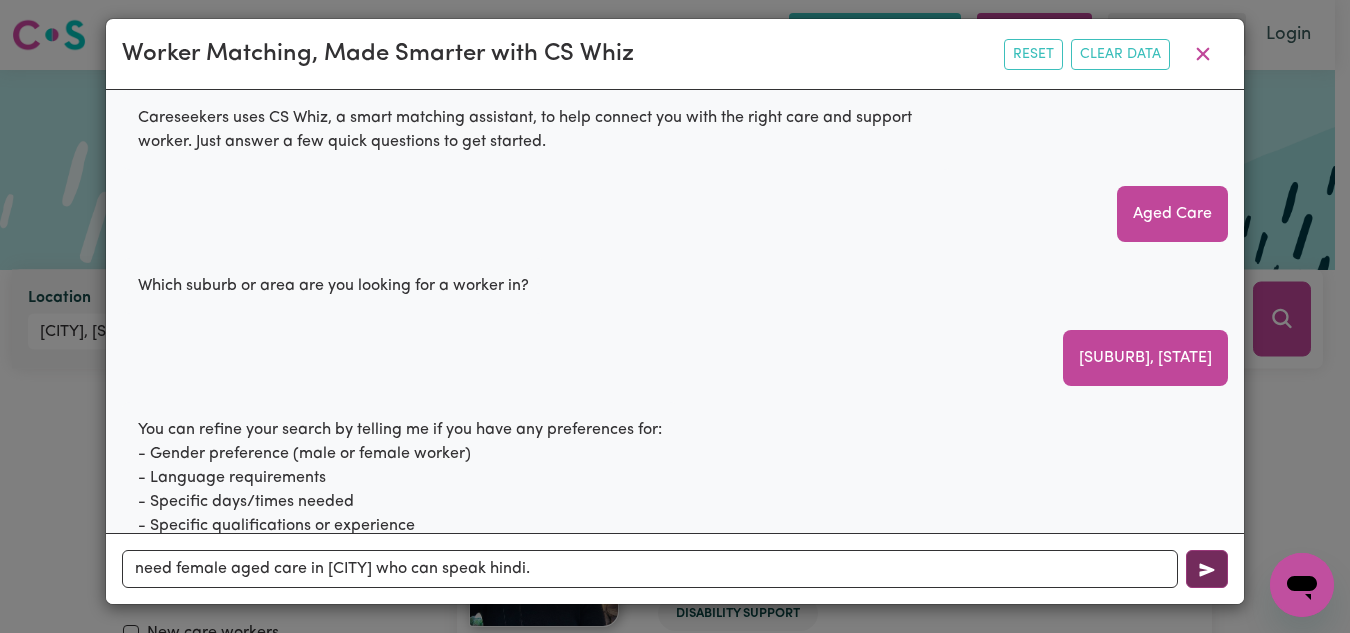 click at bounding box center [1207, 569] 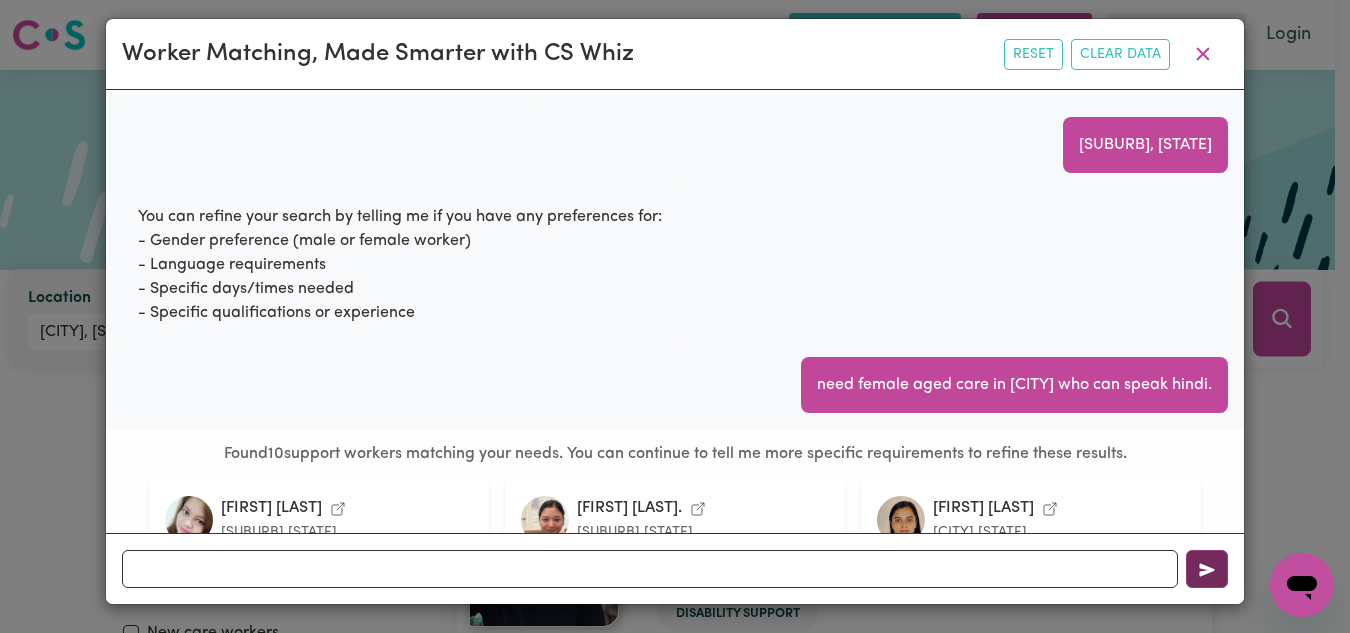 scroll, scrollTop: 1995, scrollLeft: 0, axis: vertical 